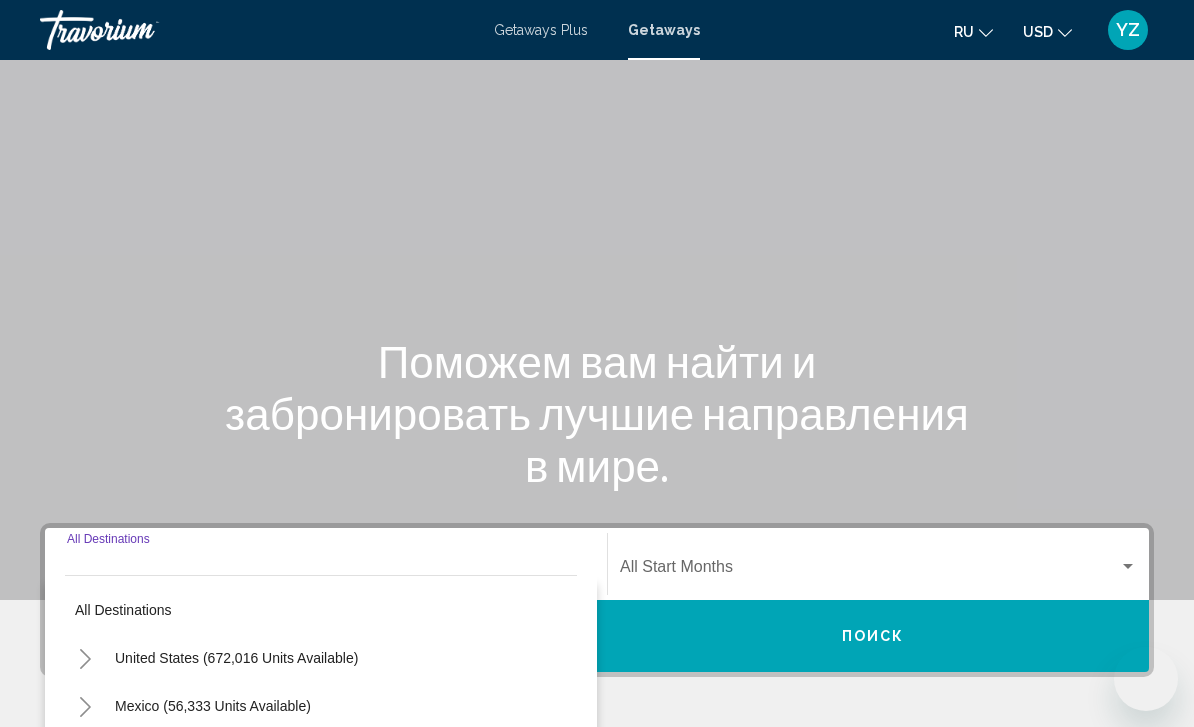 scroll, scrollTop: 328, scrollLeft: 0, axis: vertical 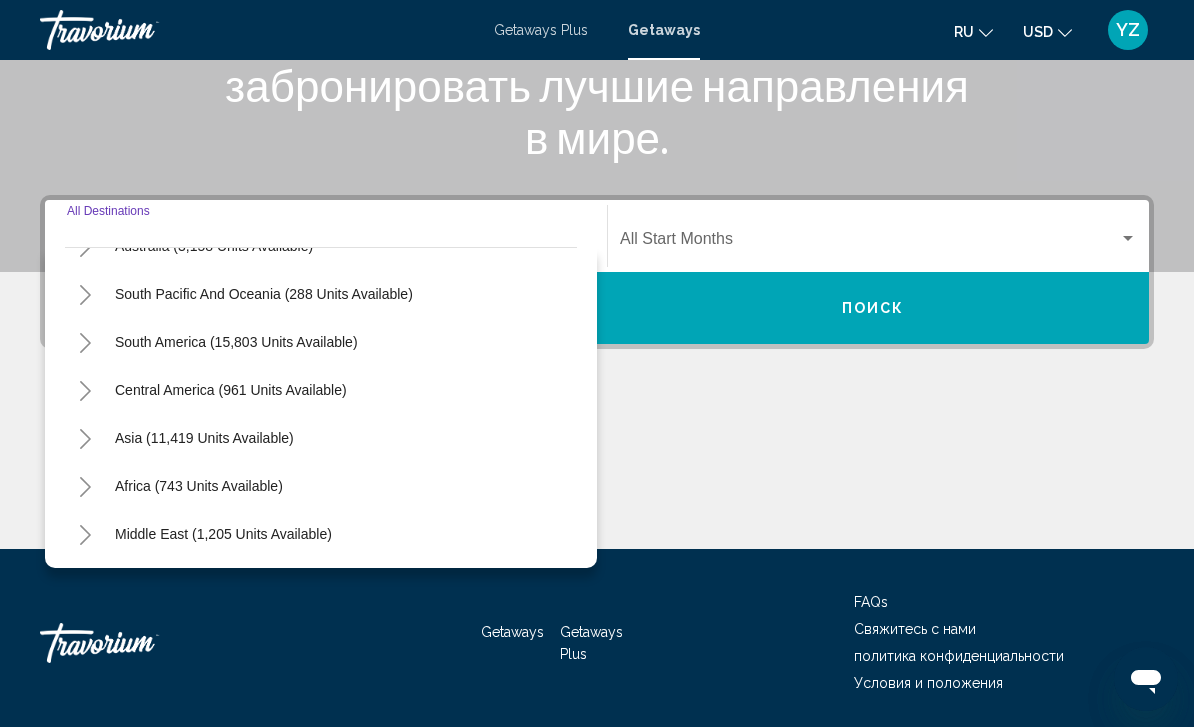 click 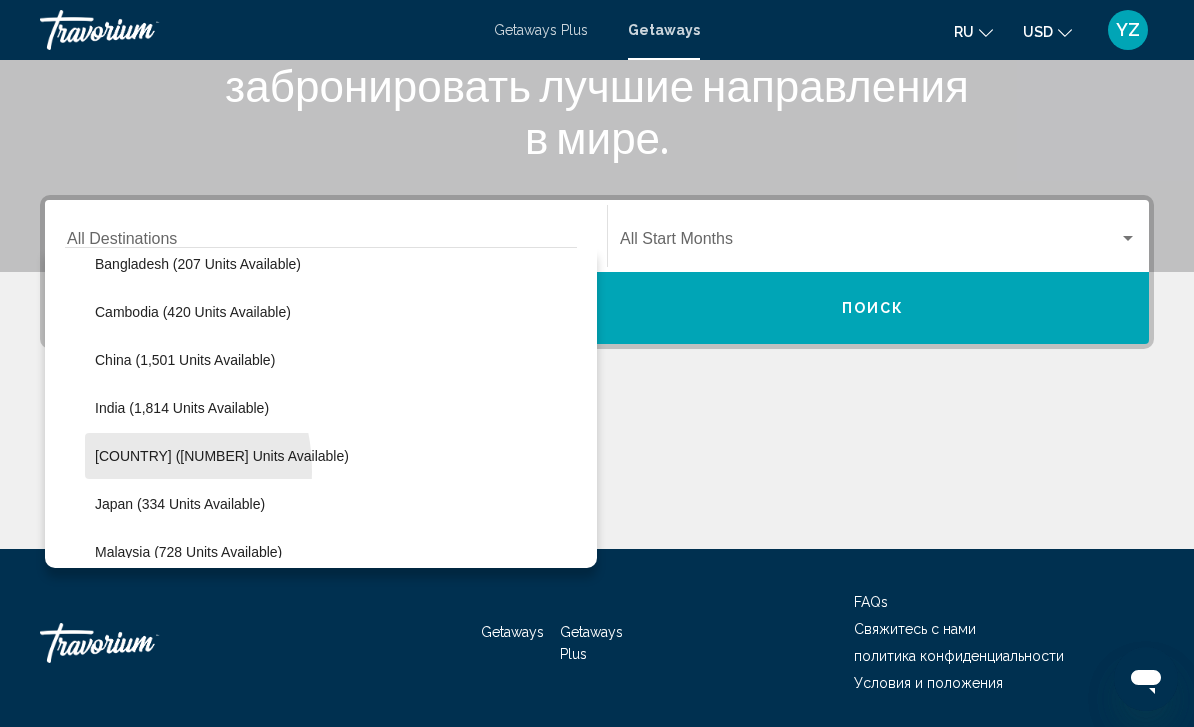 scroll, scrollTop: 543, scrollLeft: 0, axis: vertical 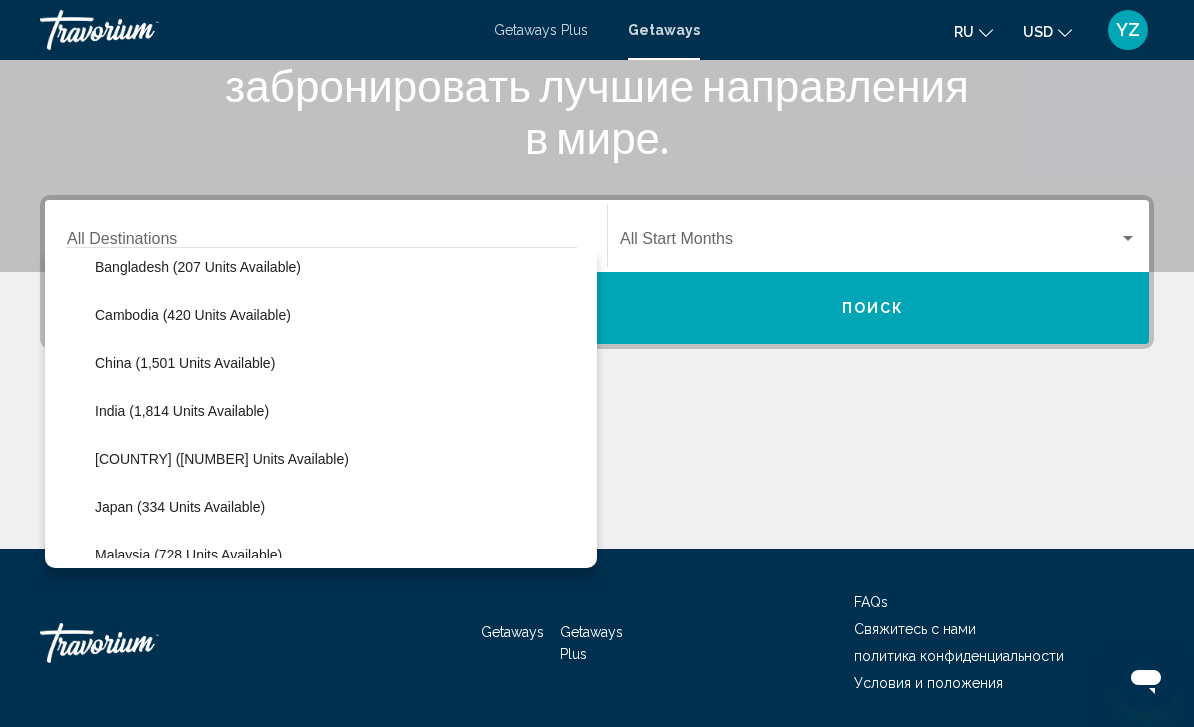 click on "China (1,501 units available)" 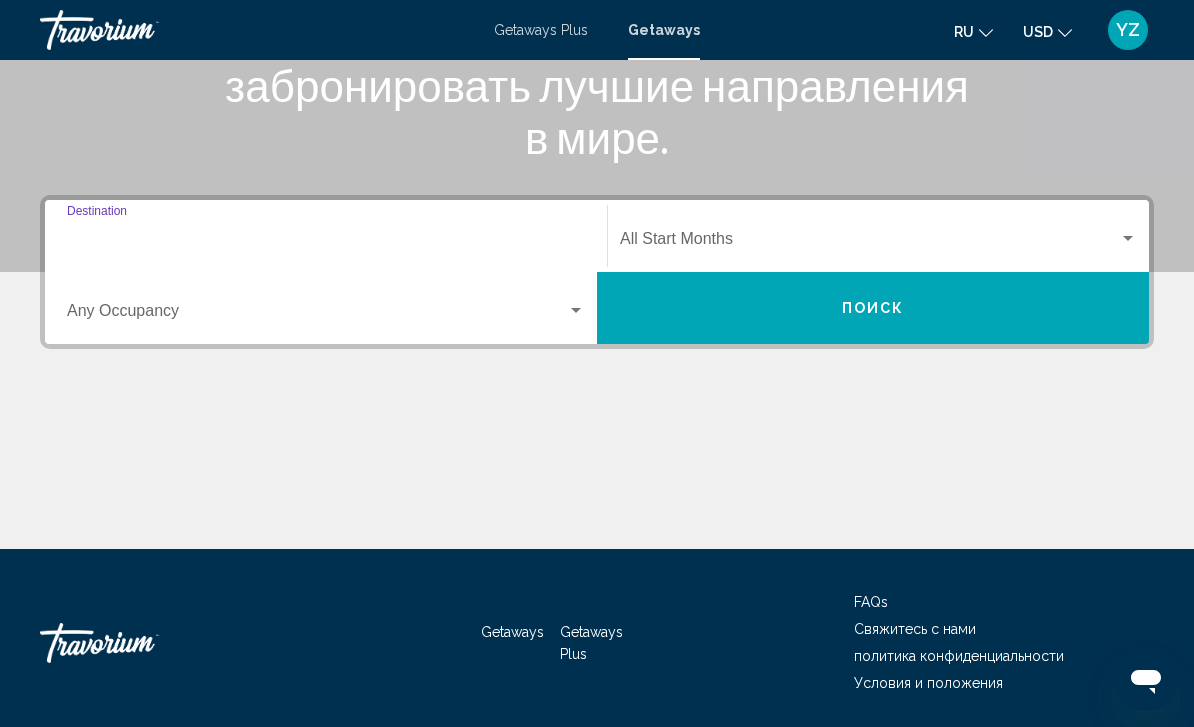 type on "**********" 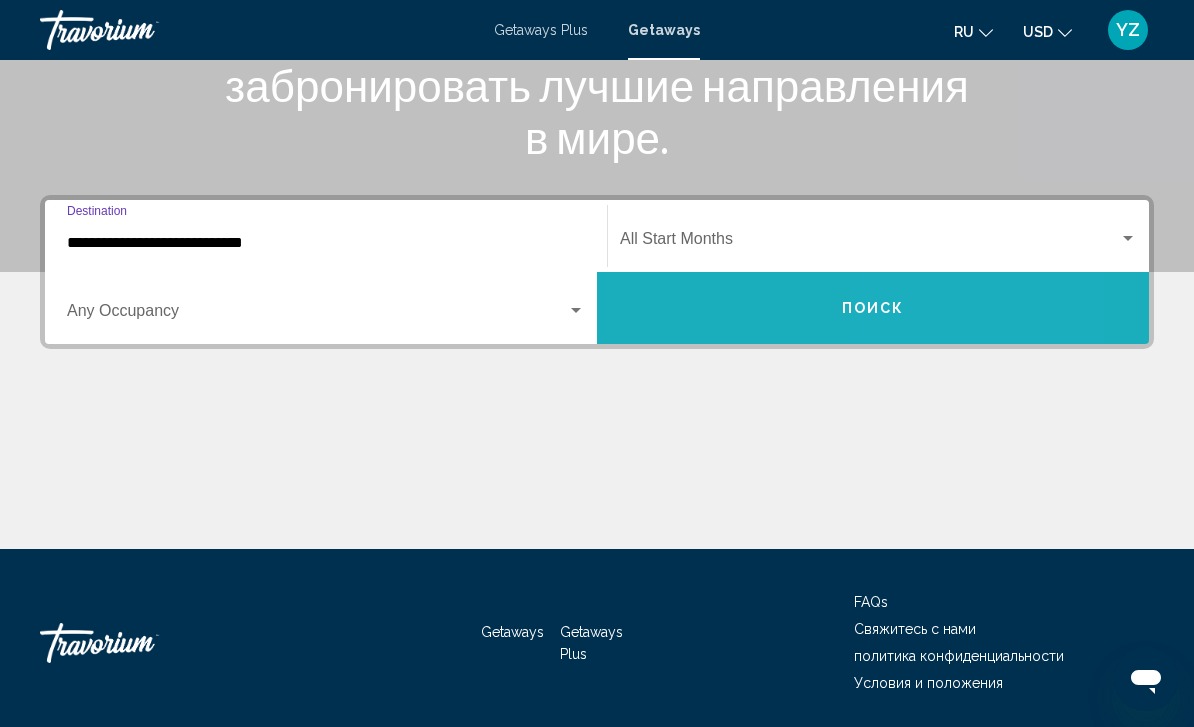click on "Поиск" at bounding box center (873, 308) 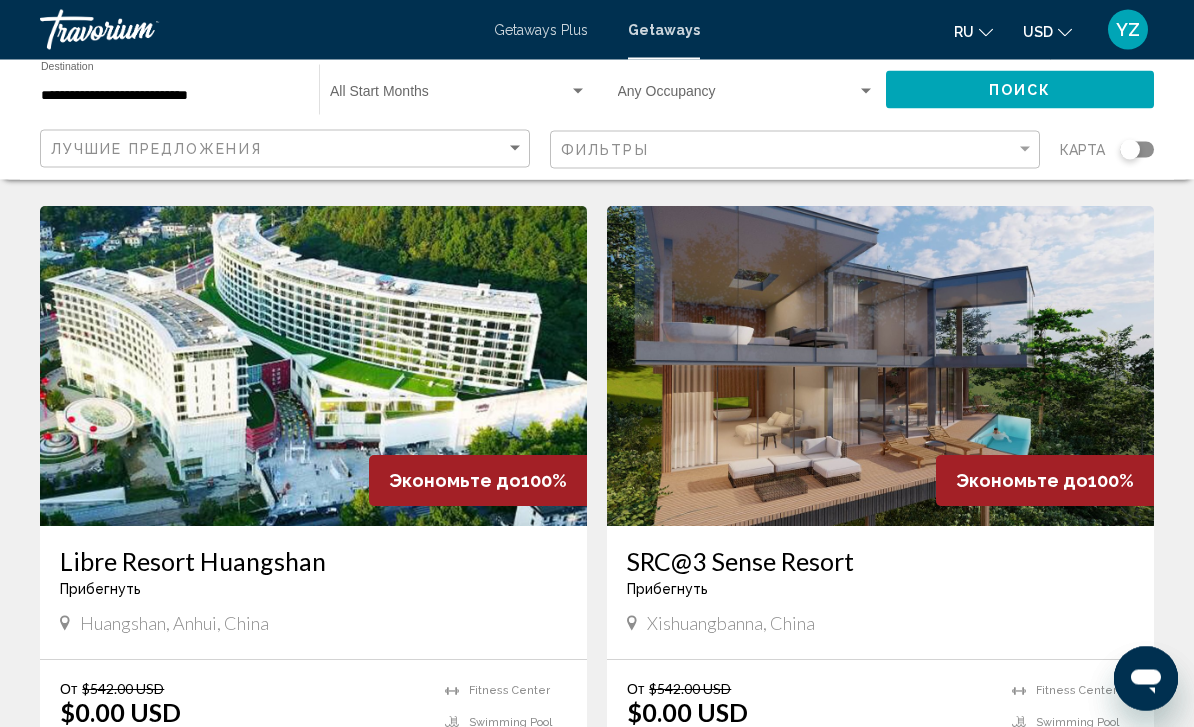 scroll, scrollTop: 2138, scrollLeft: 0, axis: vertical 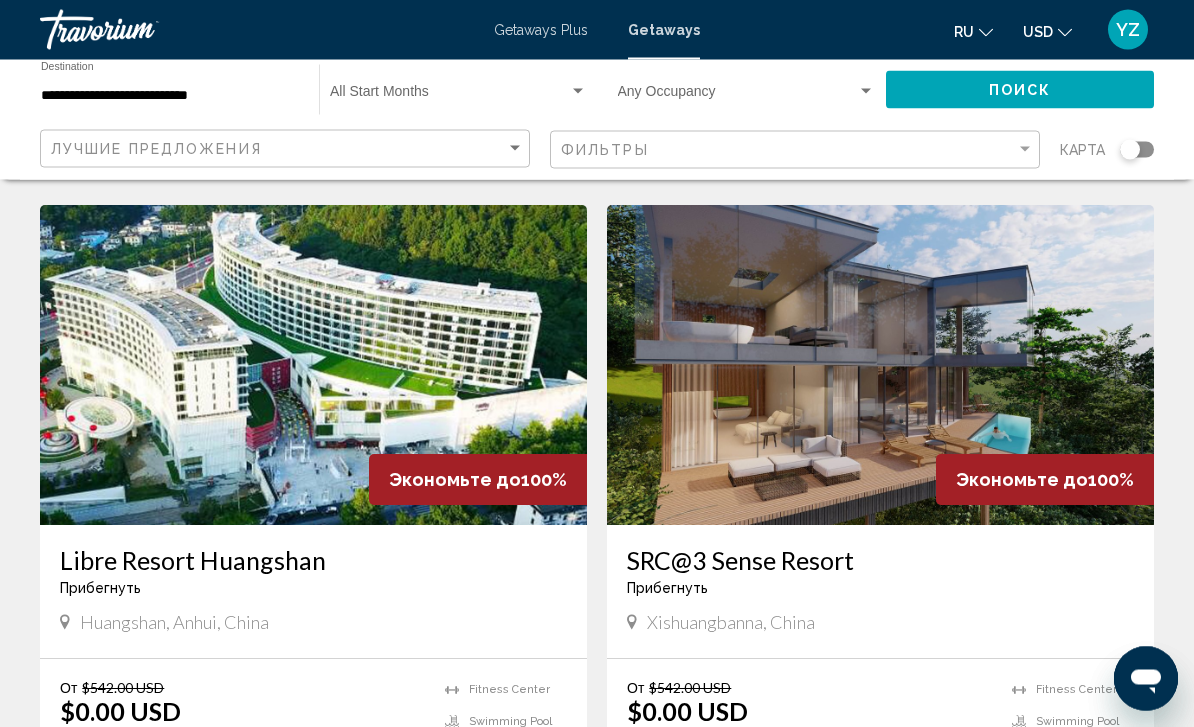 click at bounding box center [880, 366] 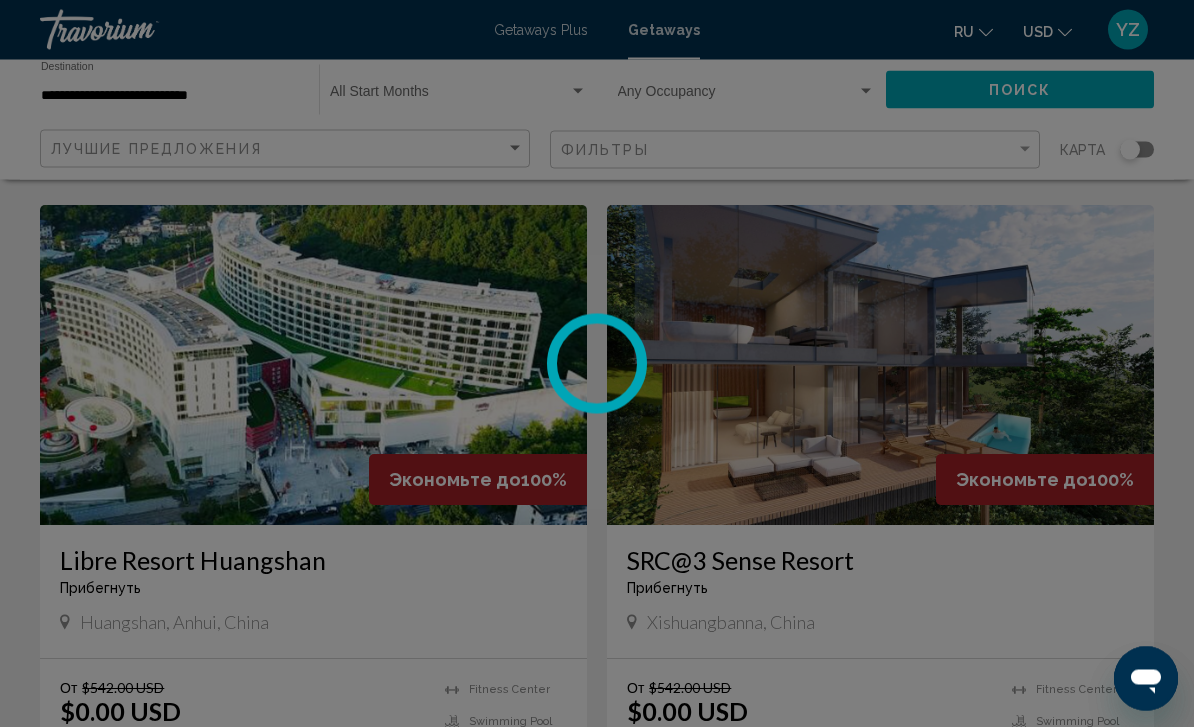 scroll, scrollTop: 2139, scrollLeft: 0, axis: vertical 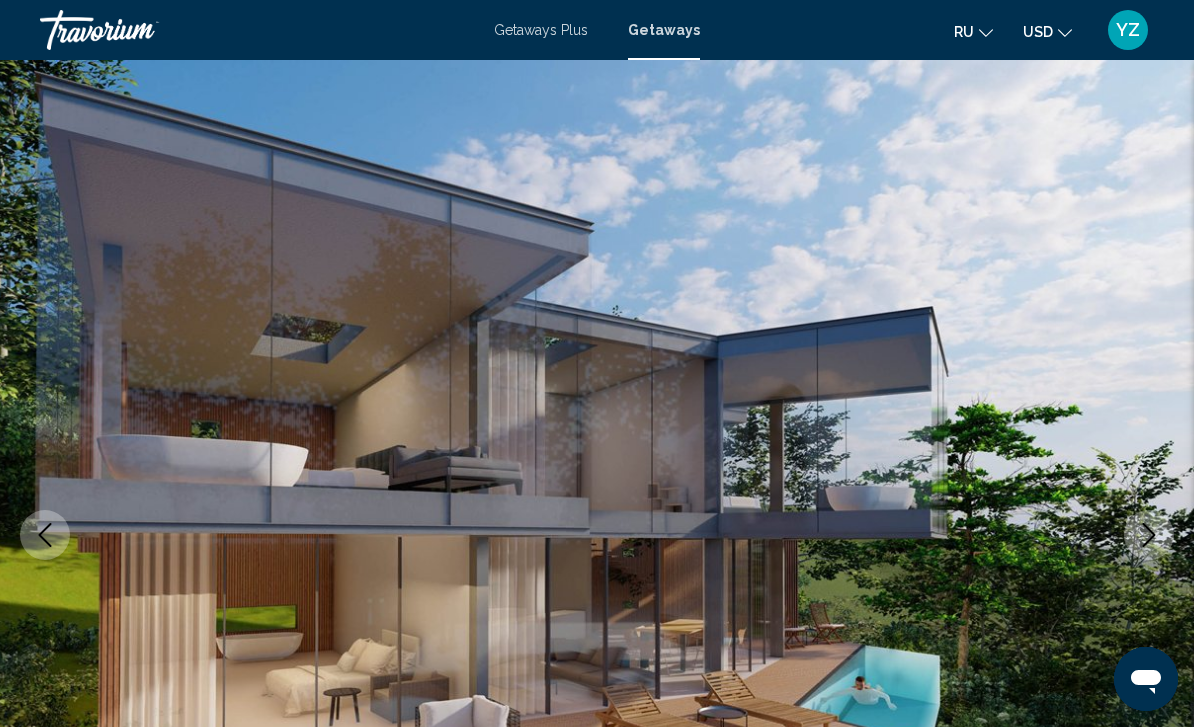 click at bounding box center (1149, 535) 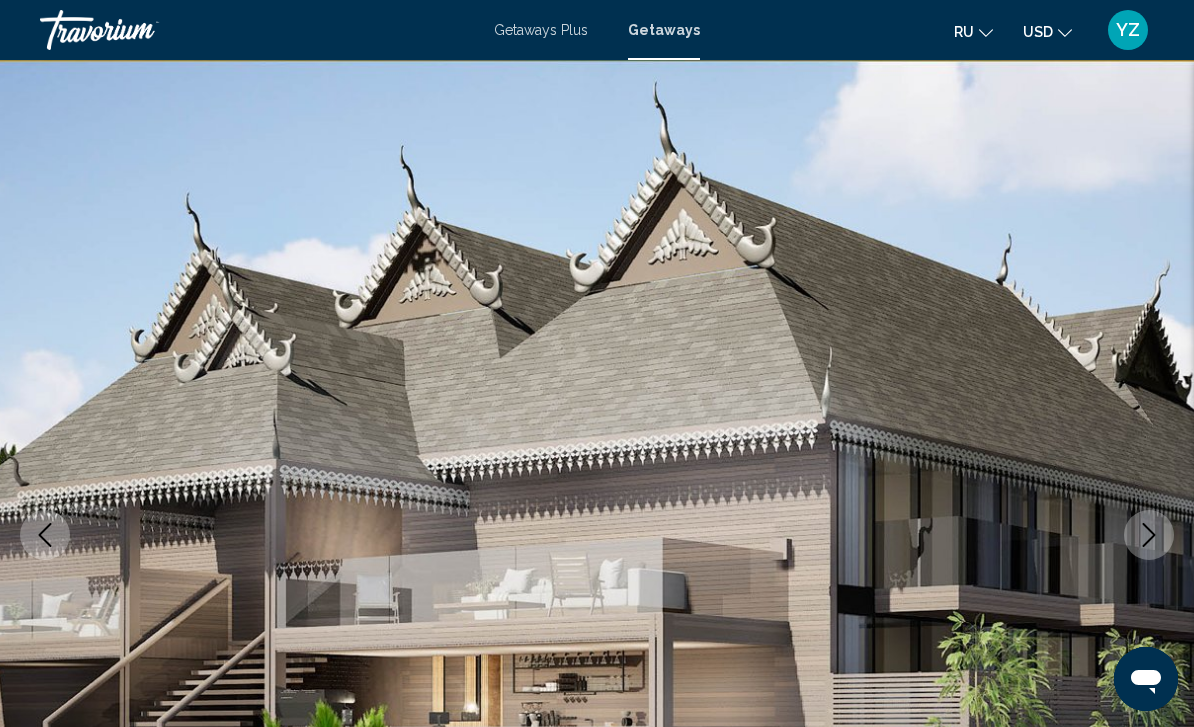 click at bounding box center [1149, 535] 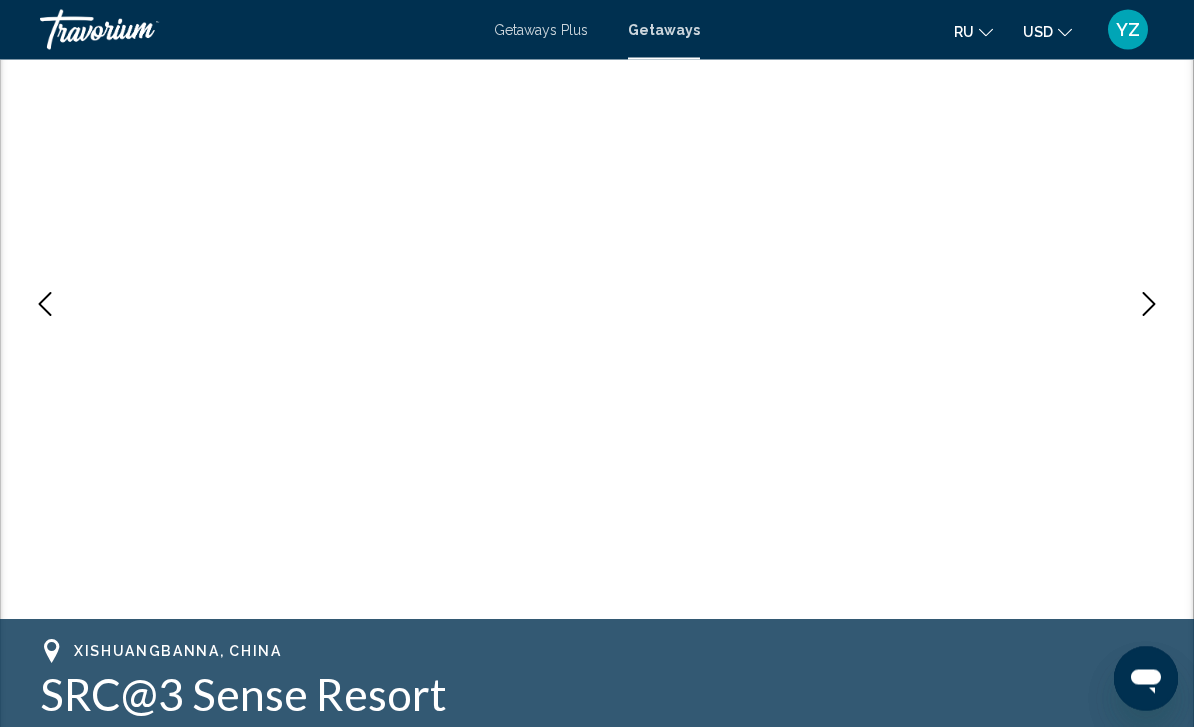 scroll, scrollTop: 233, scrollLeft: 0, axis: vertical 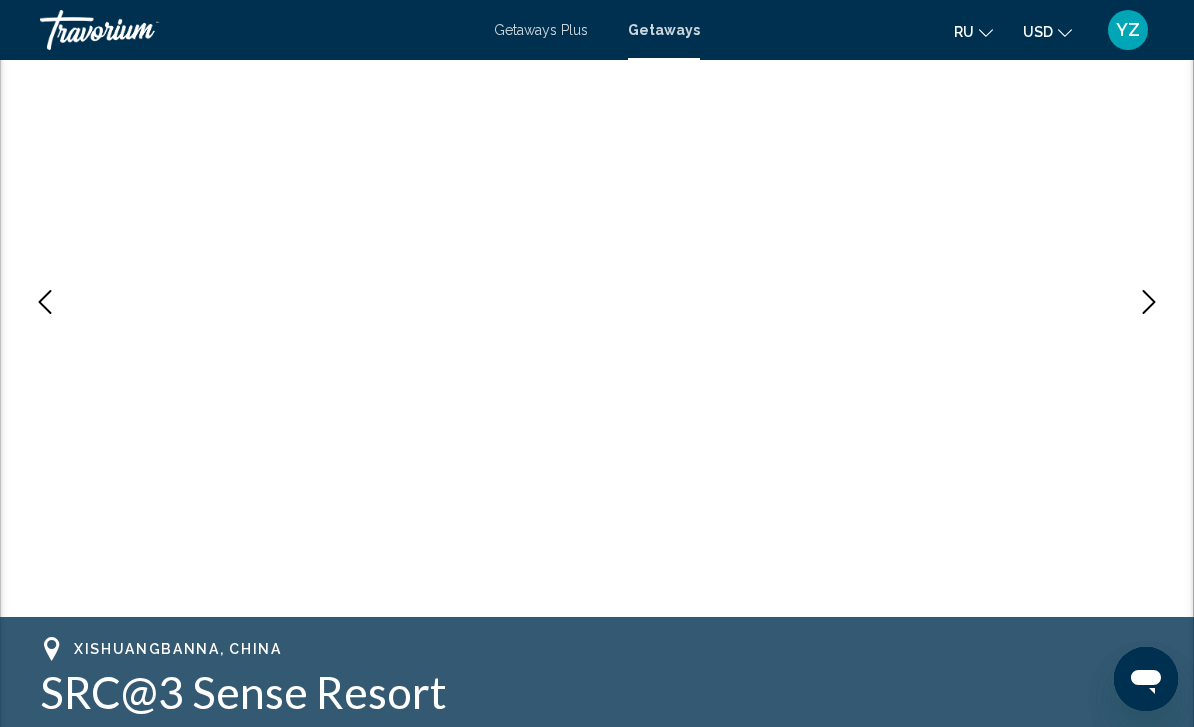 click 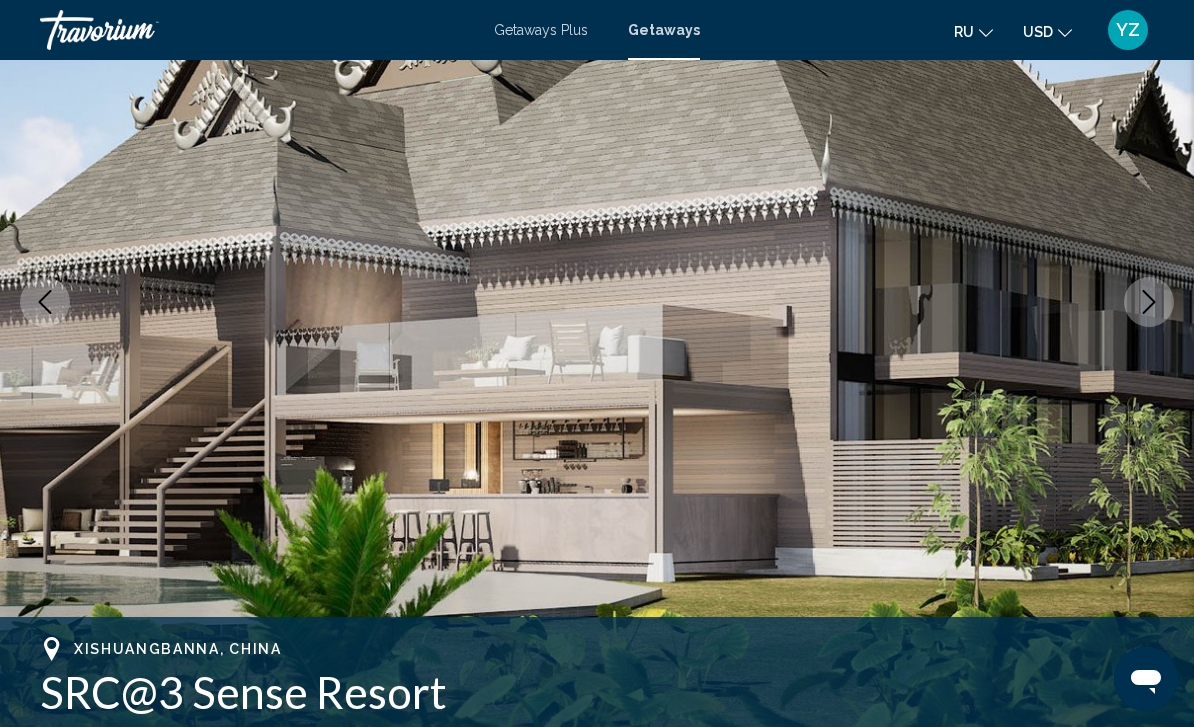 click 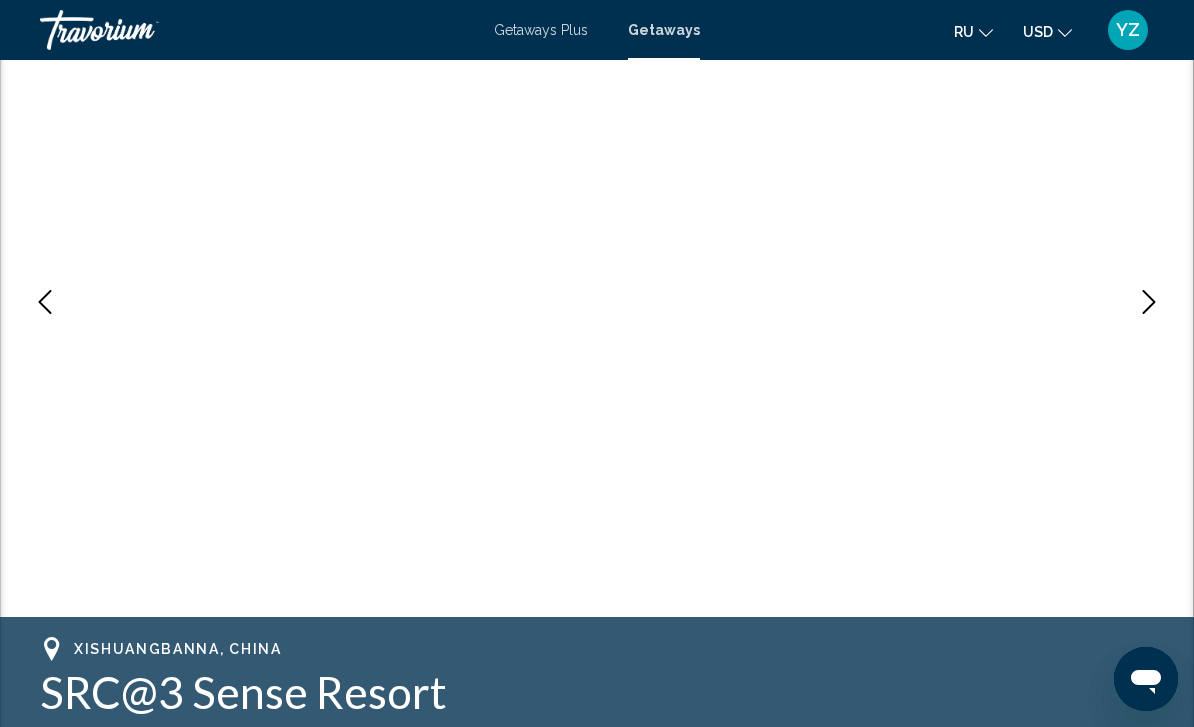 click at bounding box center (1149, 302) 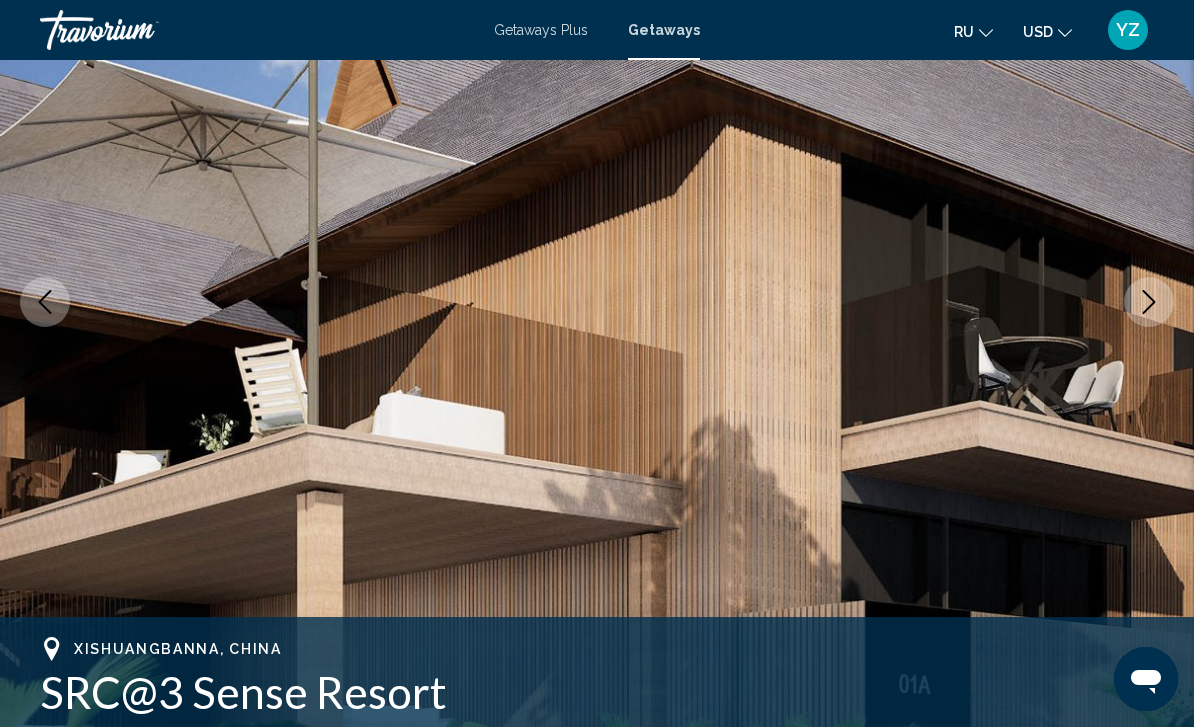 click 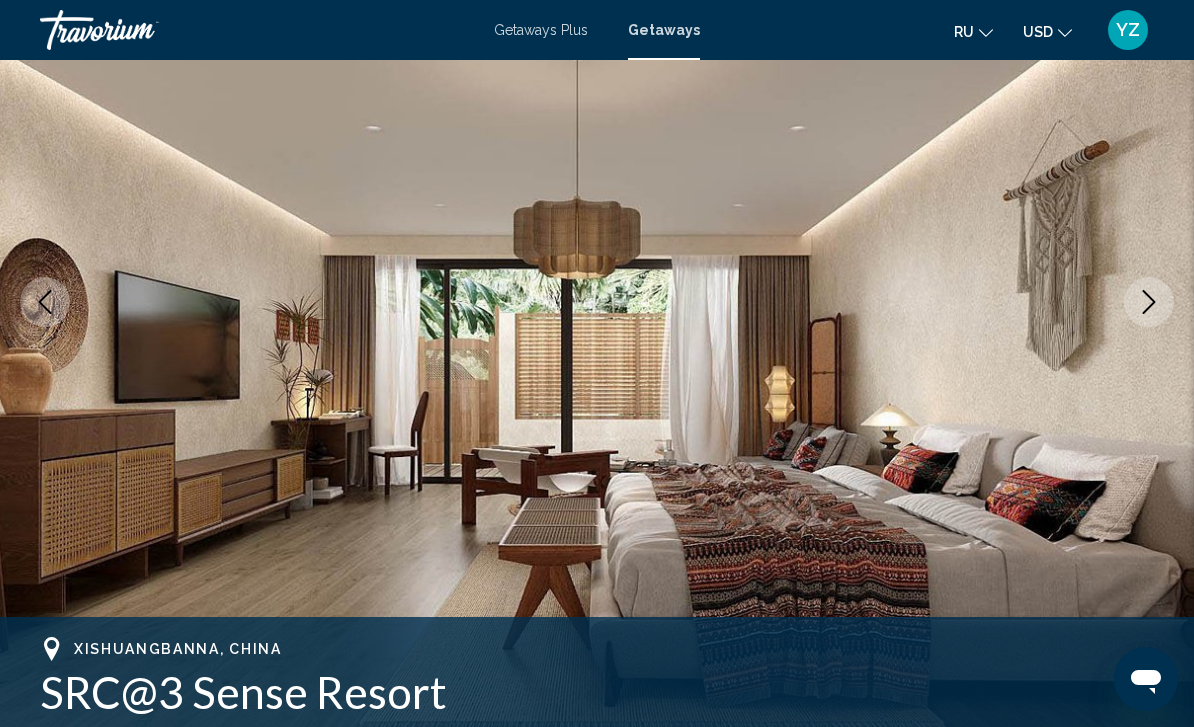 click at bounding box center [1149, 302] 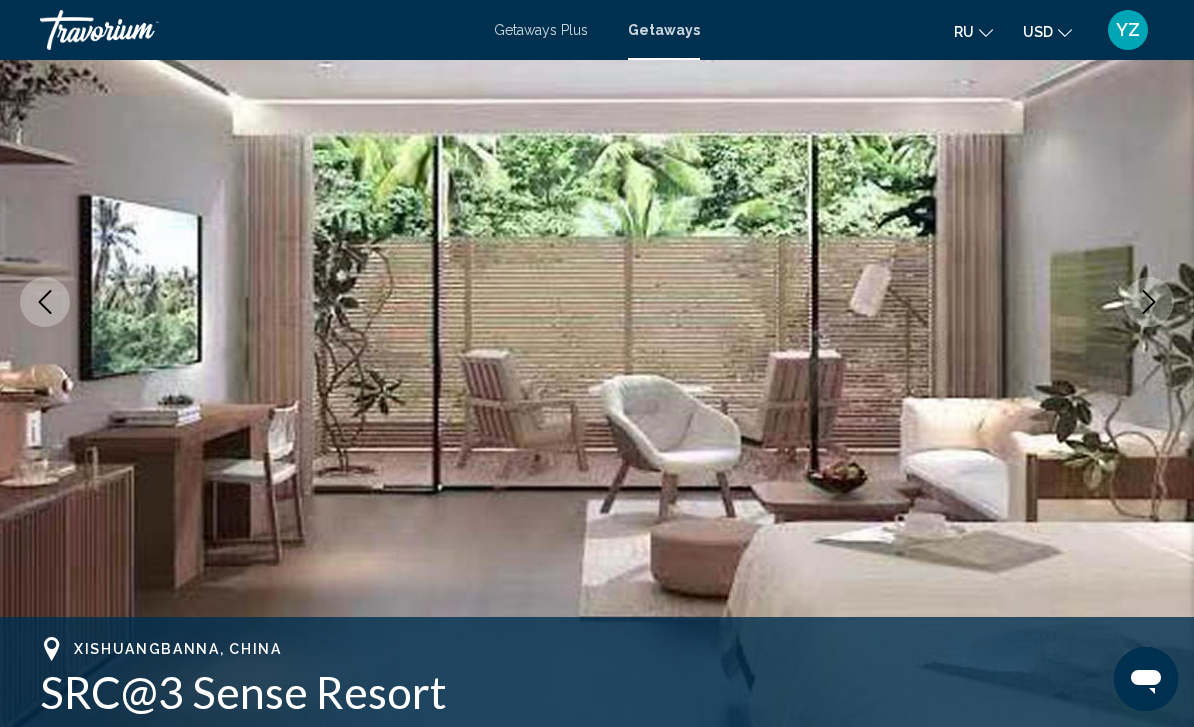 click 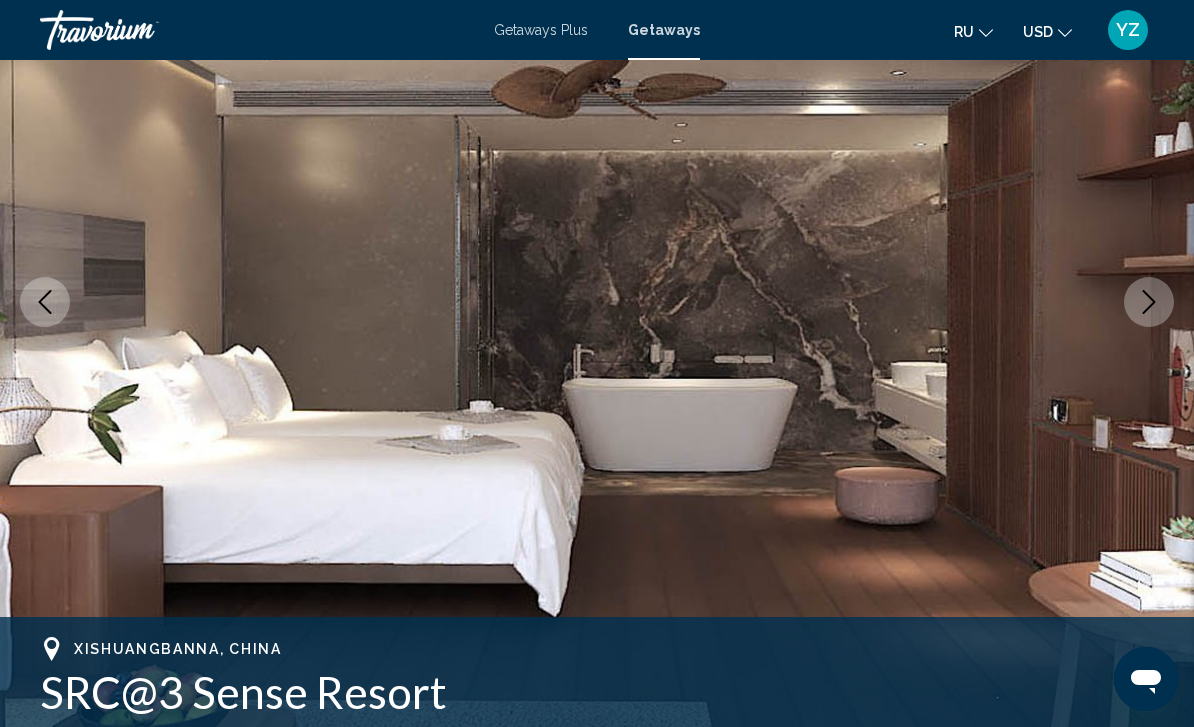 click 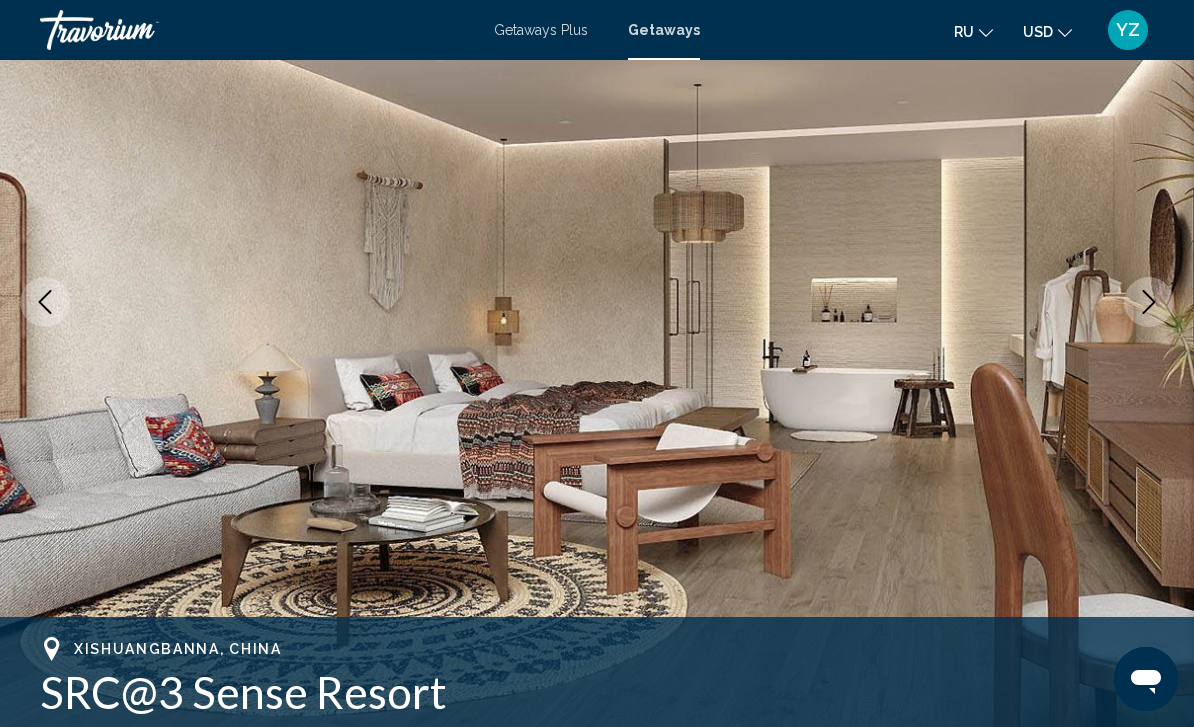 click 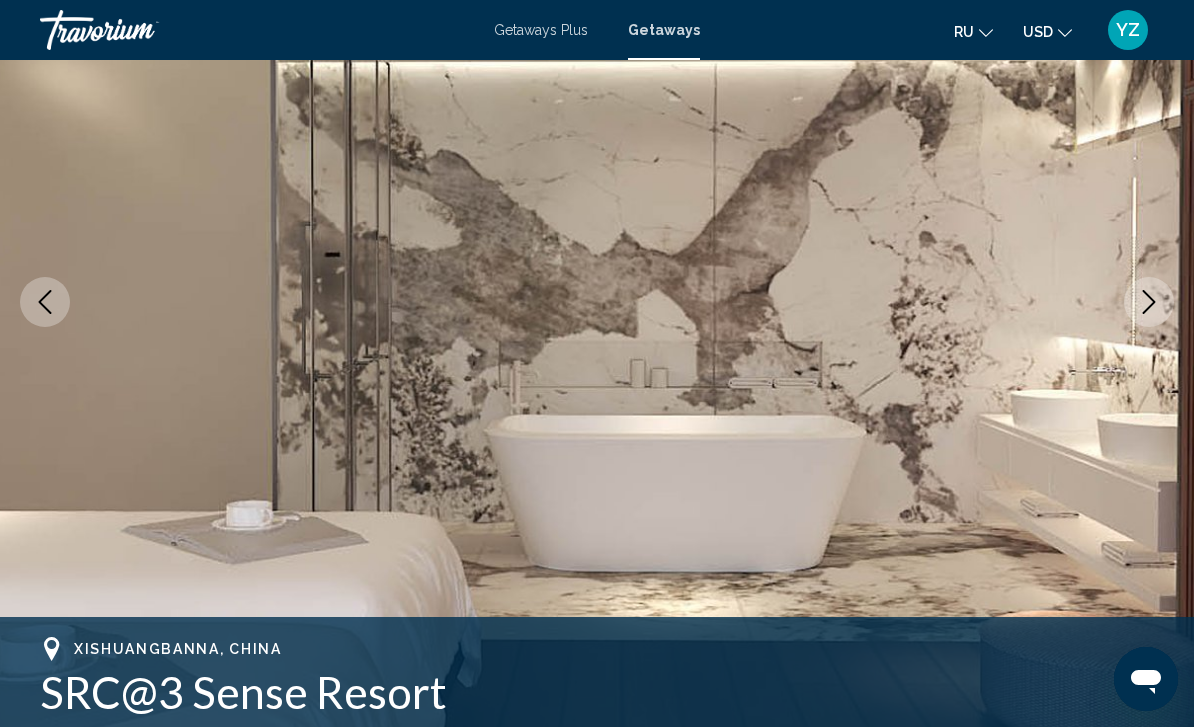click 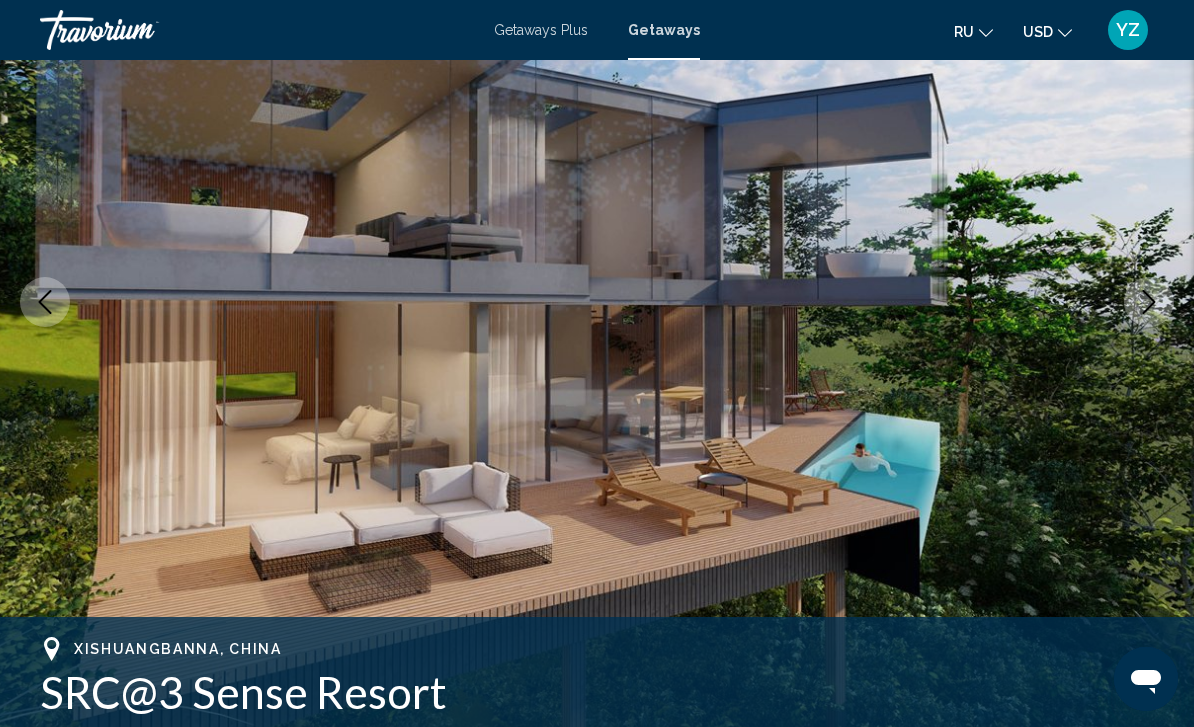 click 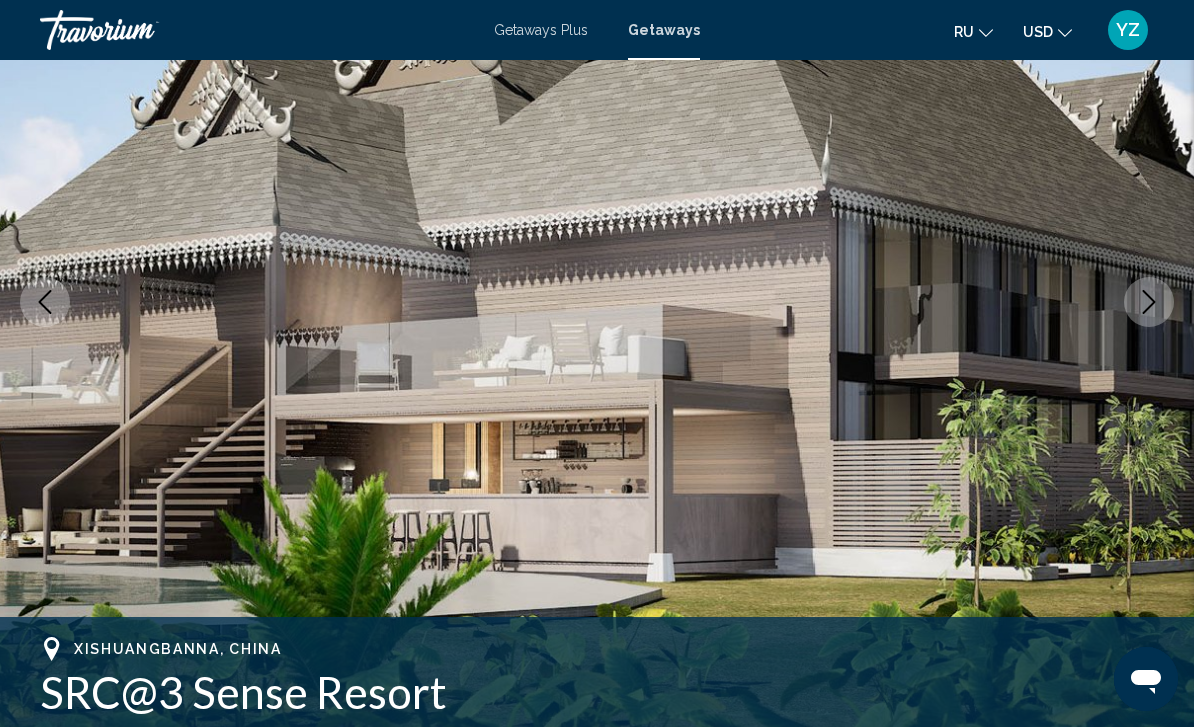 click 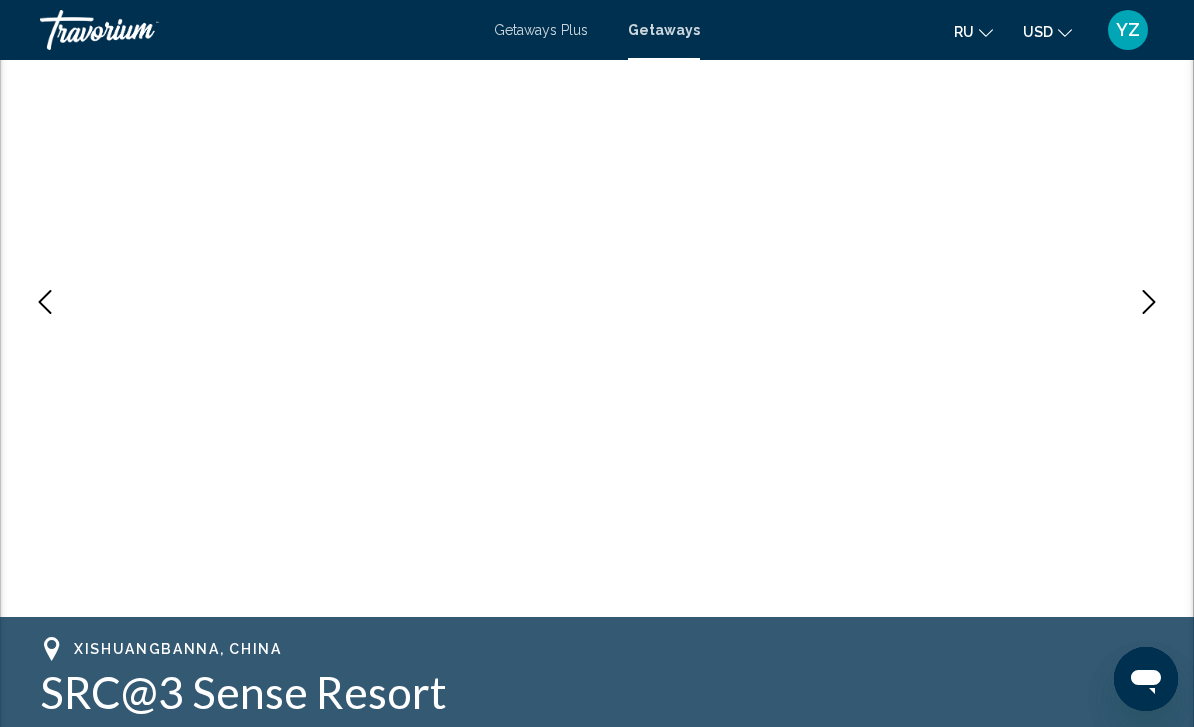 click 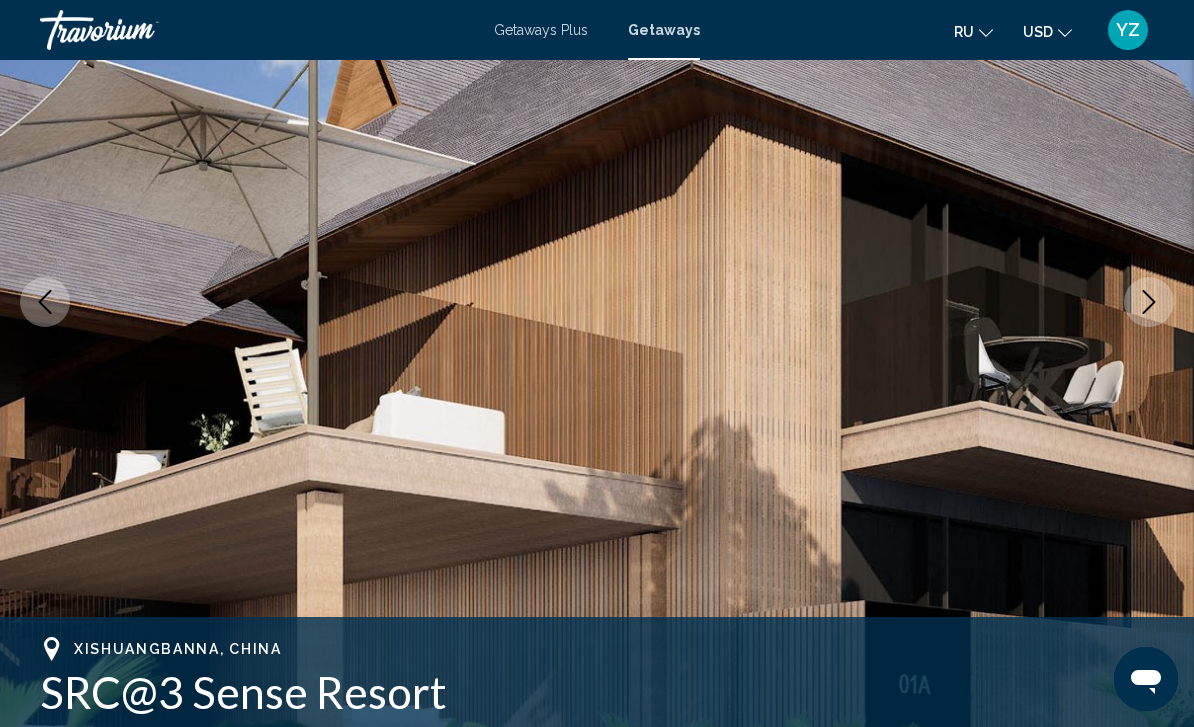 click 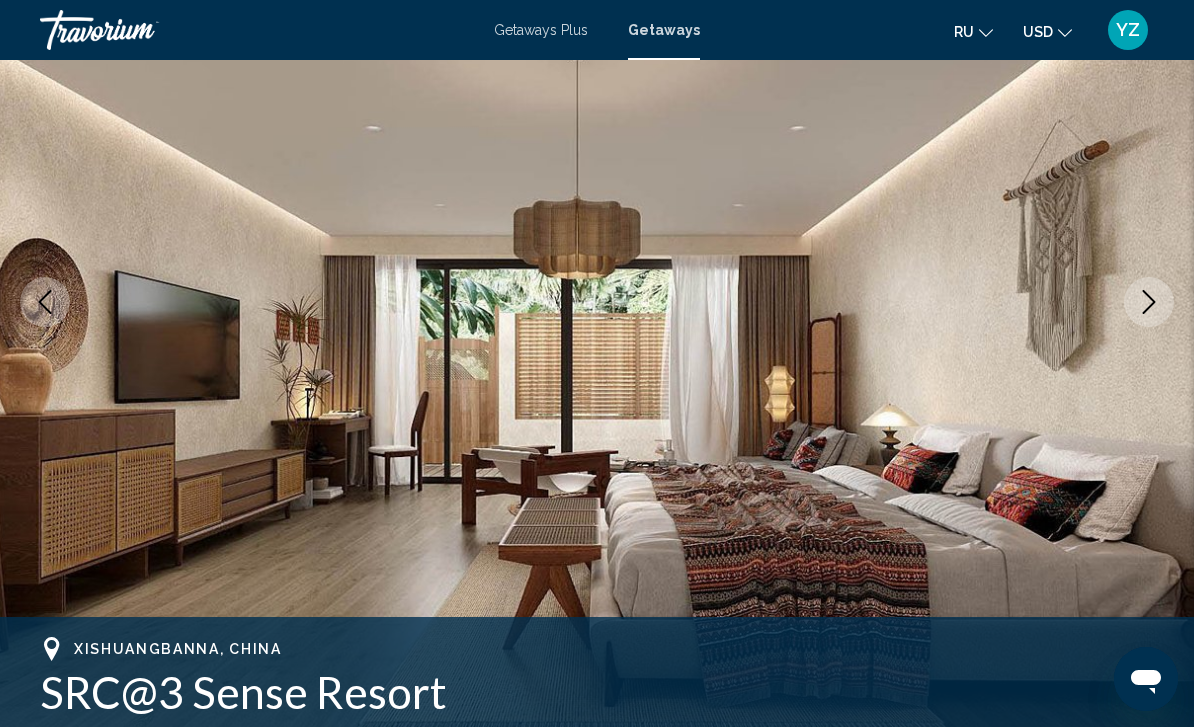 click 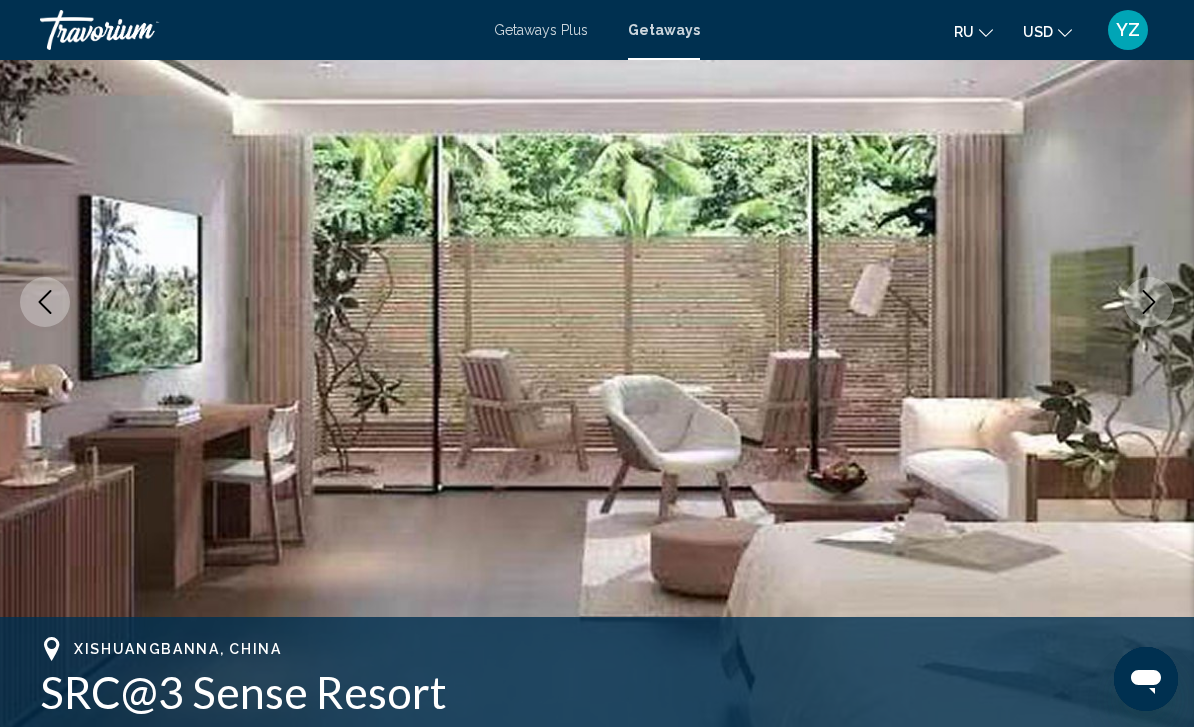click 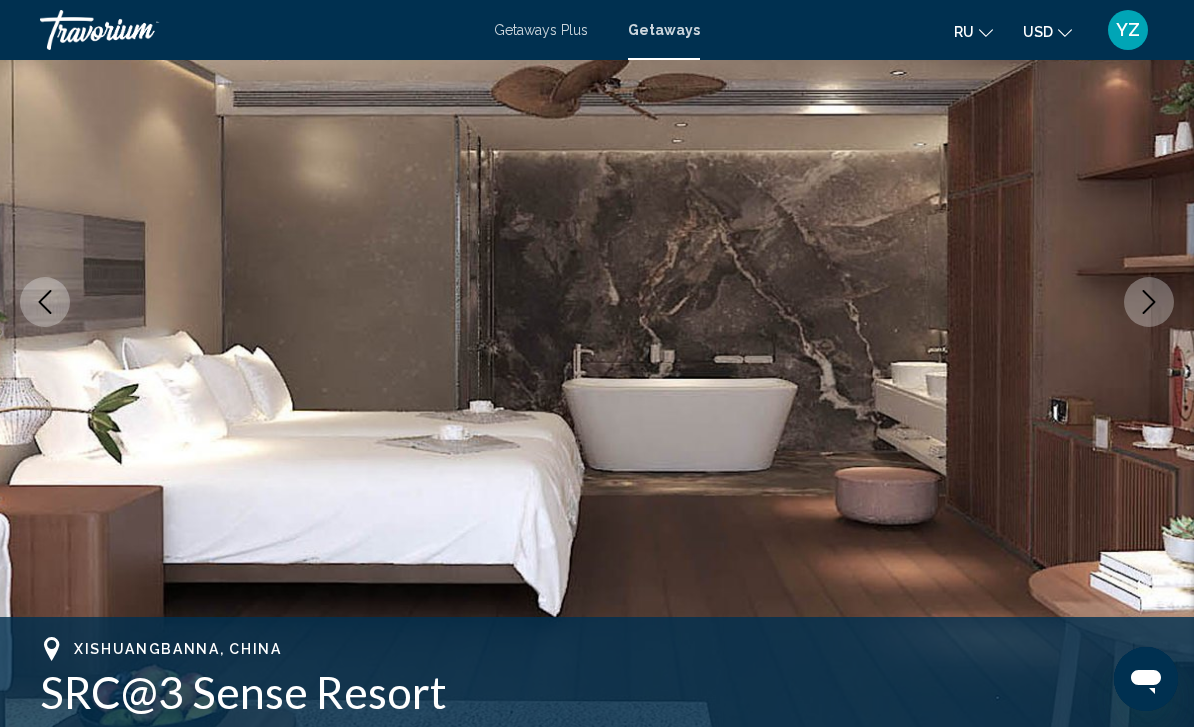click 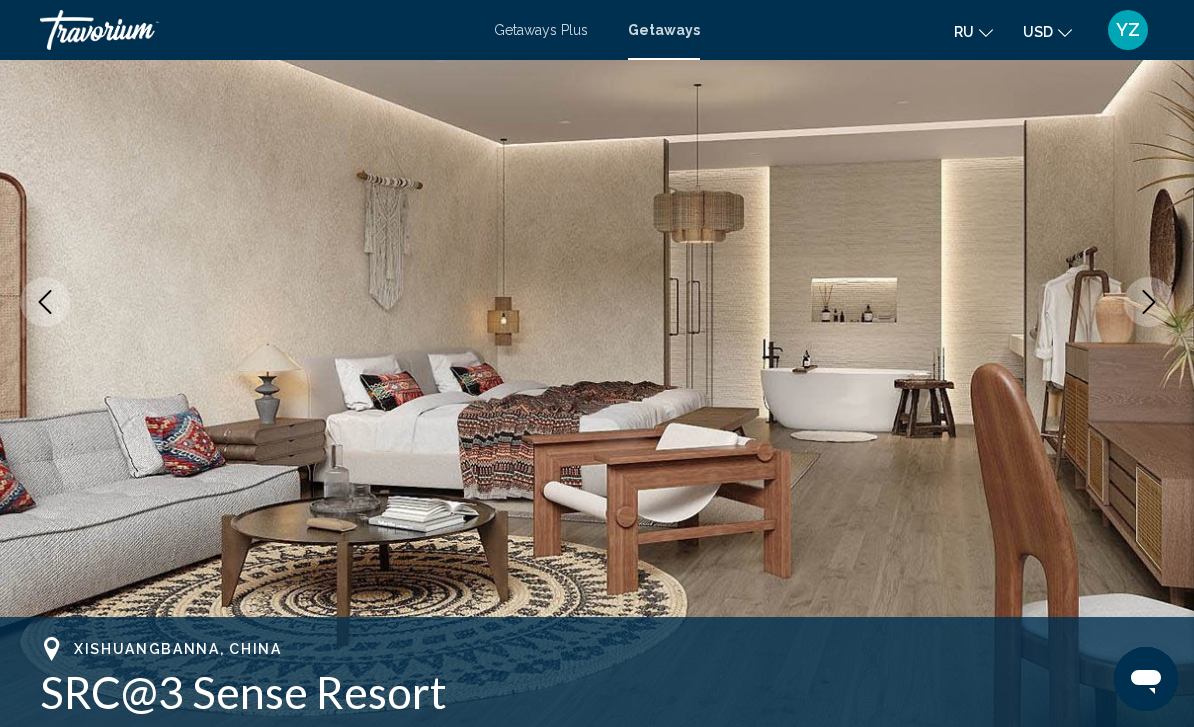 click 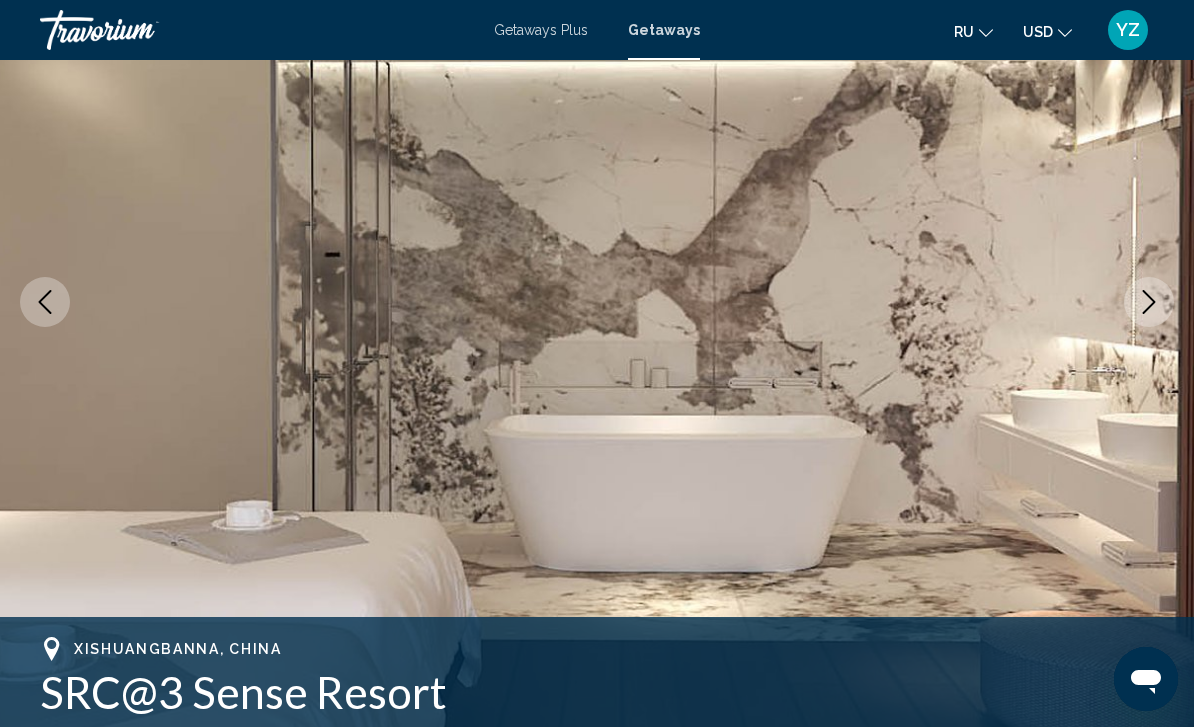 click 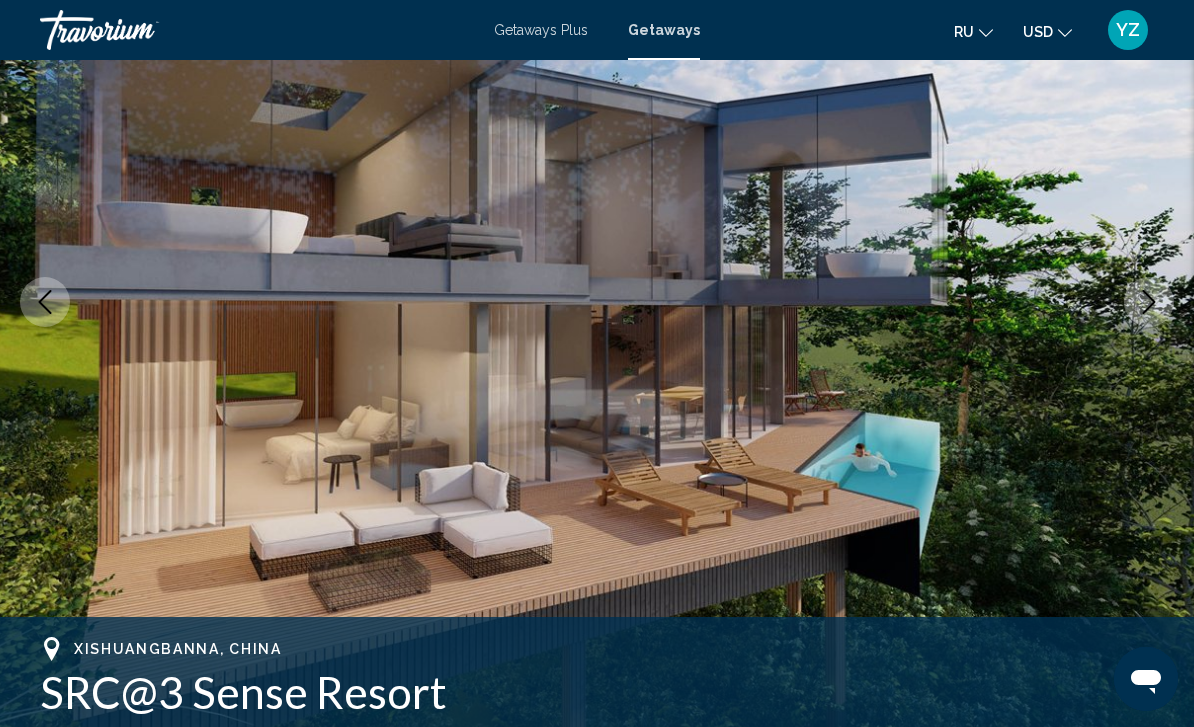click 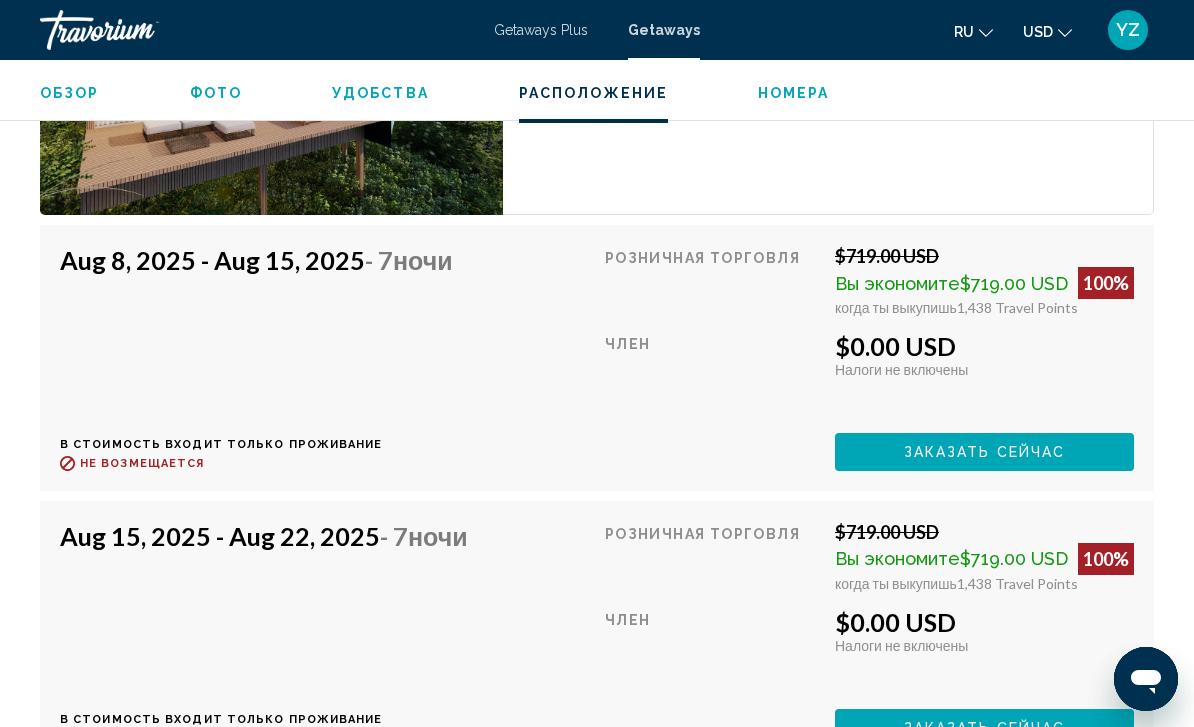 scroll, scrollTop: 4193, scrollLeft: 0, axis: vertical 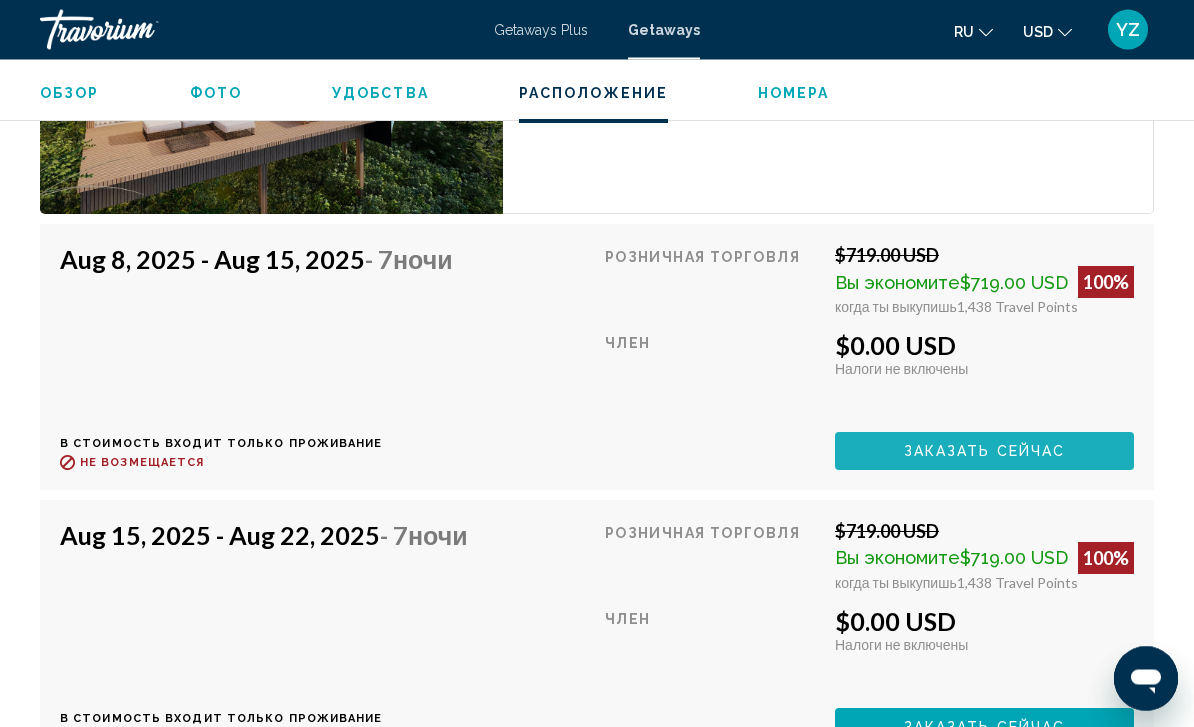 click on "Заказать сейчас" at bounding box center (984, 451) 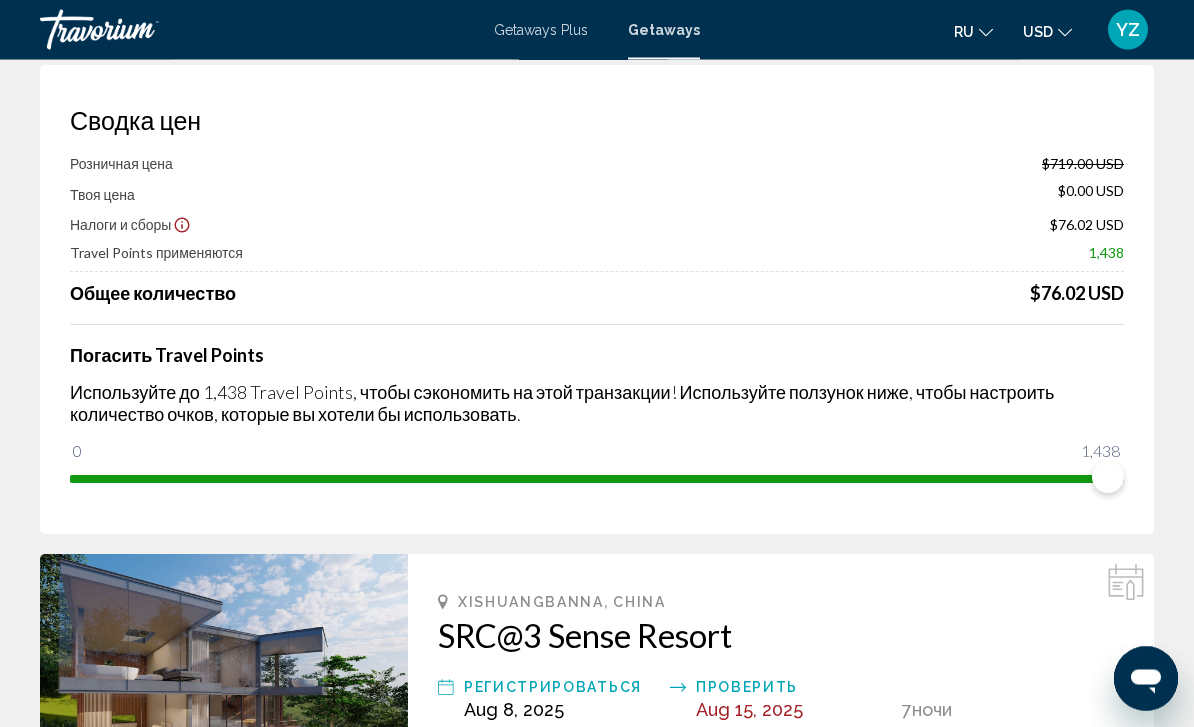 scroll, scrollTop: 0, scrollLeft: 0, axis: both 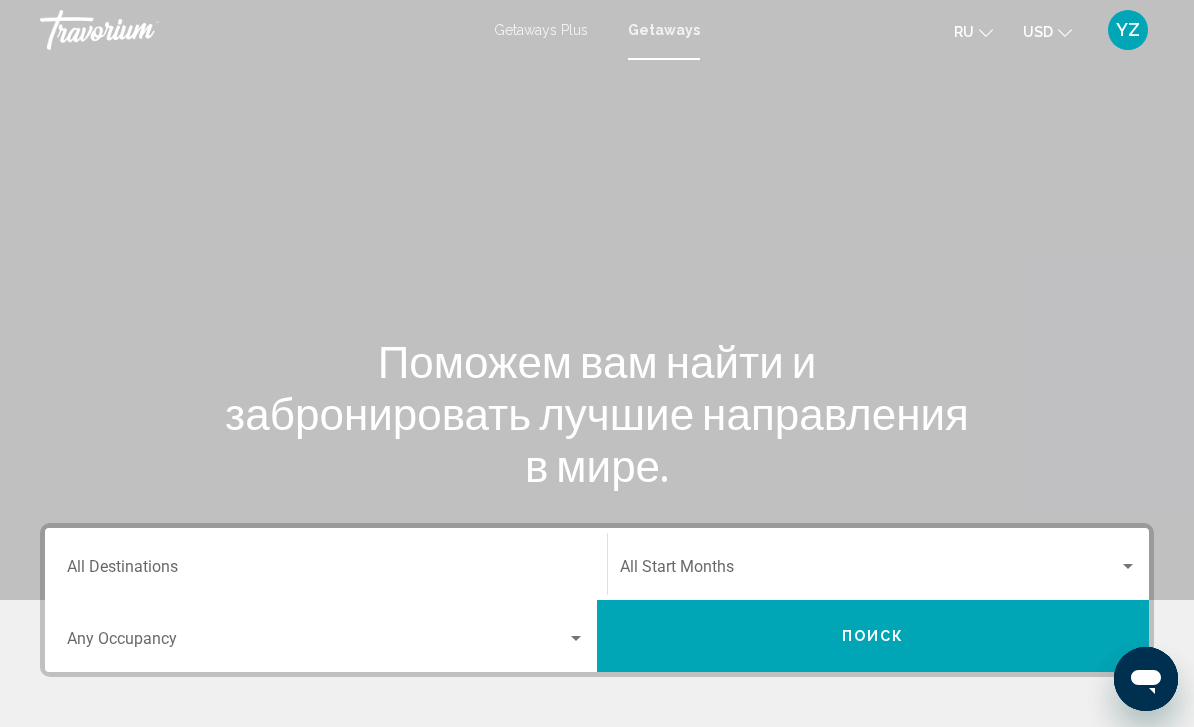 click on "Destination All Destinations" at bounding box center [326, 571] 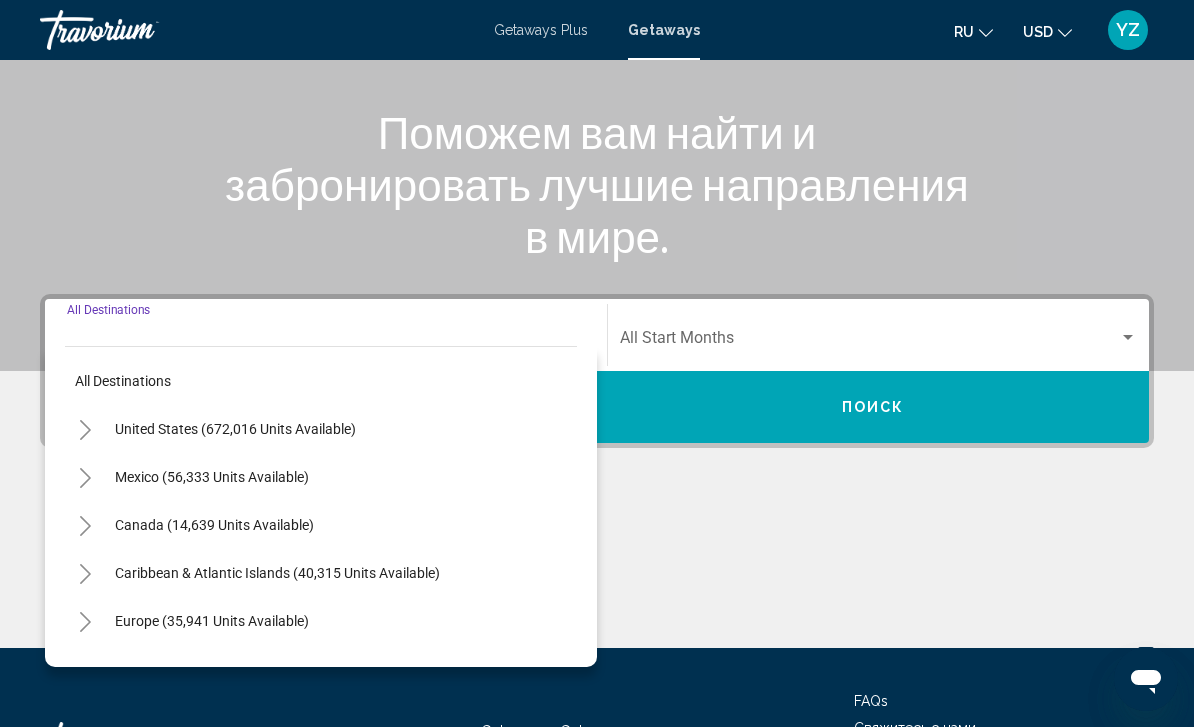 scroll, scrollTop: 395, scrollLeft: 0, axis: vertical 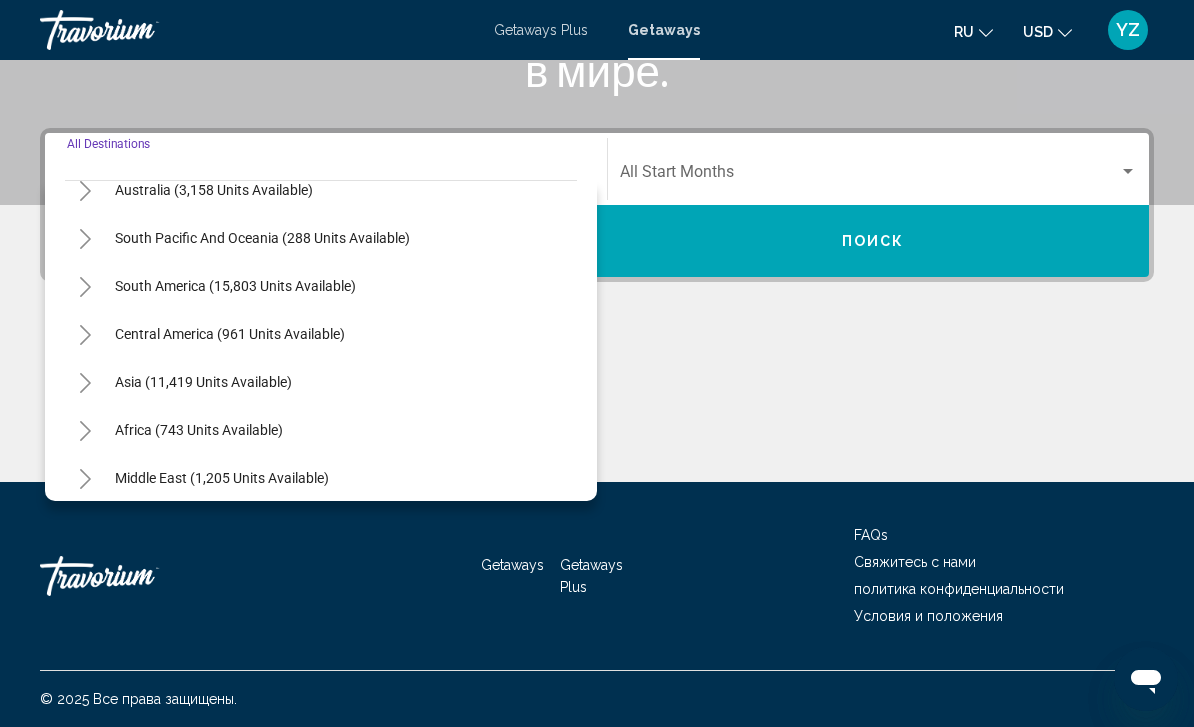 click 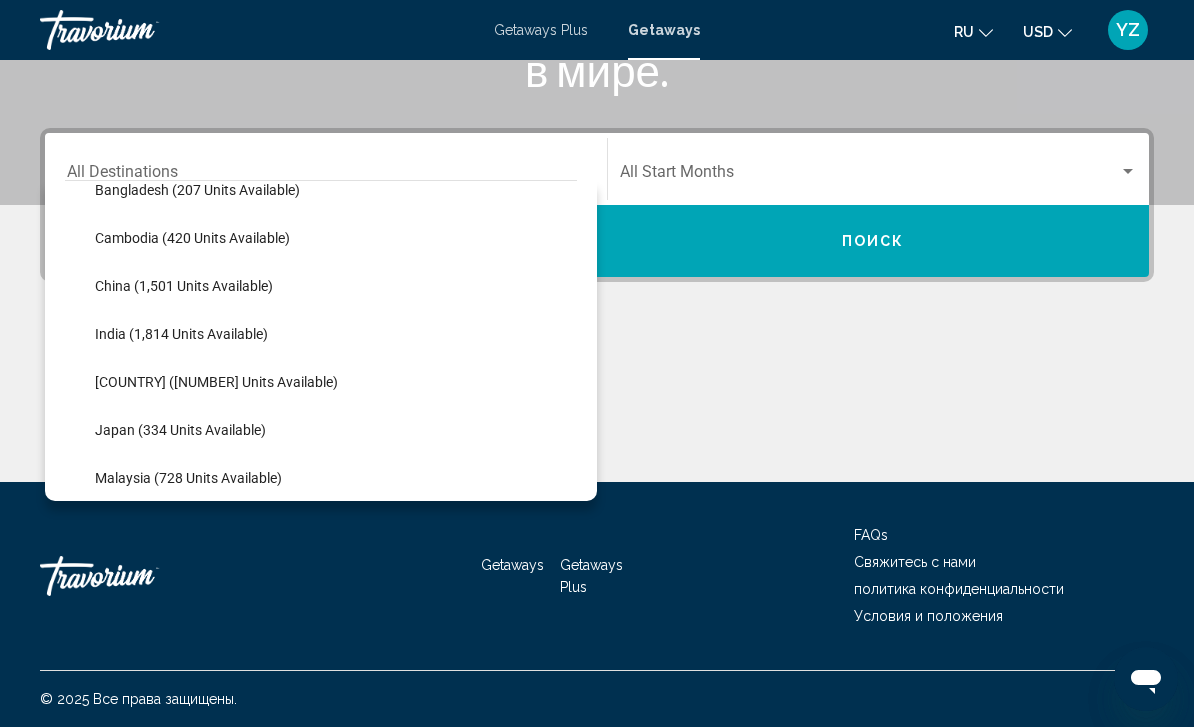 scroll, scrollTop: 551, scrollLeft: 0, axis: vertical 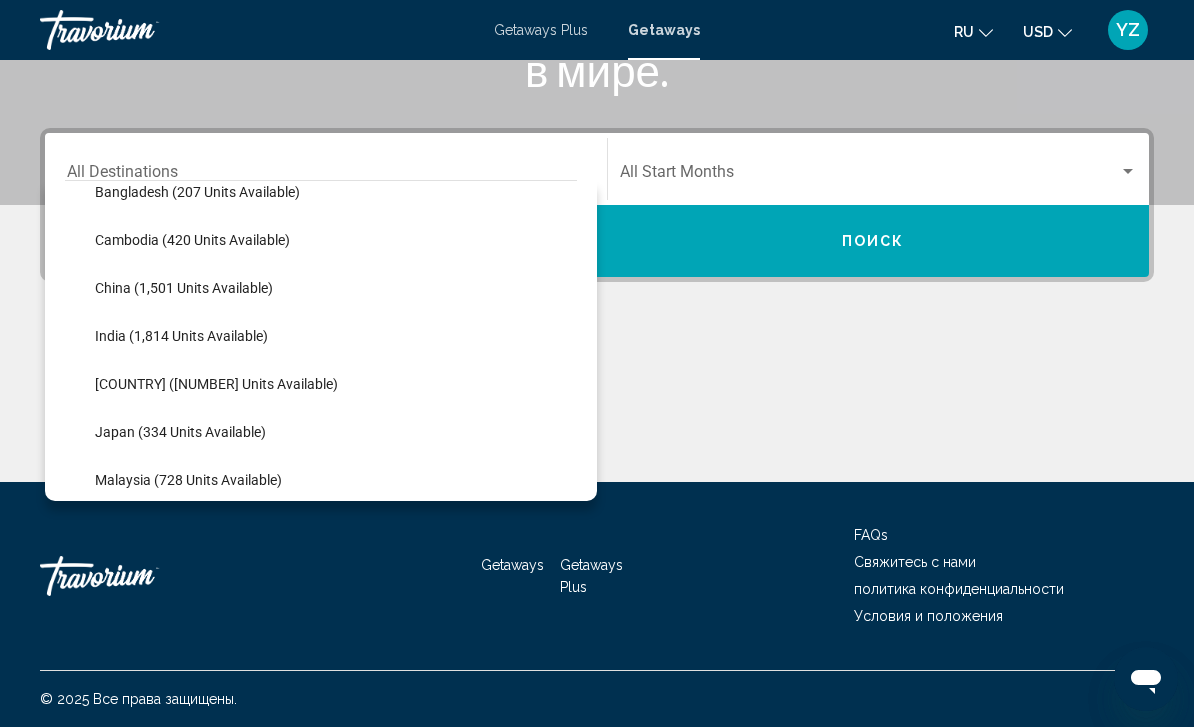 click on "China (1,501 units available)" 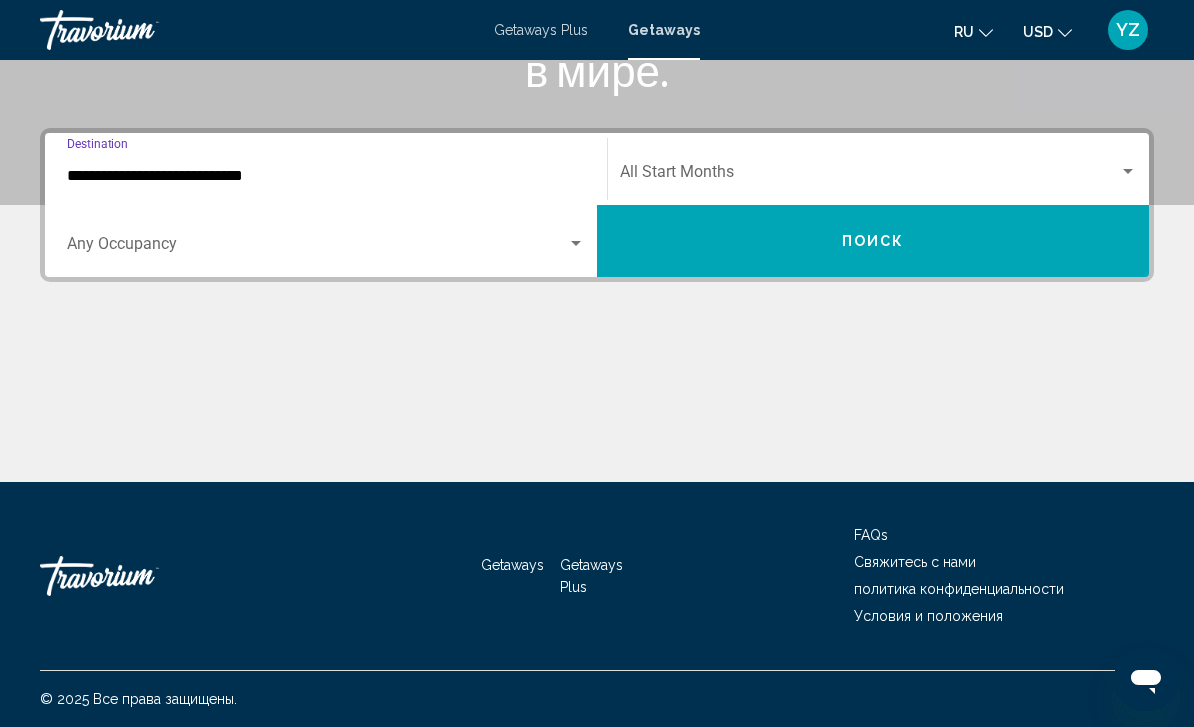 click on "Поиск" at bounding box center (873, 241) 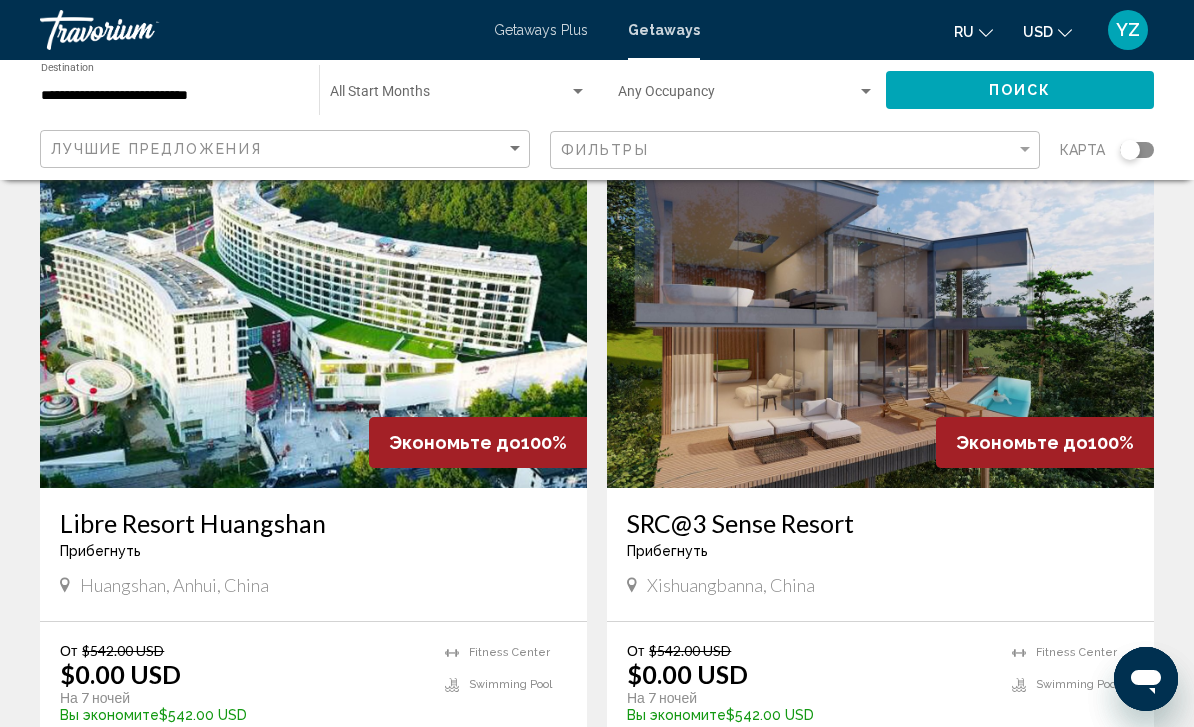 scroll, scrollTop: 2177, scrollLeft: 0, axis: vertical 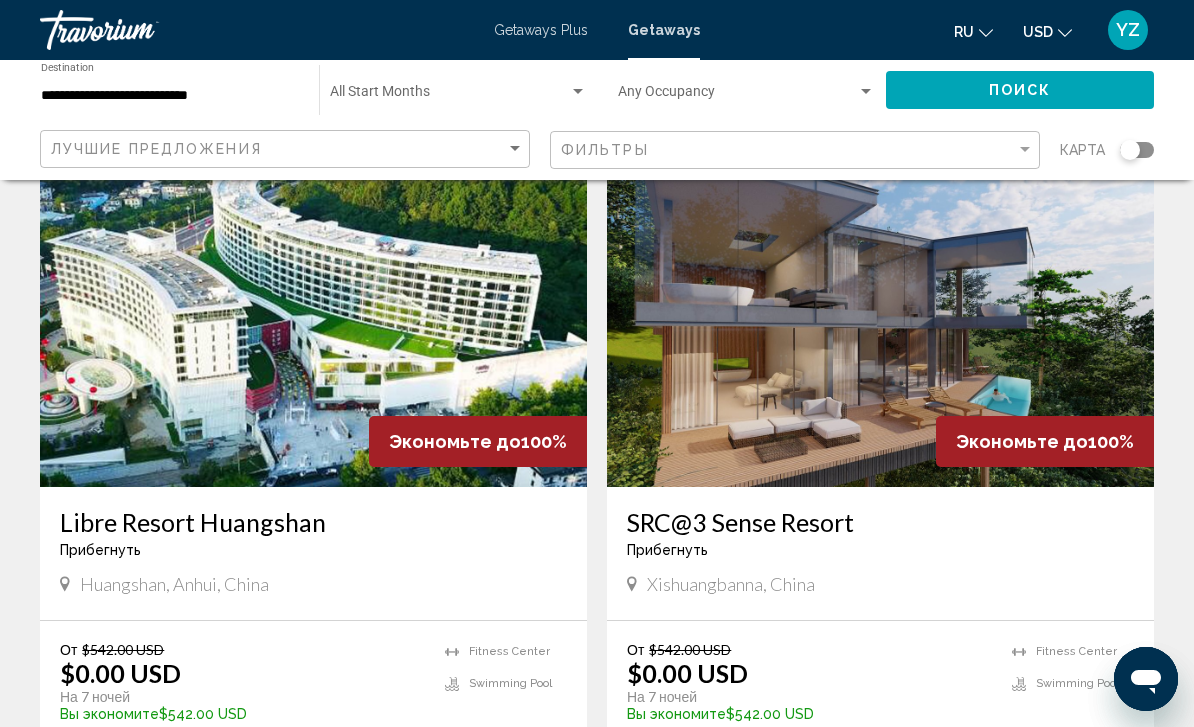 click at bounding box center (880, 327) 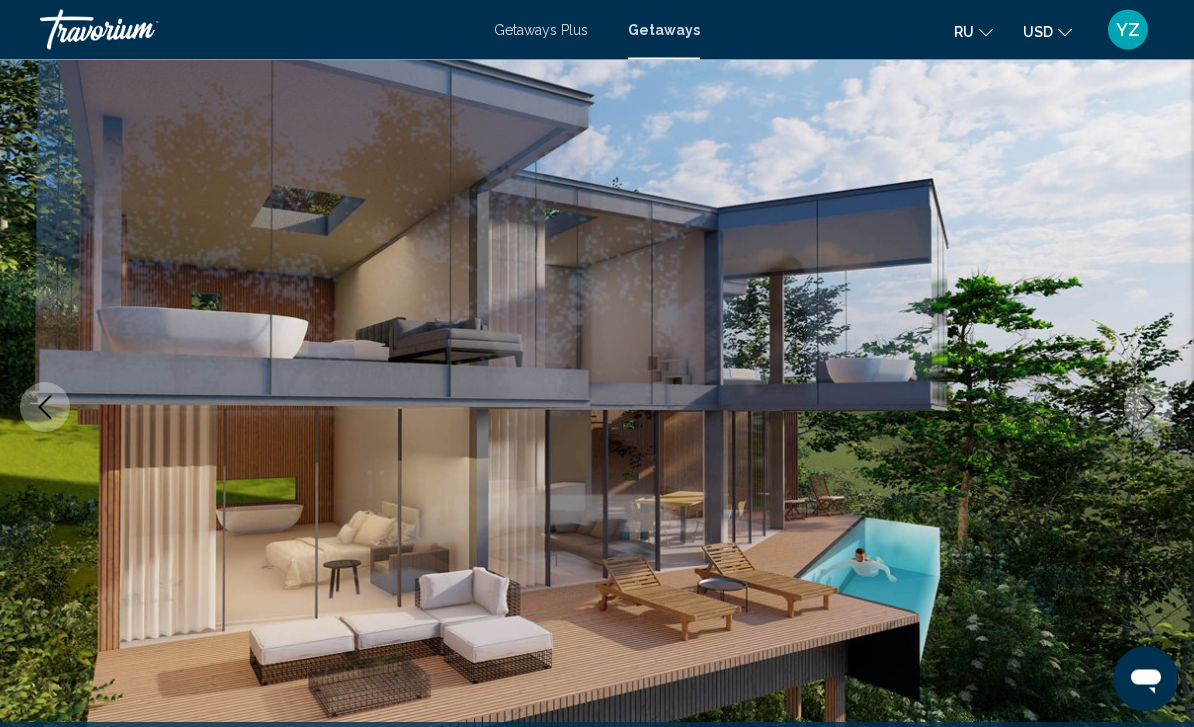 scroll, scrollTop: 129, scrollLeft: 0, axis: vertical 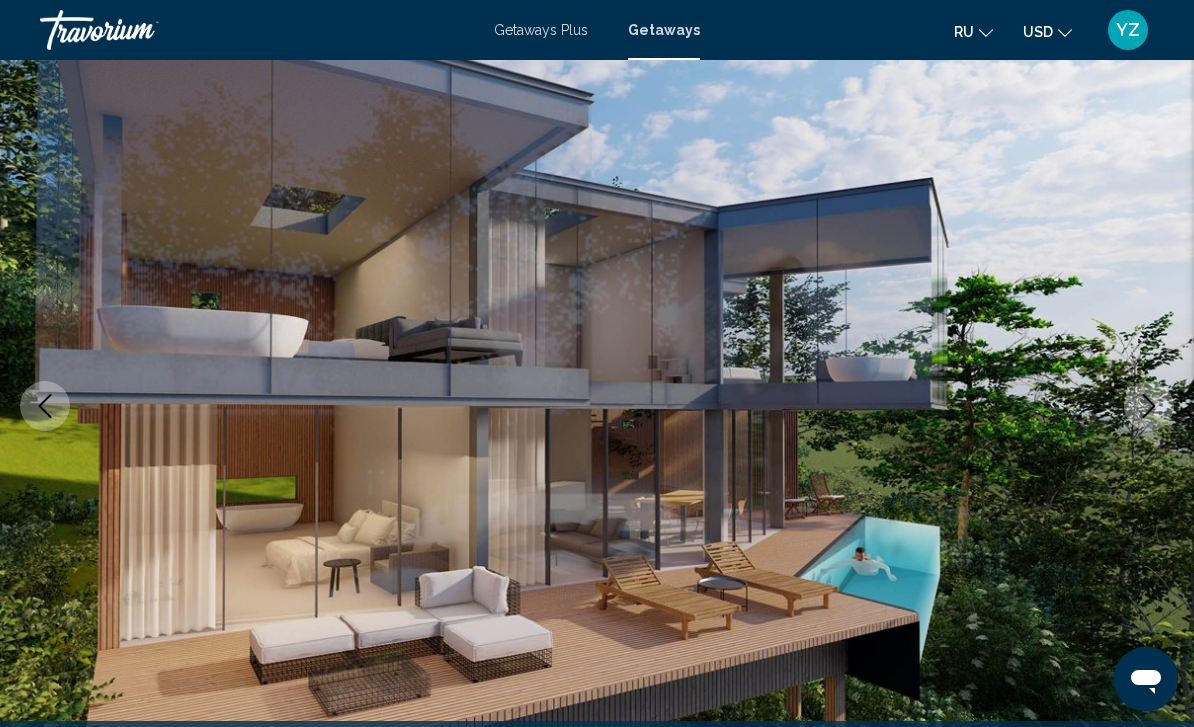 click at bounding box center (1149, 406) 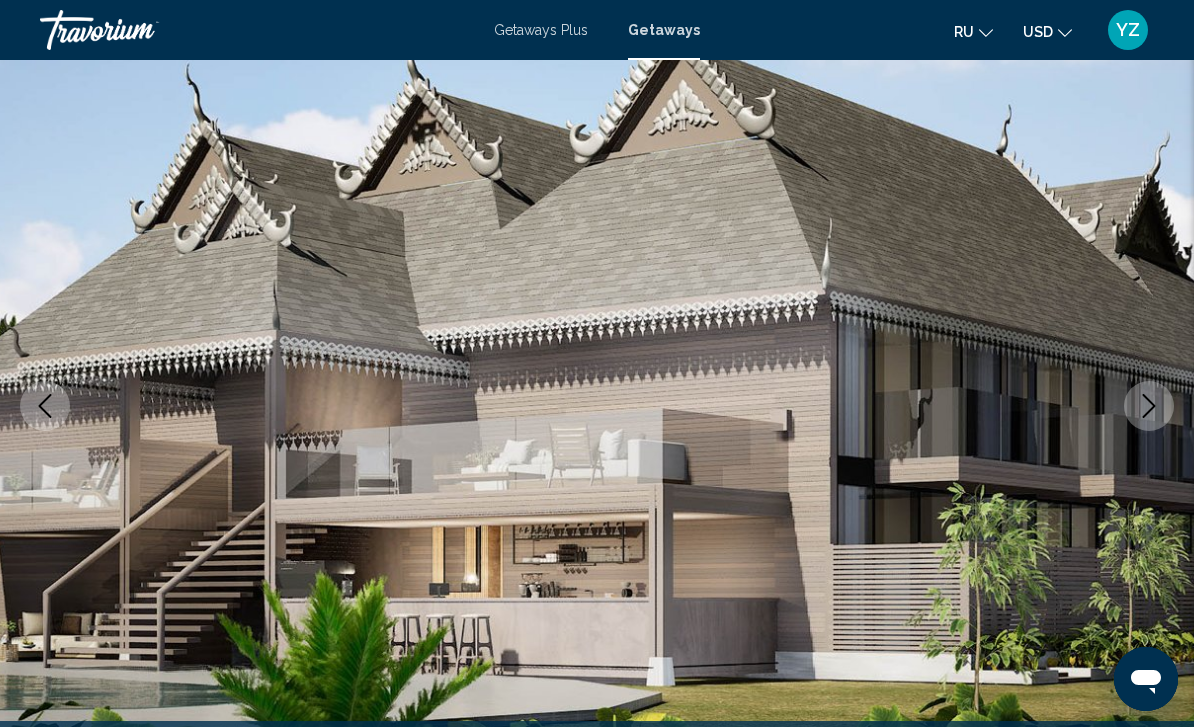 click at bounding box center [1149, 406] 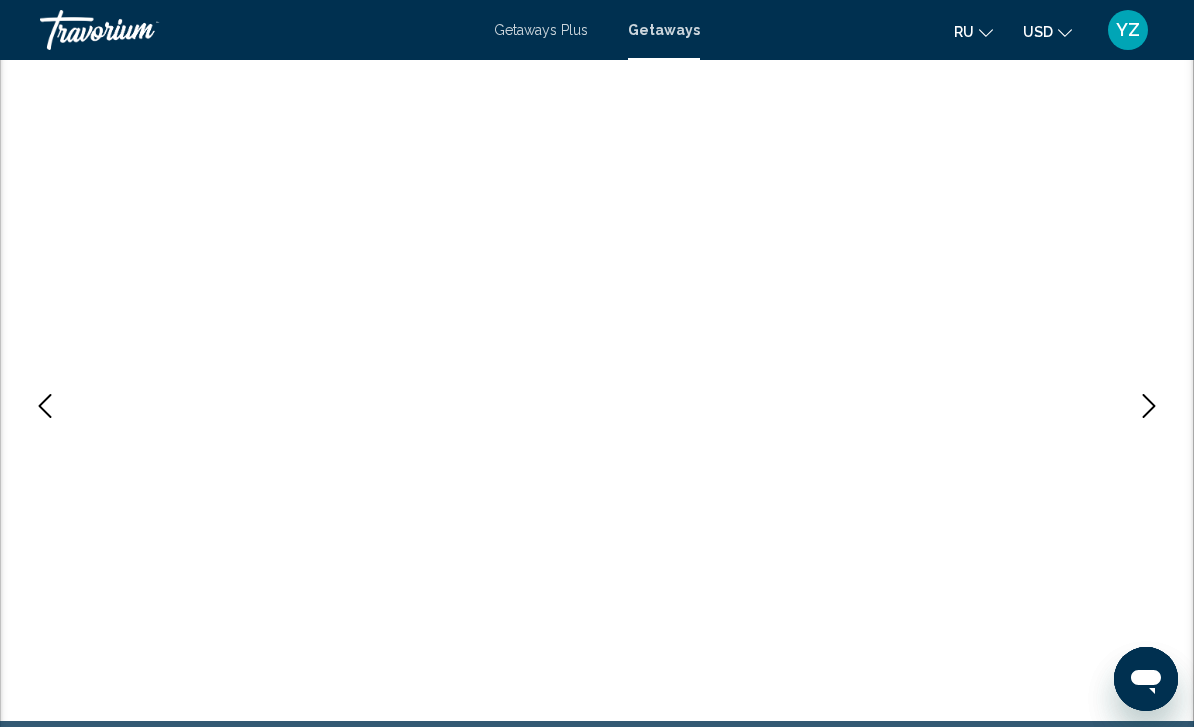 click 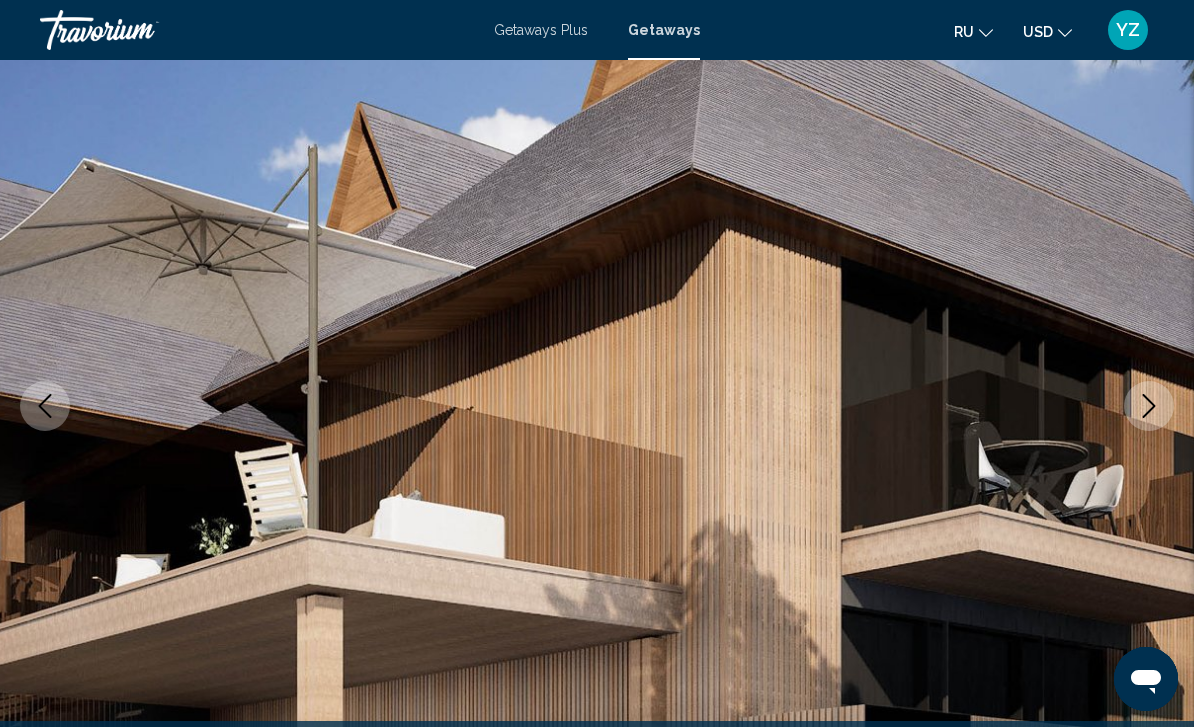 click at bounding box center (1149, 406) 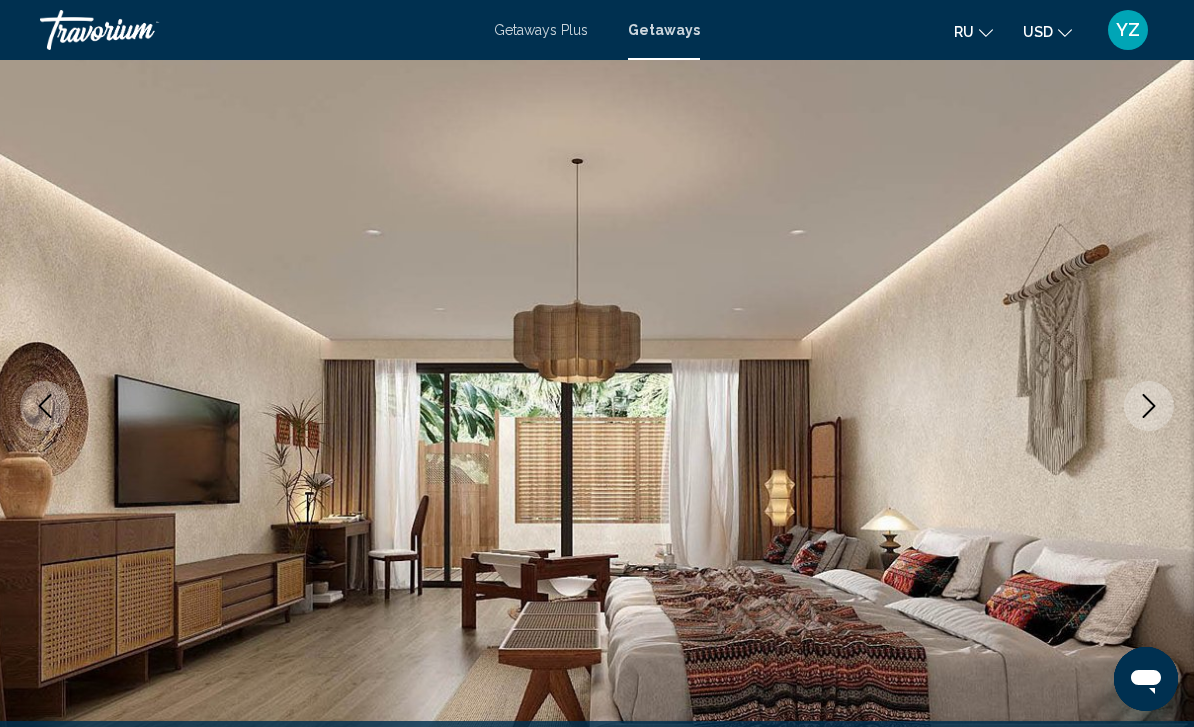 click 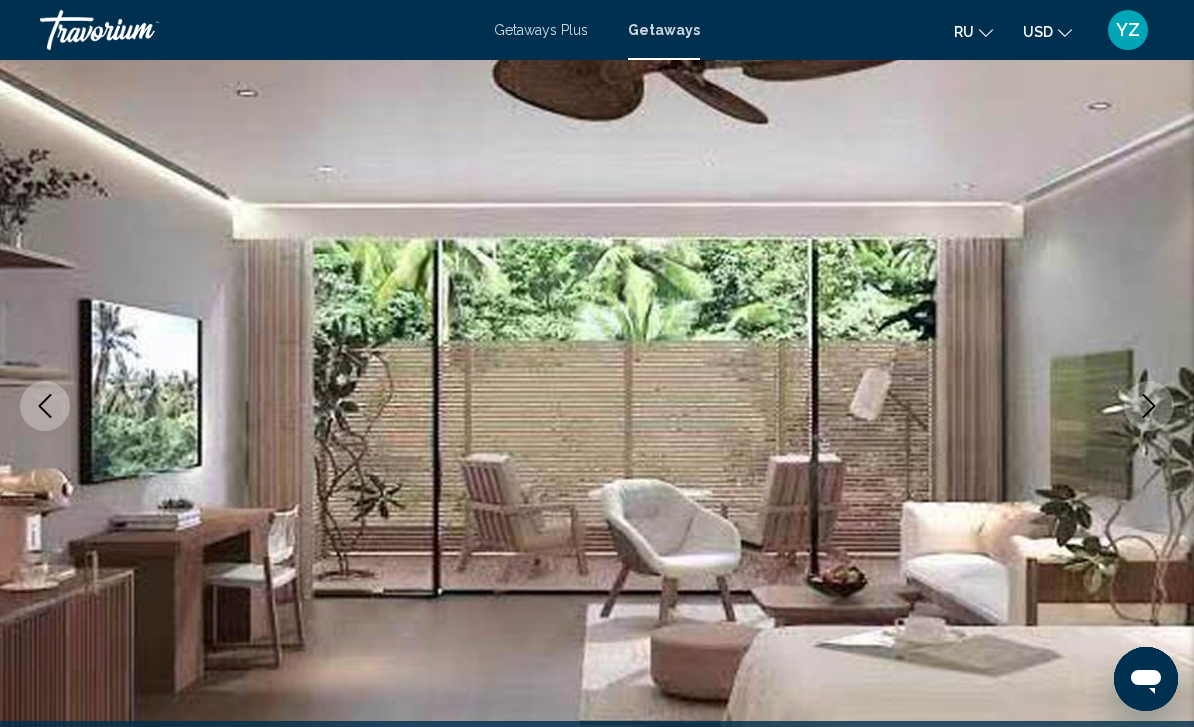 click at bounding box center [1149, 406] 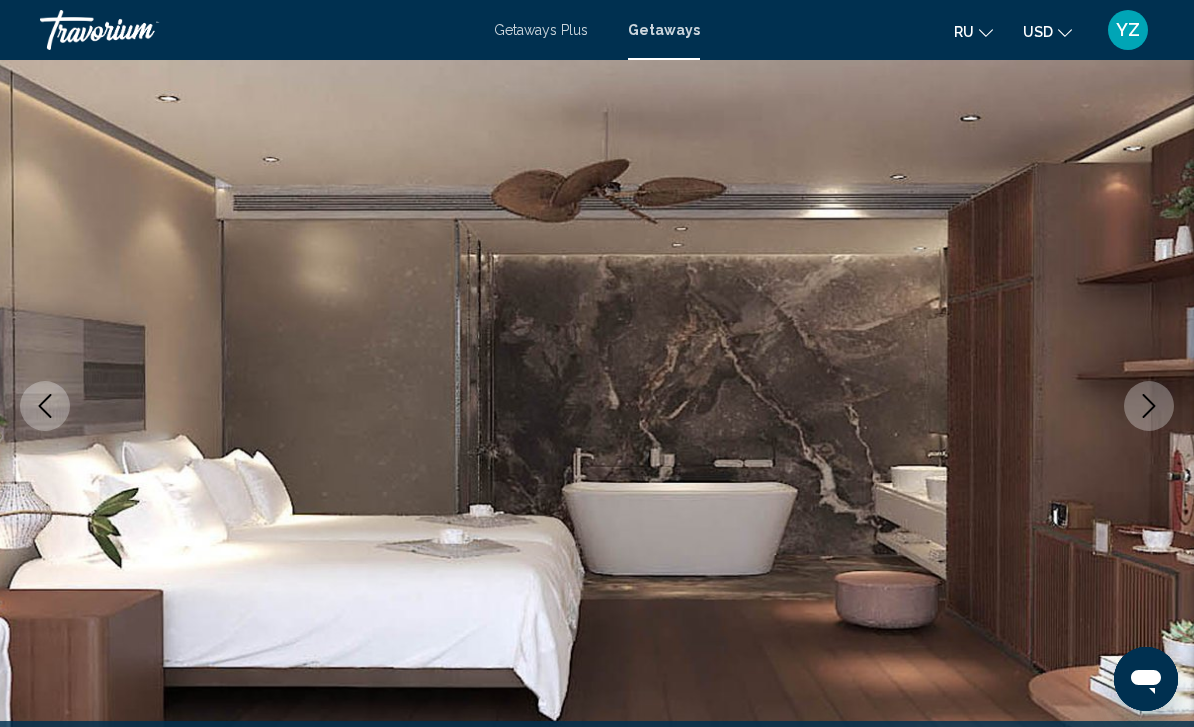 click 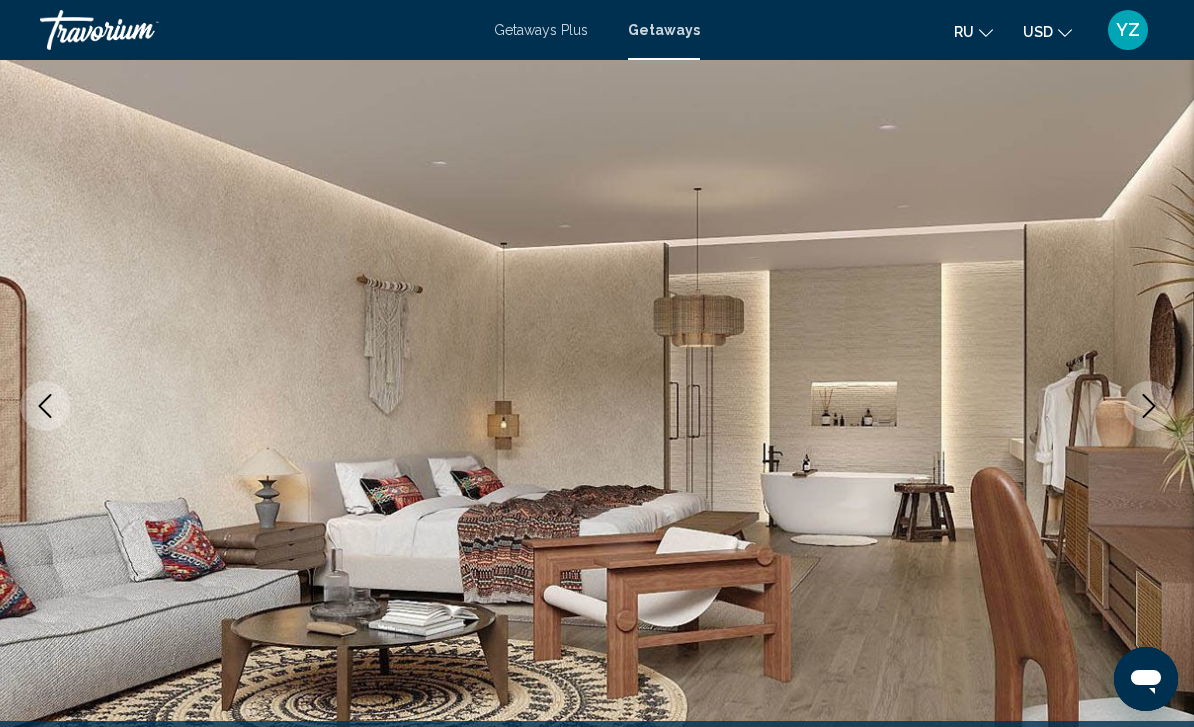 click at bounding box center (1149, 406) 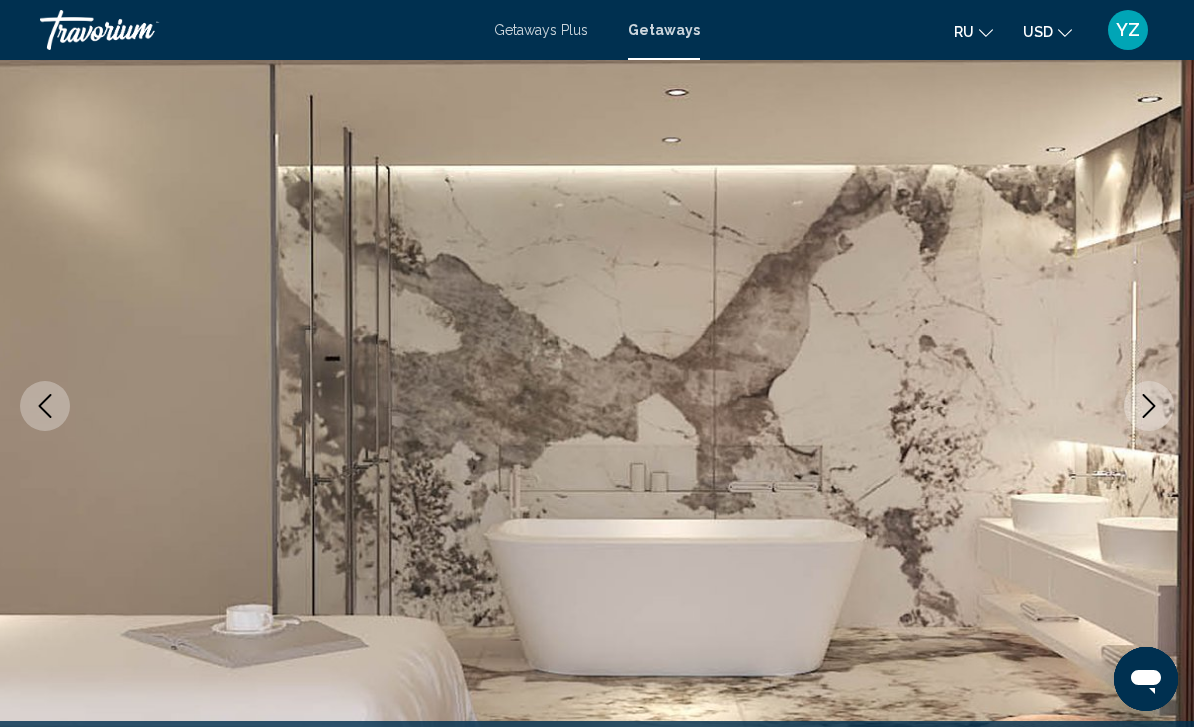 click 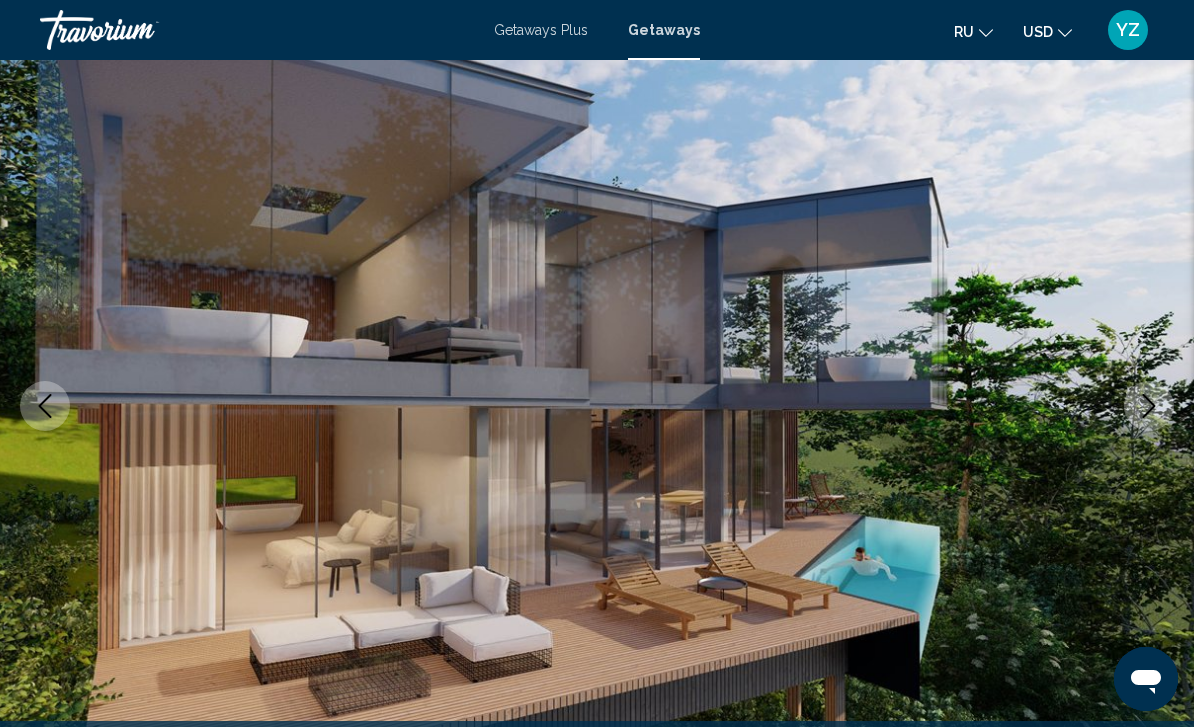 click 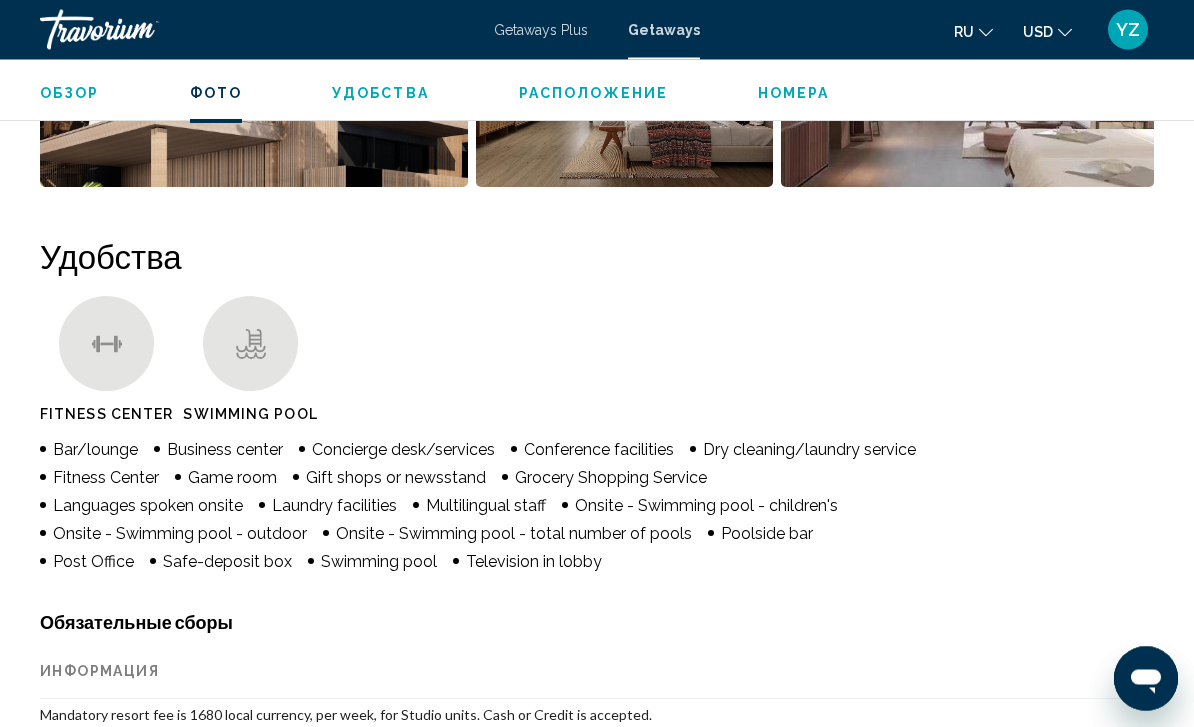 scroll, scrollTop: 1822, scrollLeft: 0, axis: vertical 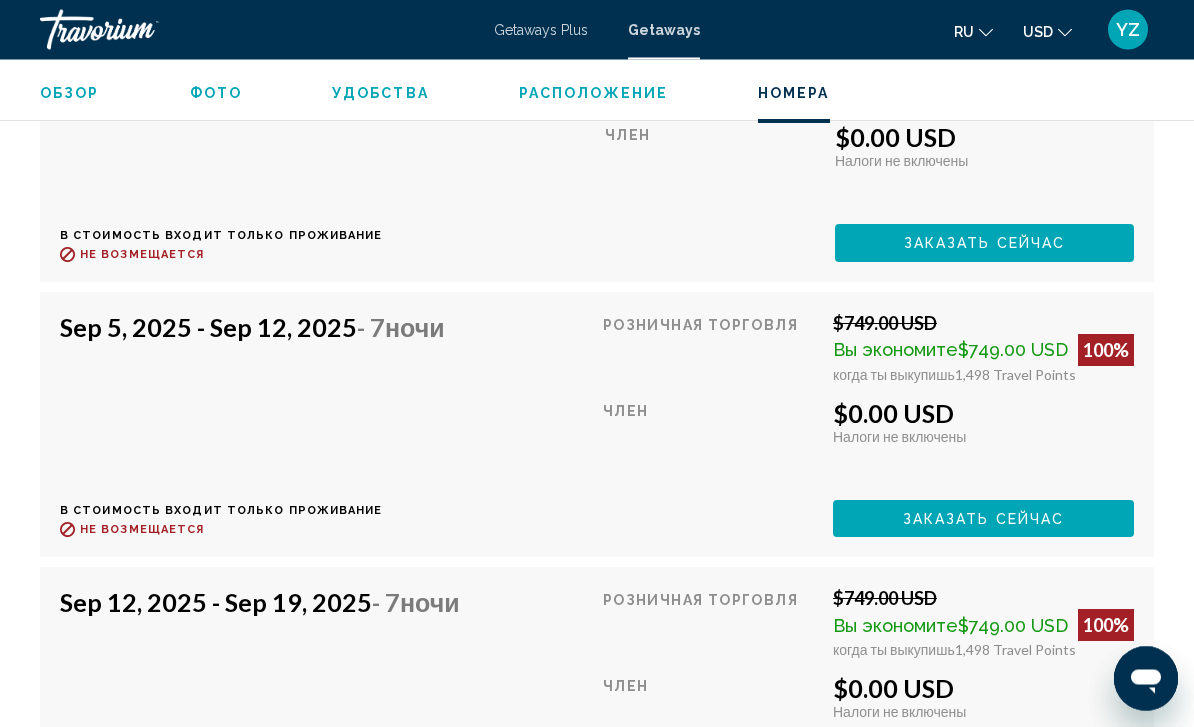 click on "Заказать сейчас" at bounding box center [984, -583] 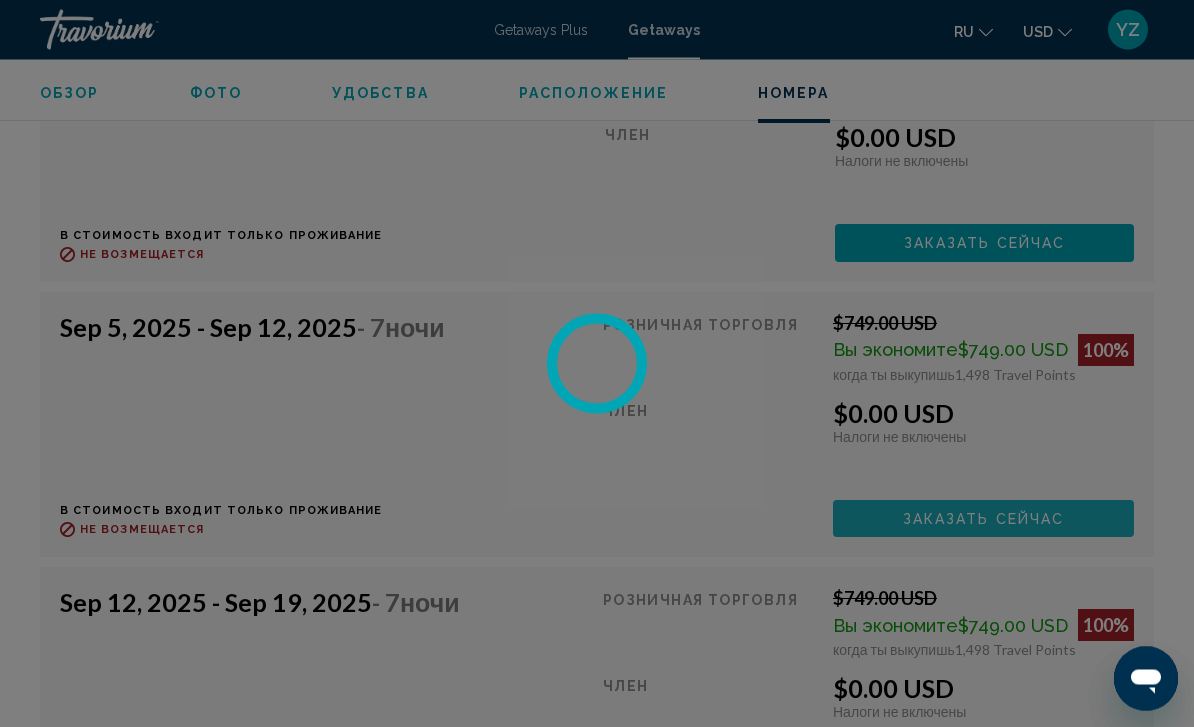 scroll, scrollTop: 5228, scrollLeft: 0, axis: vertical 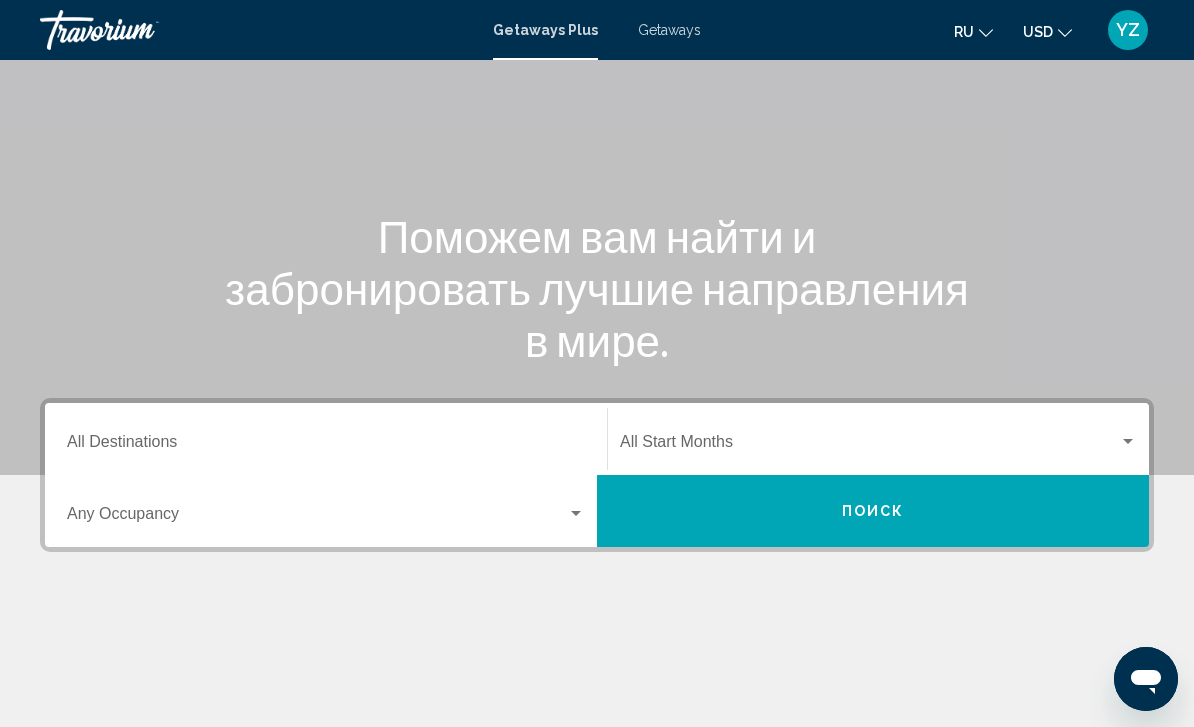 click on "Destination All Destinations" at bounding box center [326, 439] 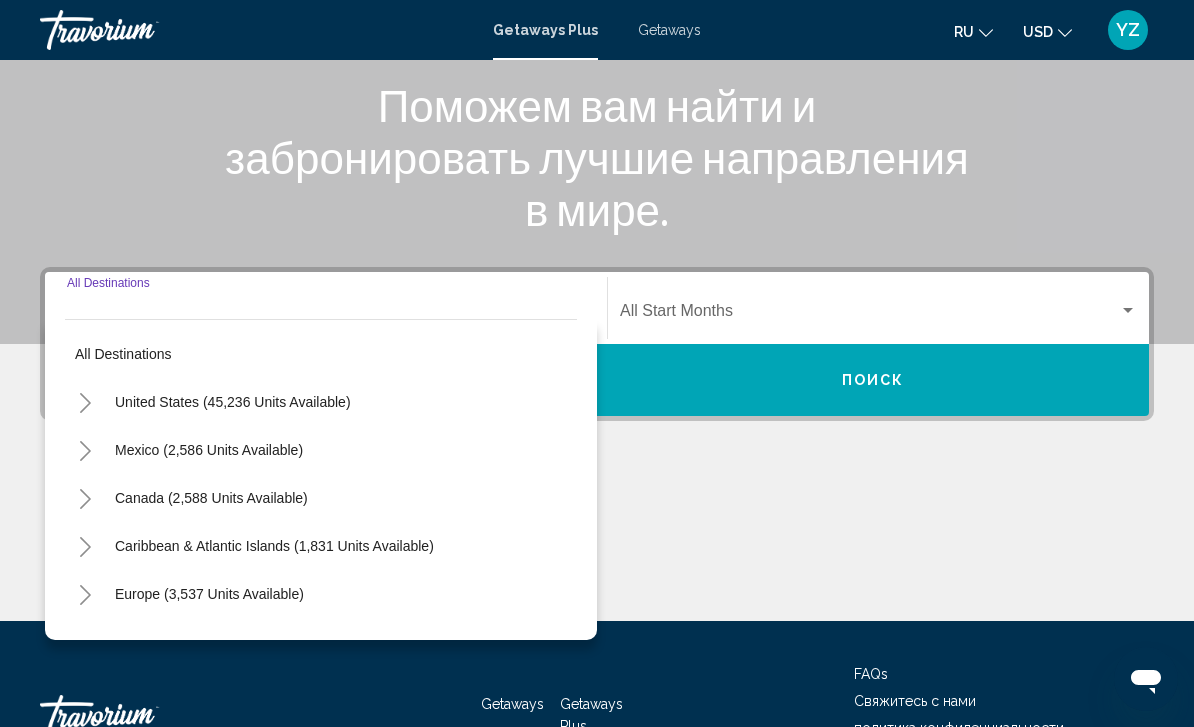 scroll, scrollTop: 328, scrollLeft: 0, axis: vertical 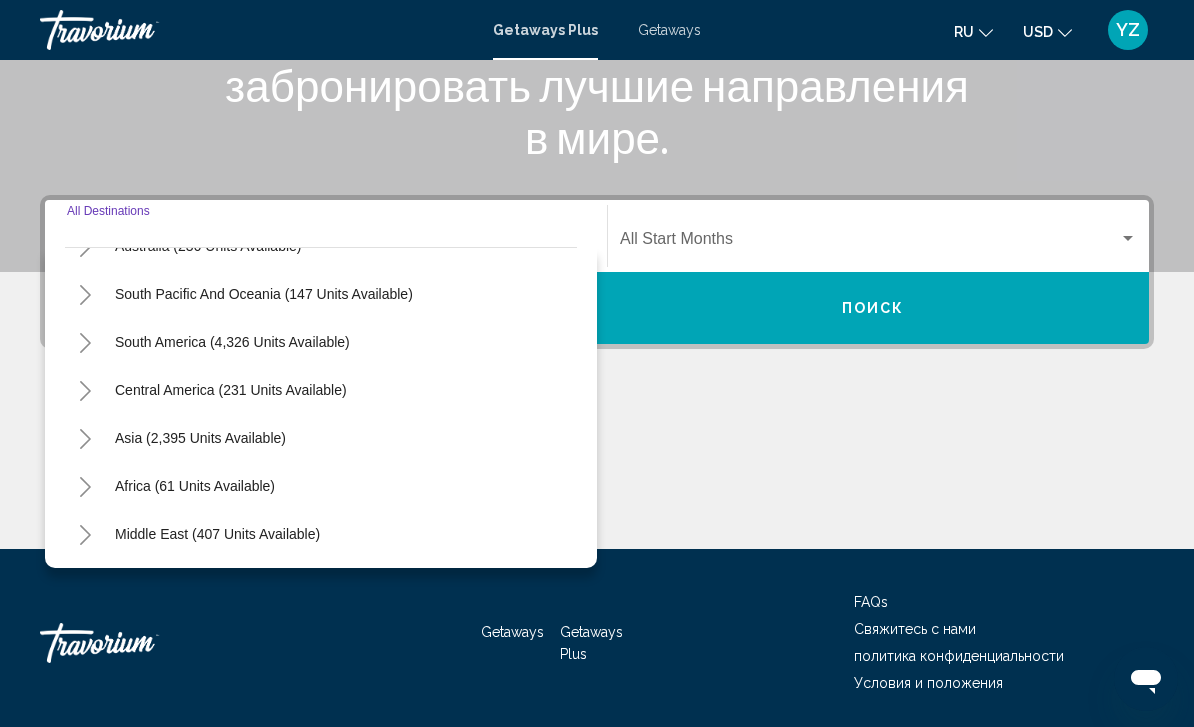 click 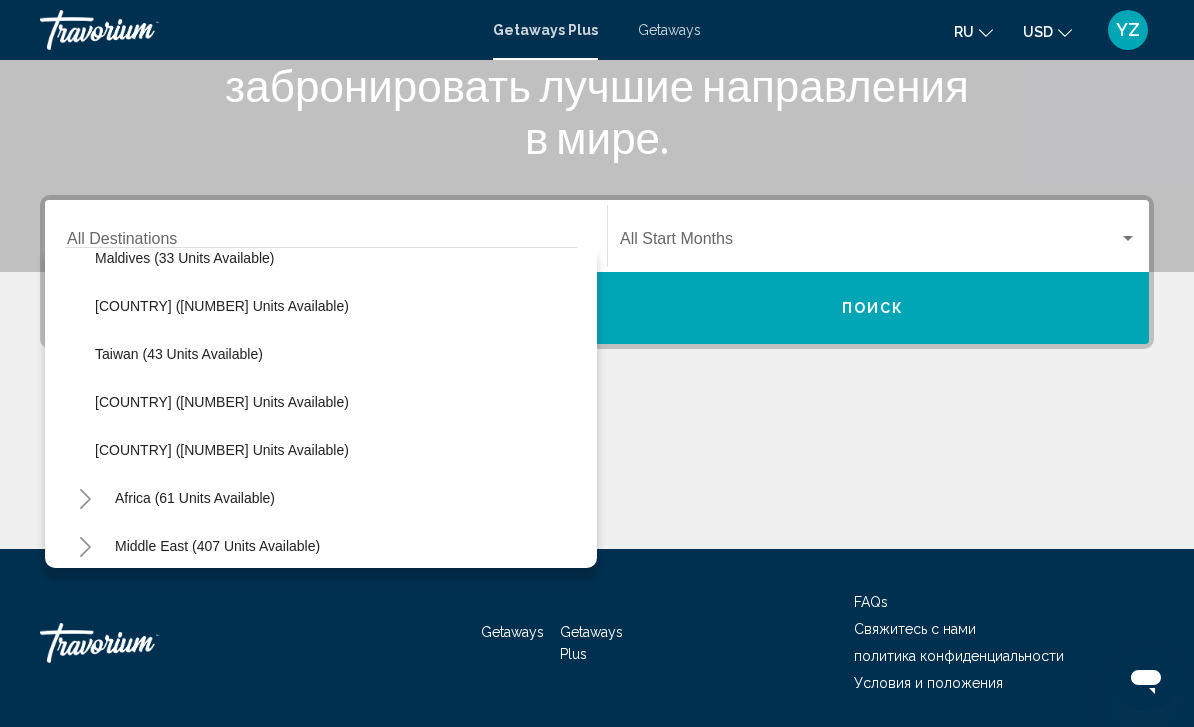 scroll, scrollTop: 803, scrollLeft: 0, axis: vertical 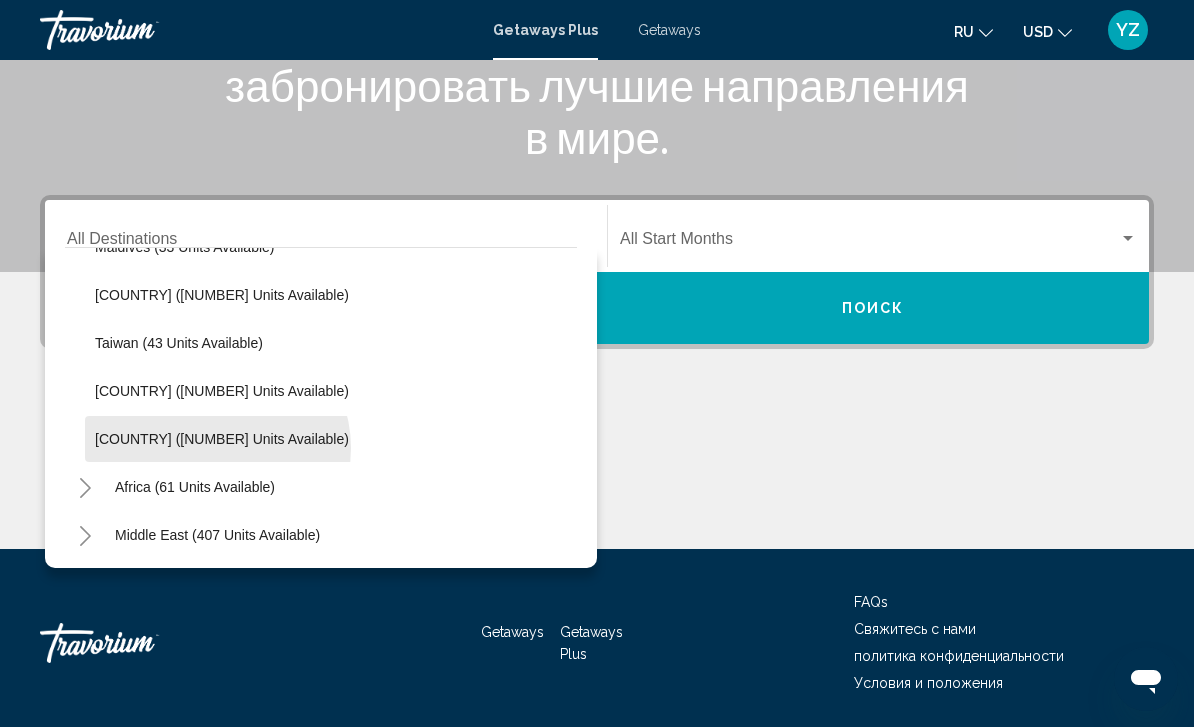 click on "[COUNTRY] ([NUMBER] units available)" 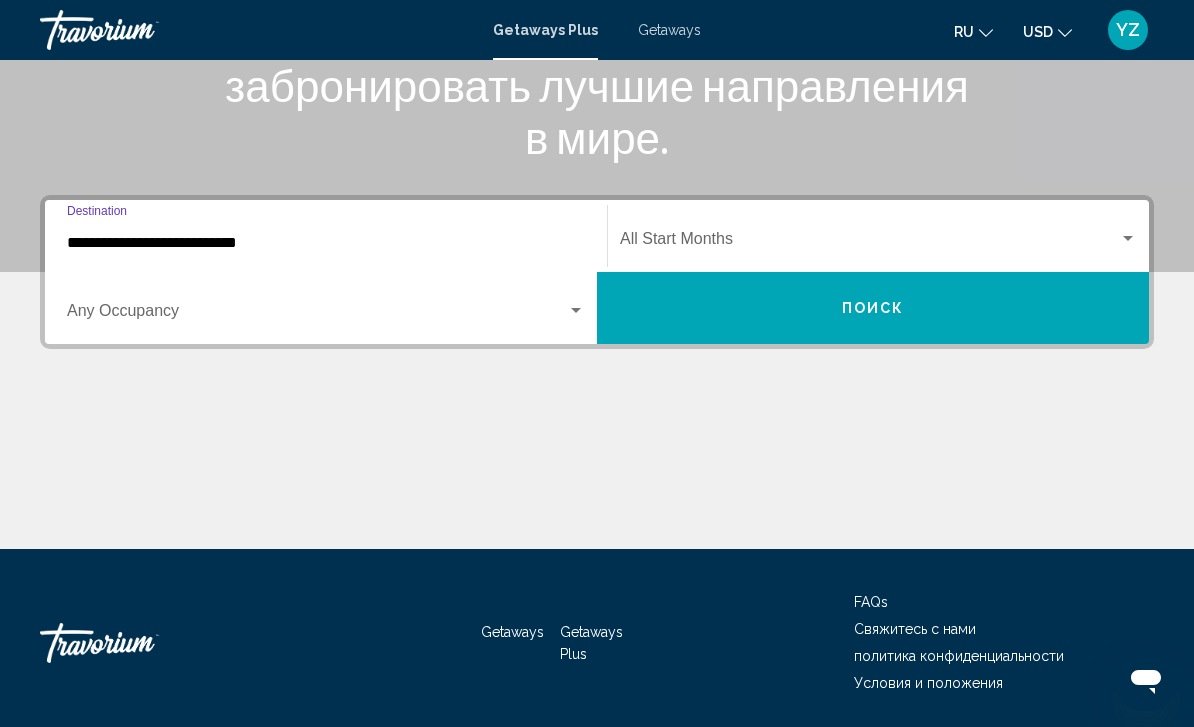 click on "Поиск" at bounding box center [873, 308] 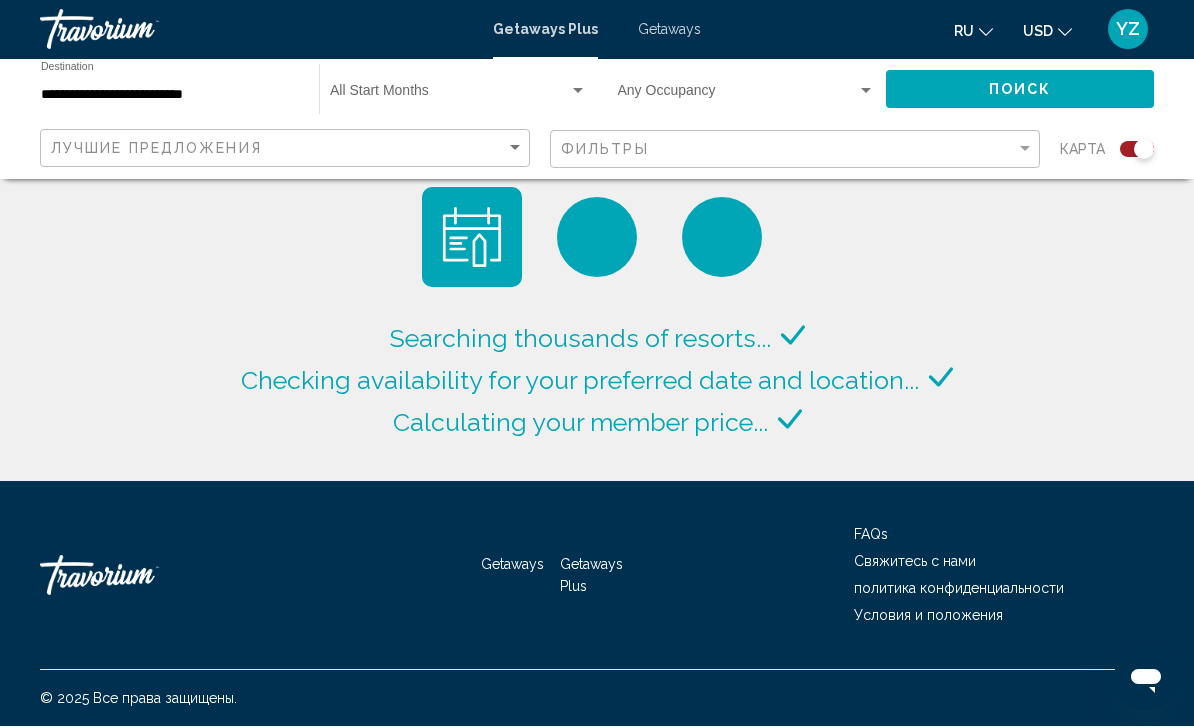 scroll, scrollTop: 1, scrollLeft: 0, axis: vertical 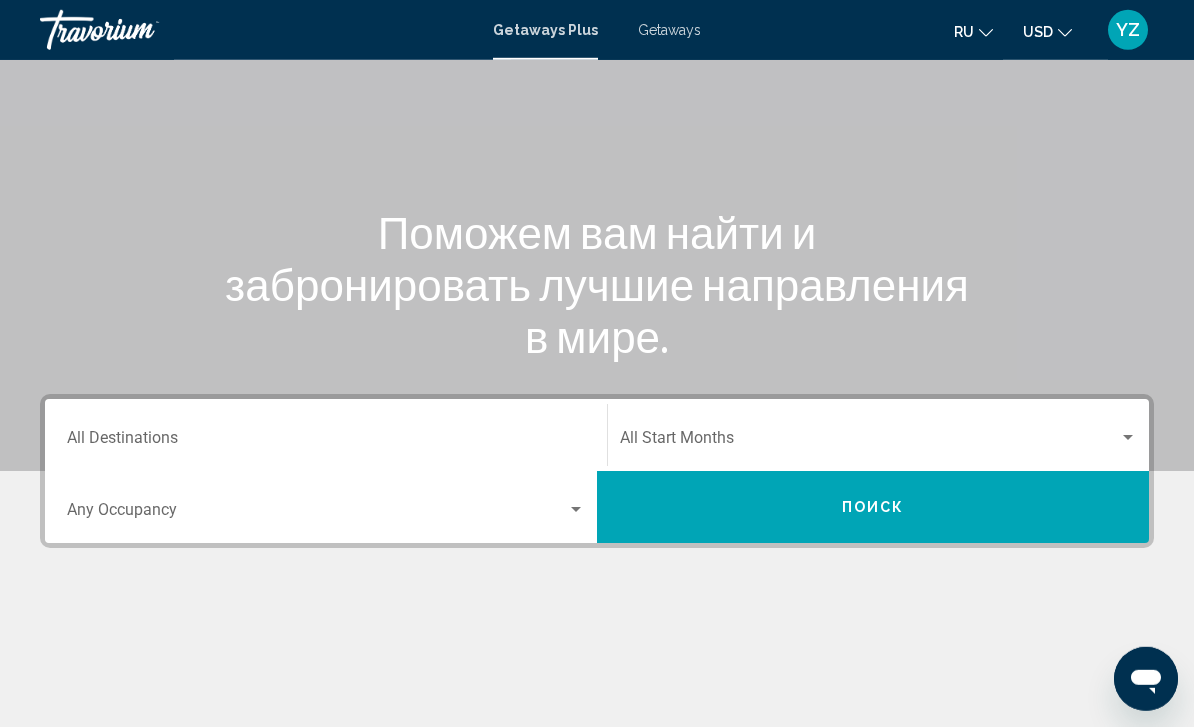 click on "Destination All Destinations" at bounding box center [326, 442] 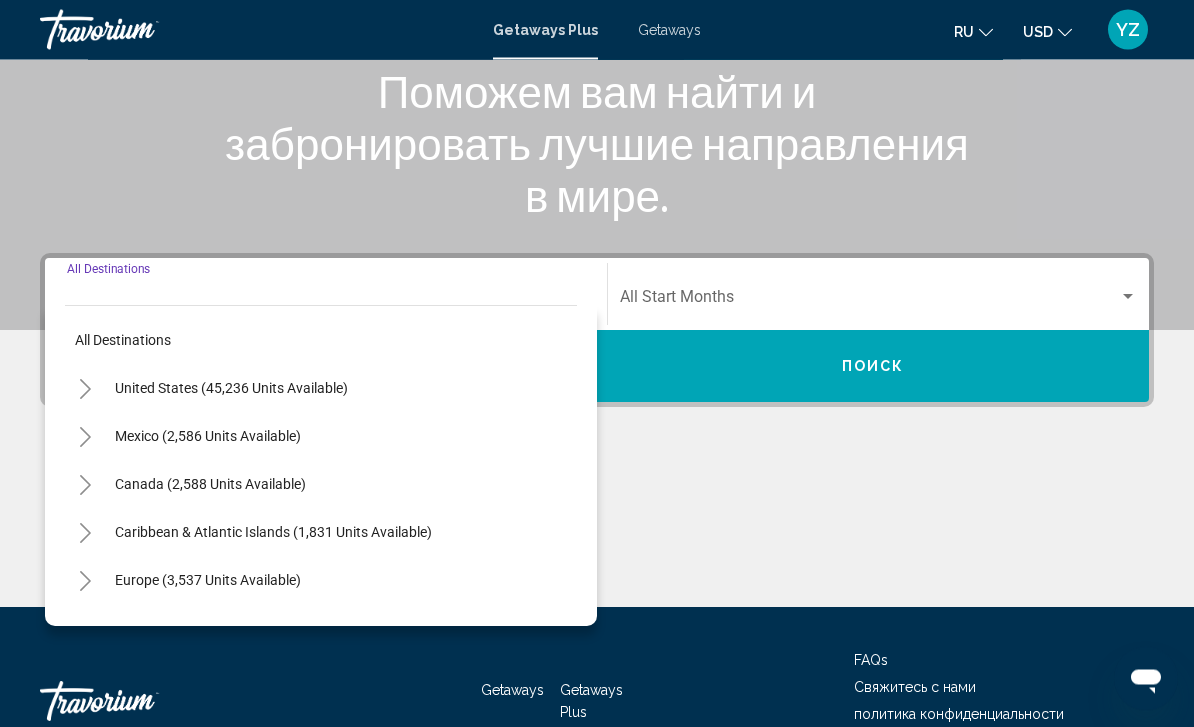 scroll, scrollTop: 328, scrollLeft: 0, axis: vertical 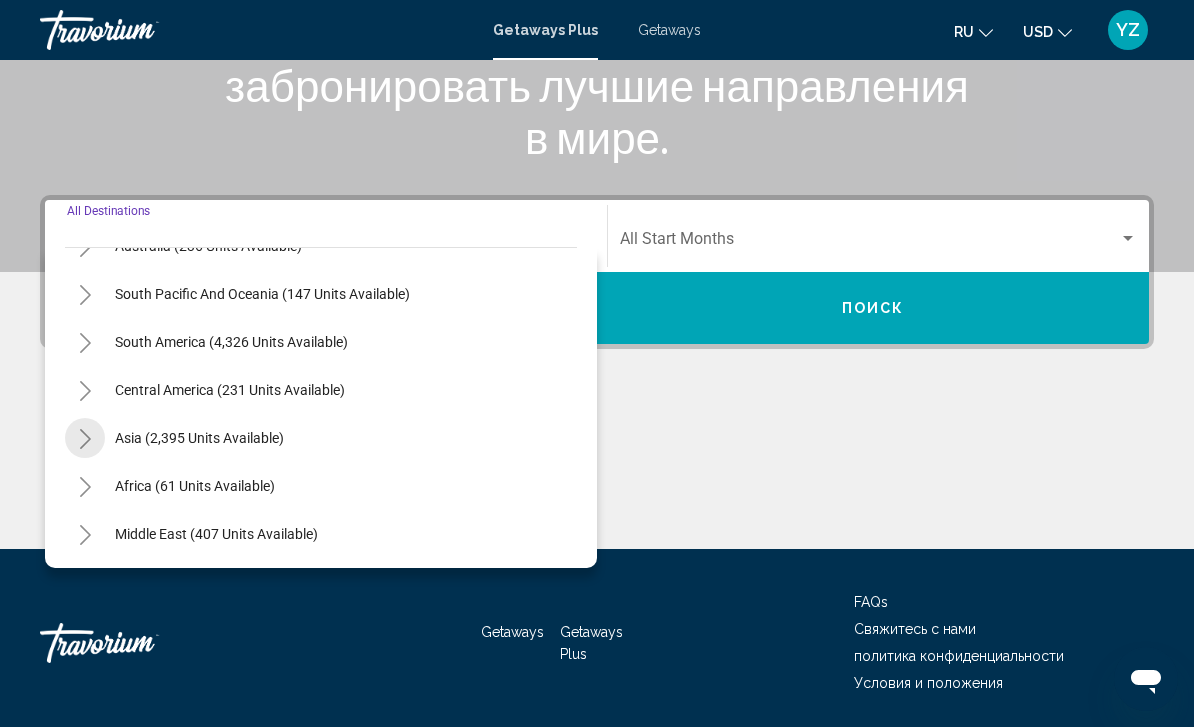 click 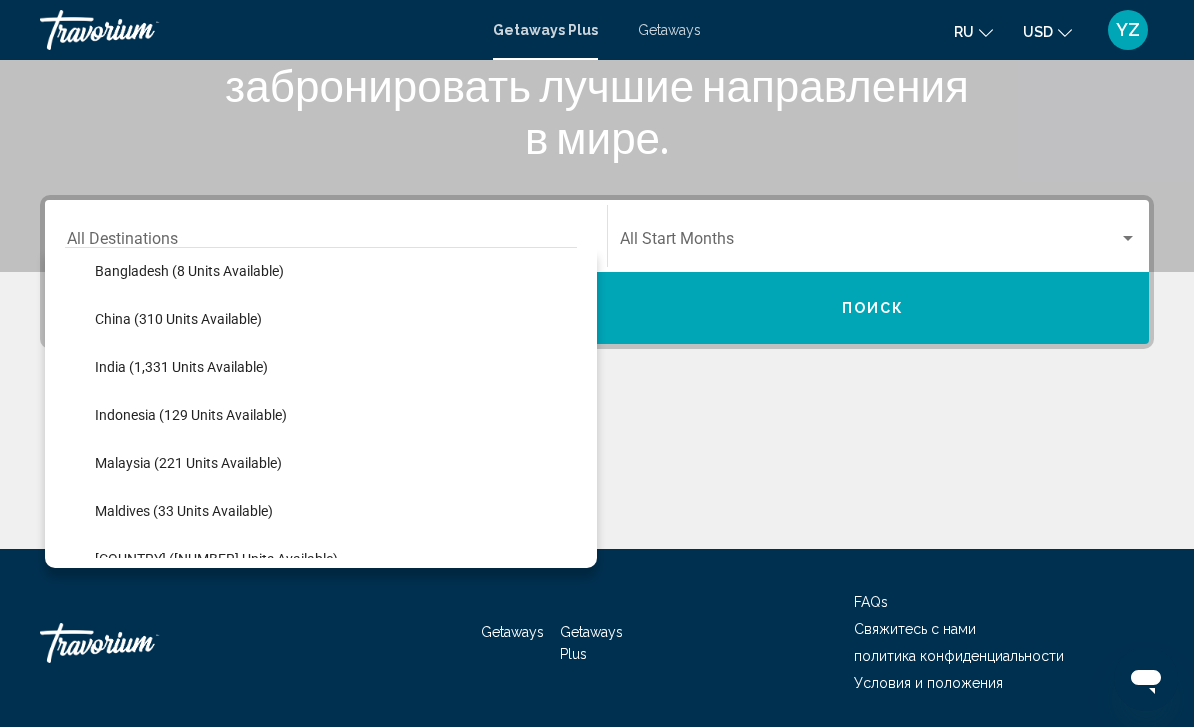 scroll, scrollTop: 549, scrollLeft: 0, axis: vertical 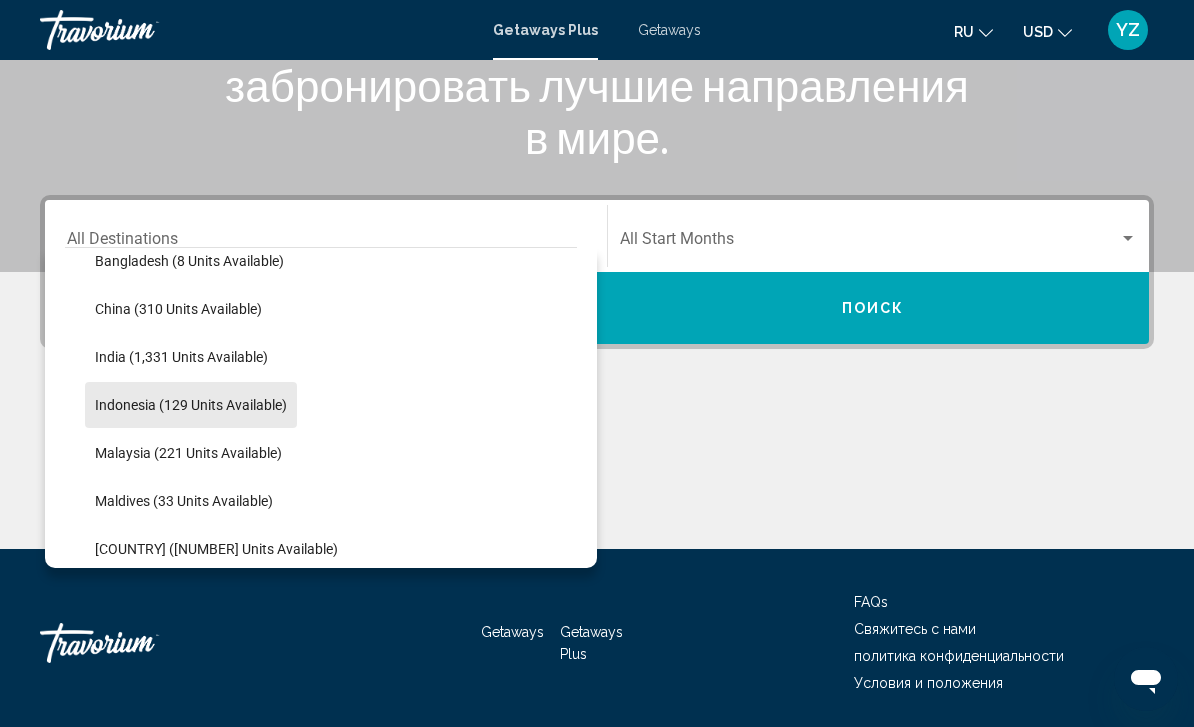 click on "Indonesia (129 units available)" 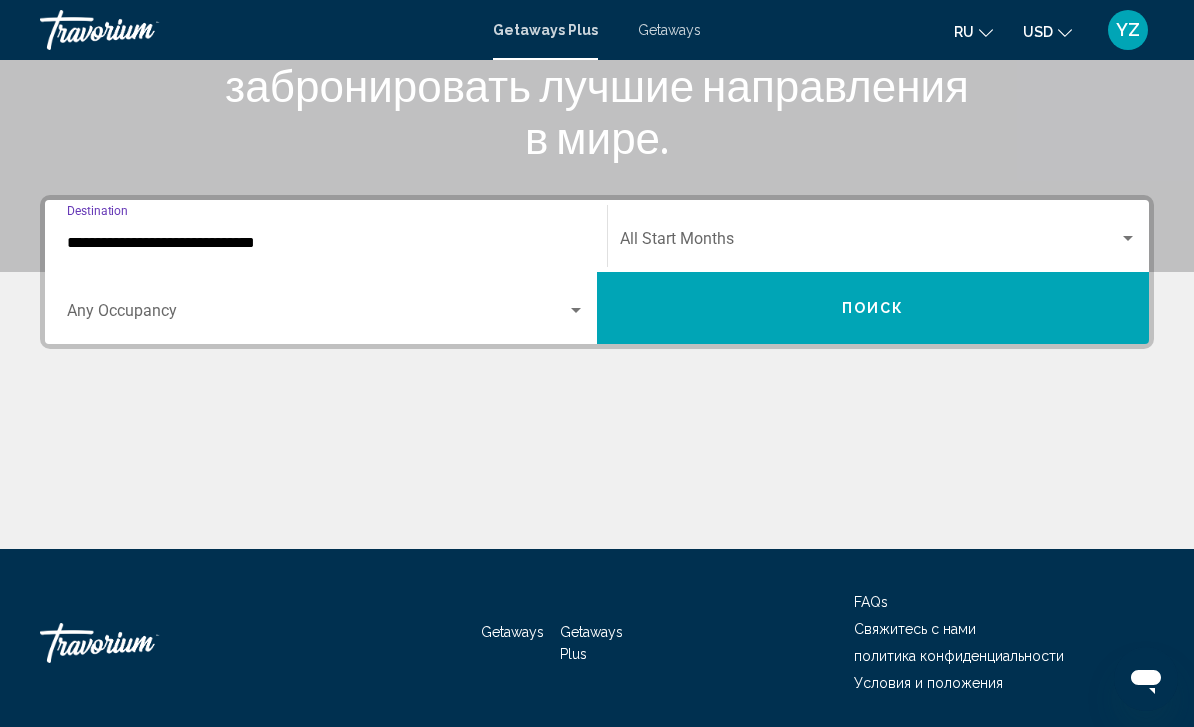 click on "Поиск" at bounding box center [873, 308] 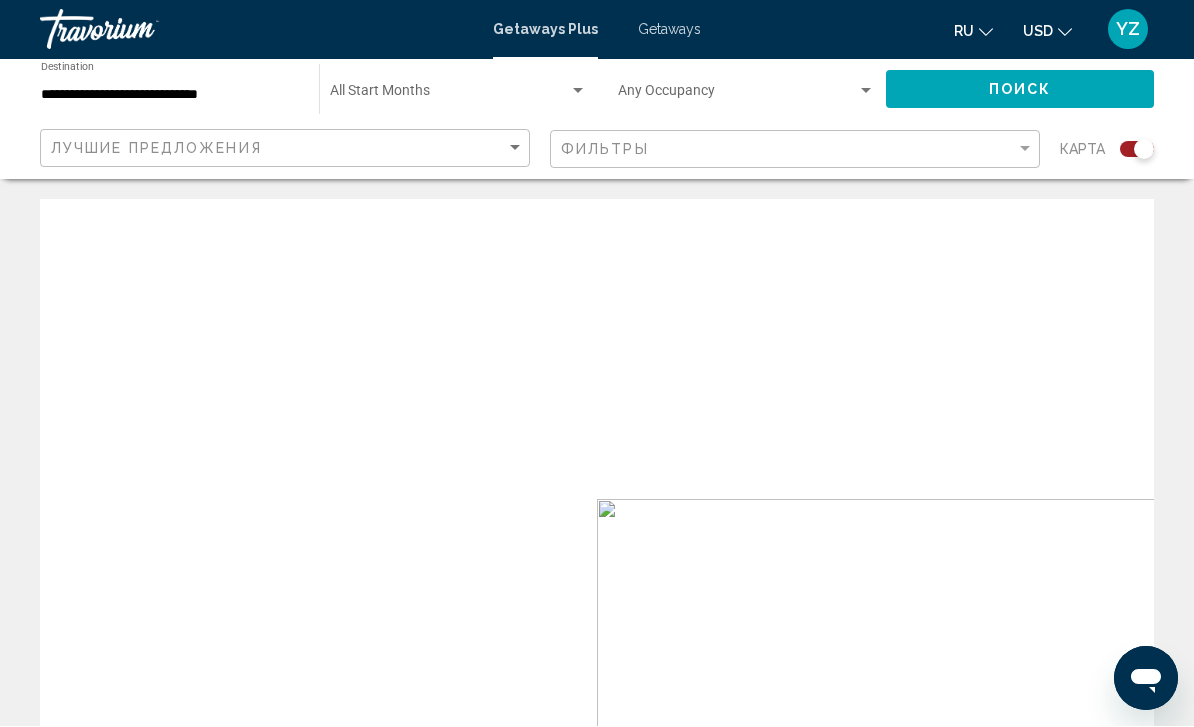 scroll, scrollTop: 1, scrollLeft: 0, axis: vertical 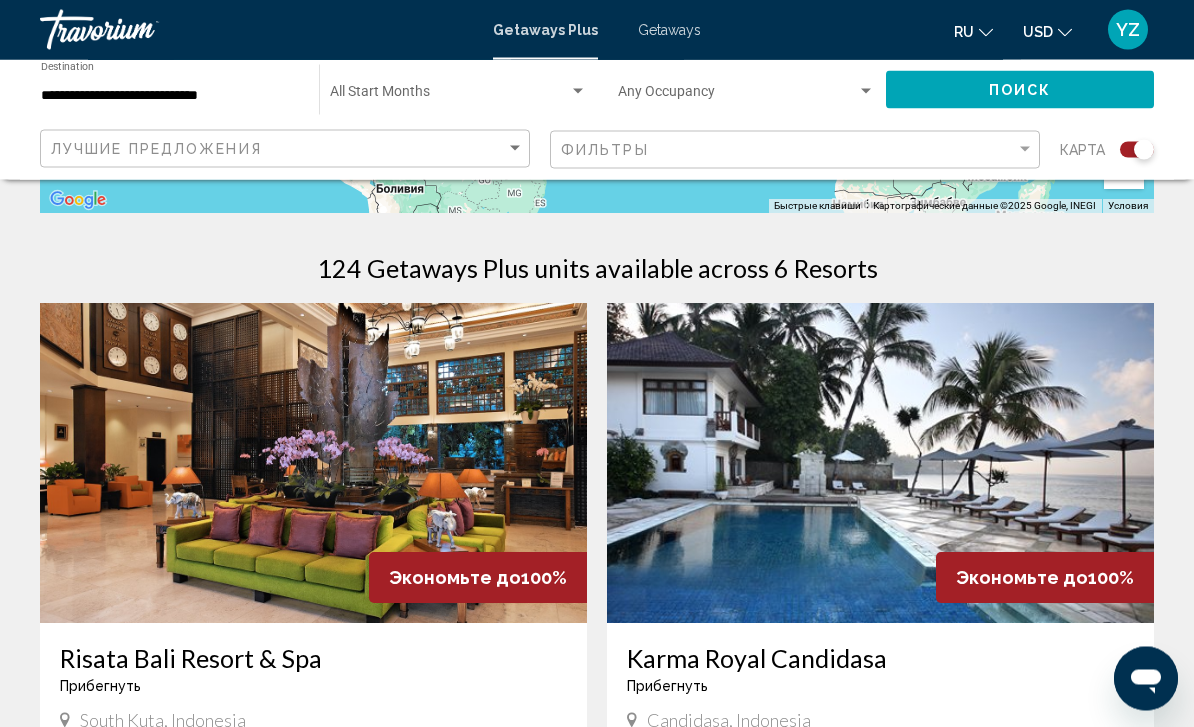 click at bounding box center [313, 464] 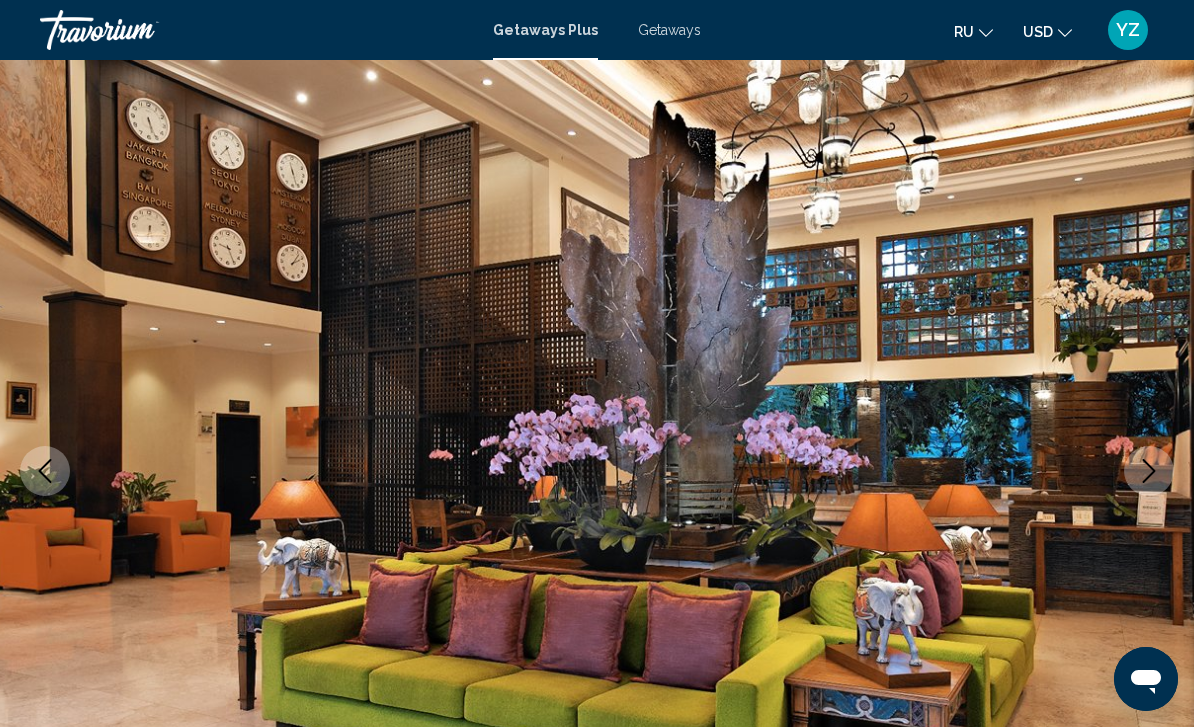 scroll, scrollTop: 70, scrollLeft: 0, axis: vertical 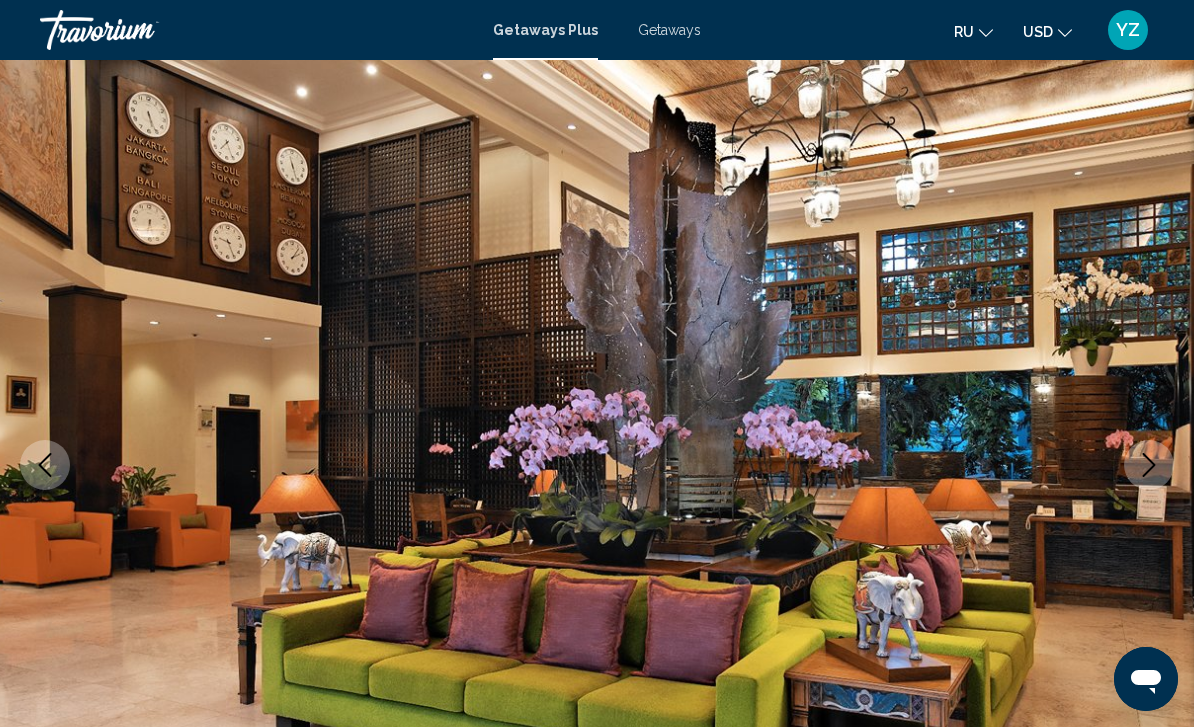 click at bounding box center [597, 465] 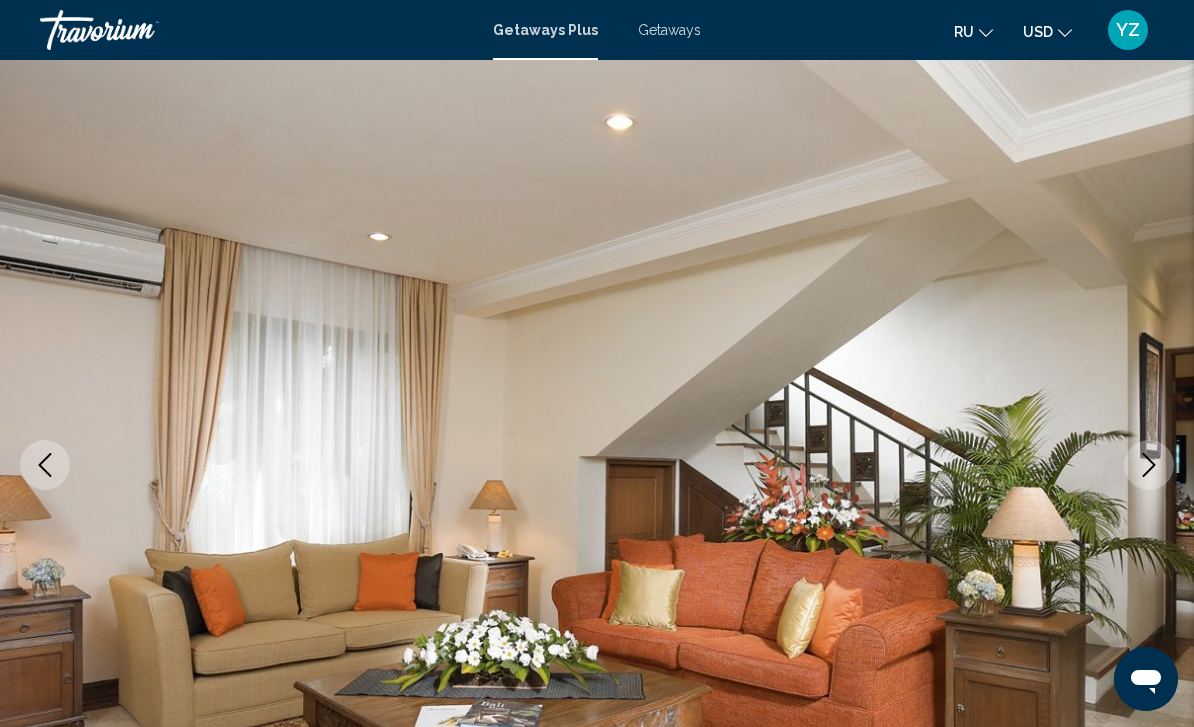 click at bounding box center (1149, 465) 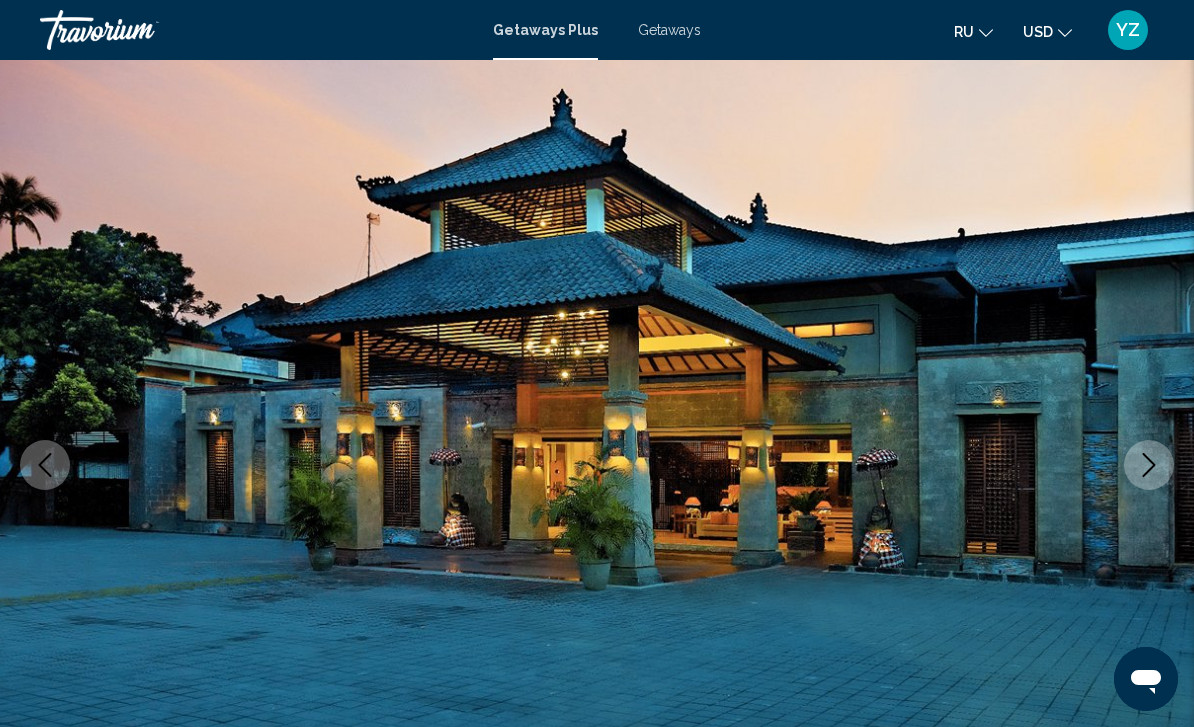 click at bounding box center [1149, 465] 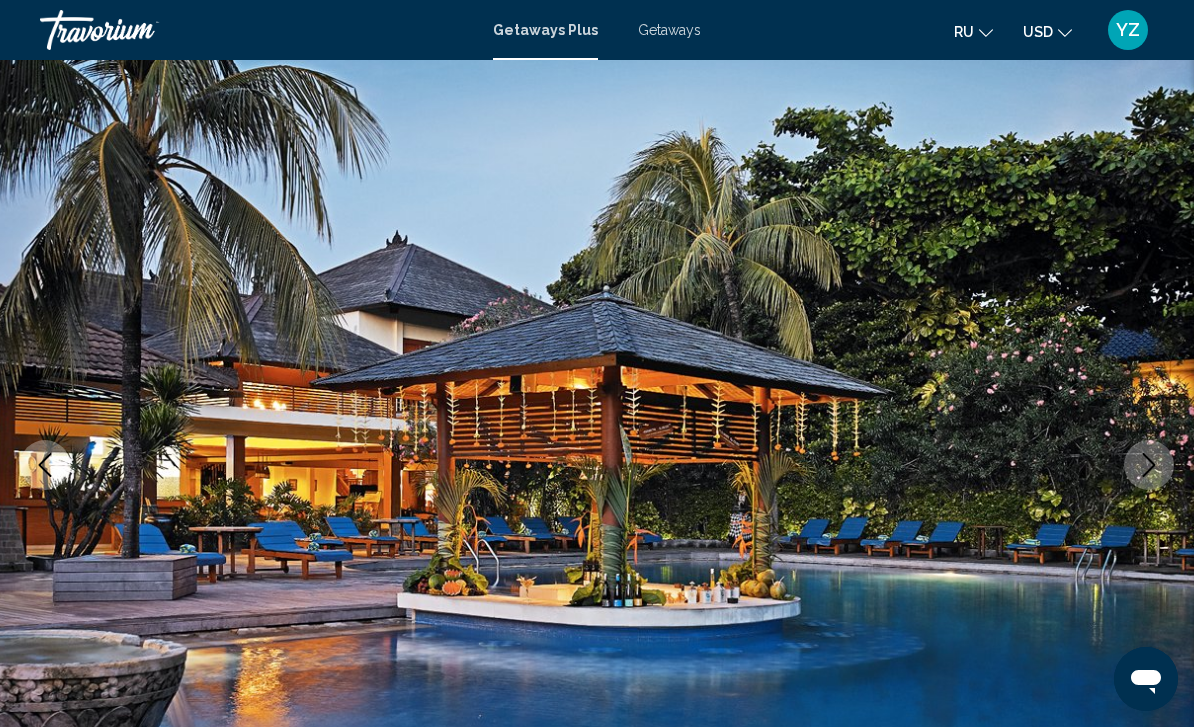 click at bounding box center [1149, 465] 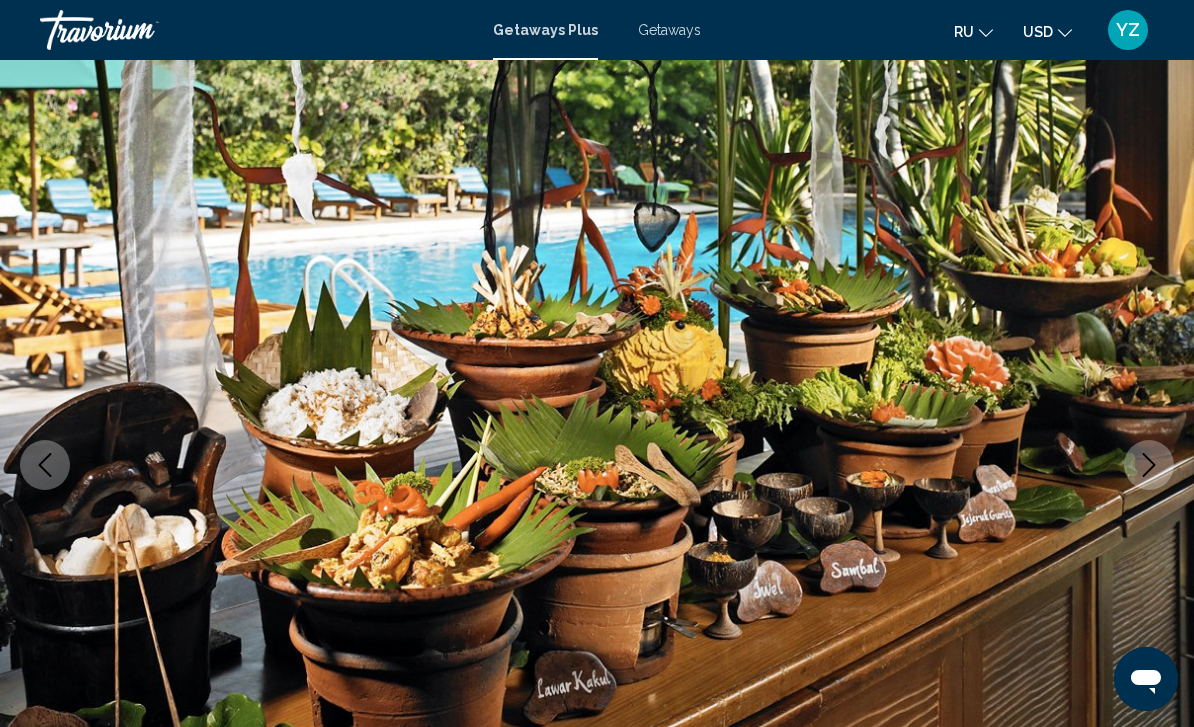 click at bounding box center (1149, 465) 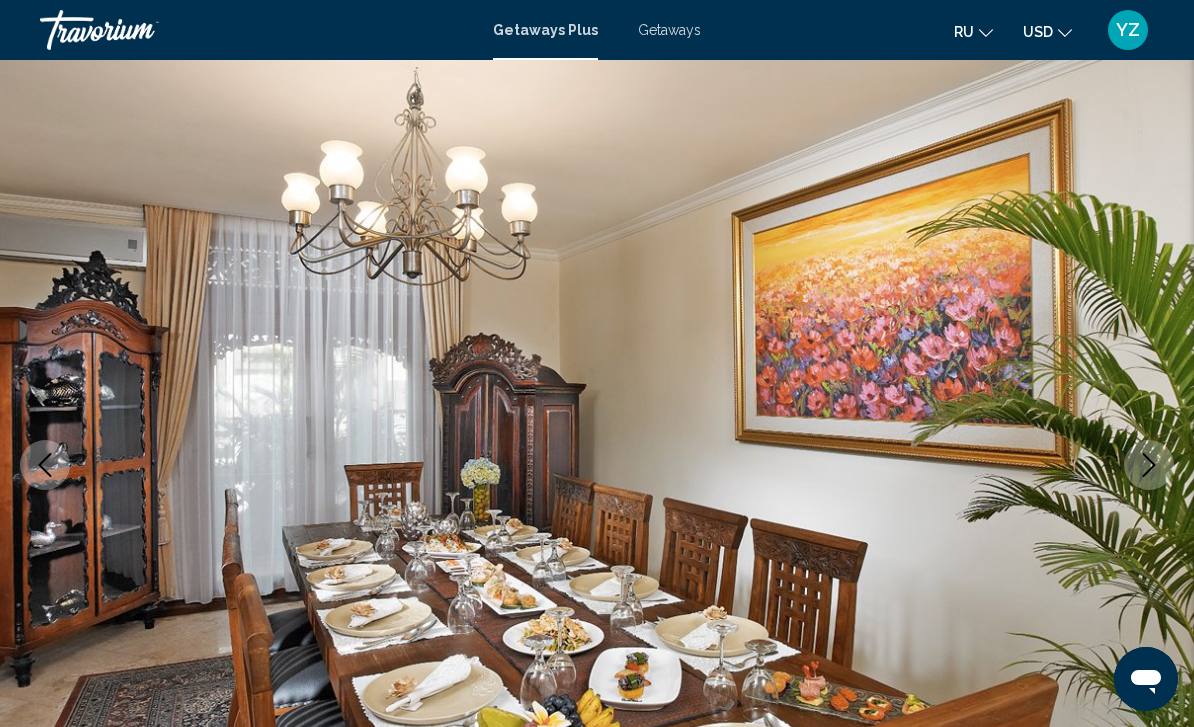 click at bounding box center [1149, 465] 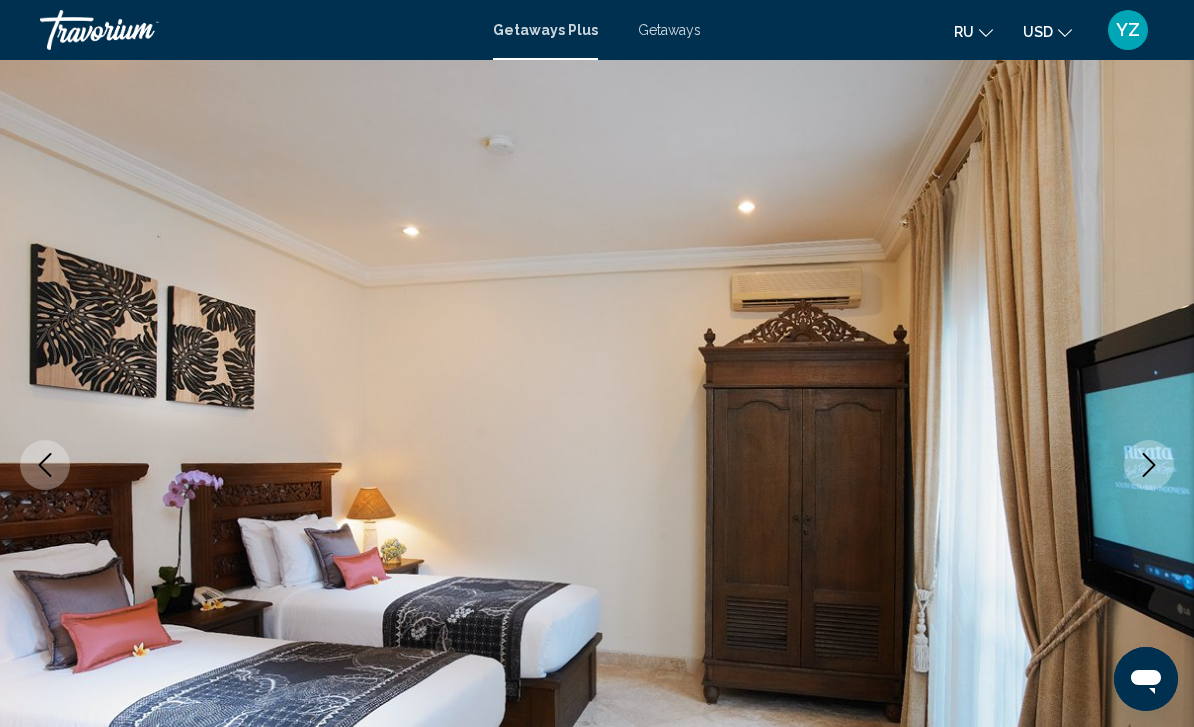 click at bounding box center [1149, 465] 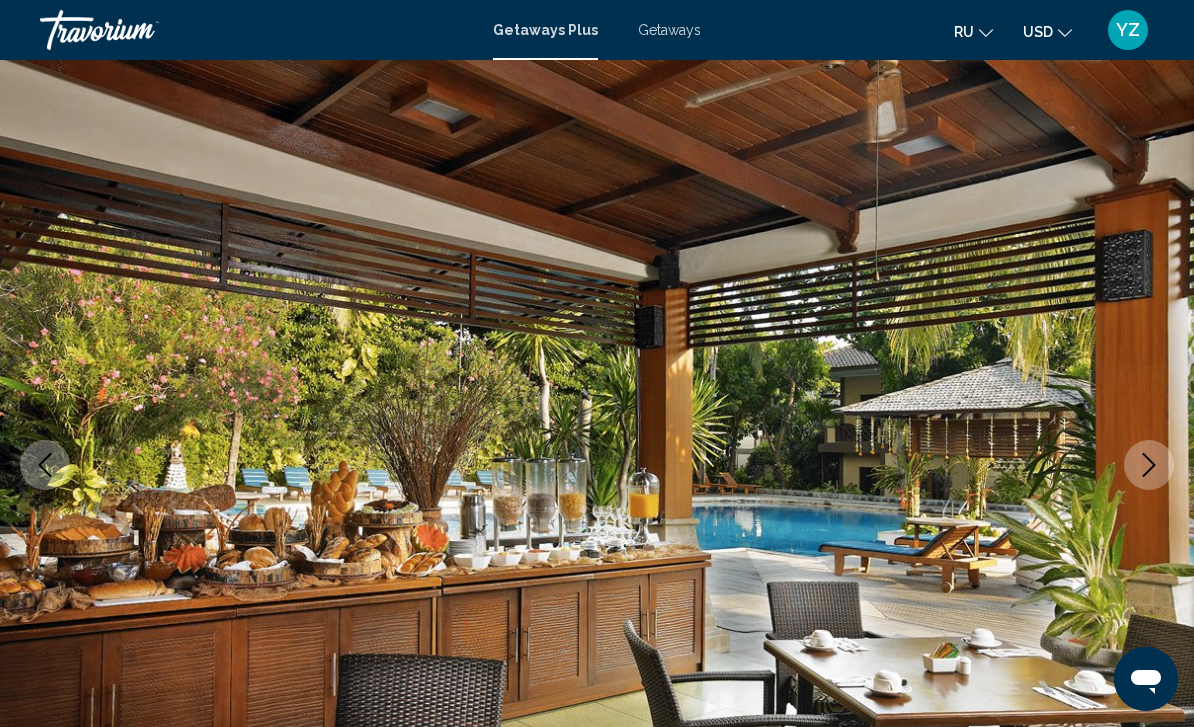 click 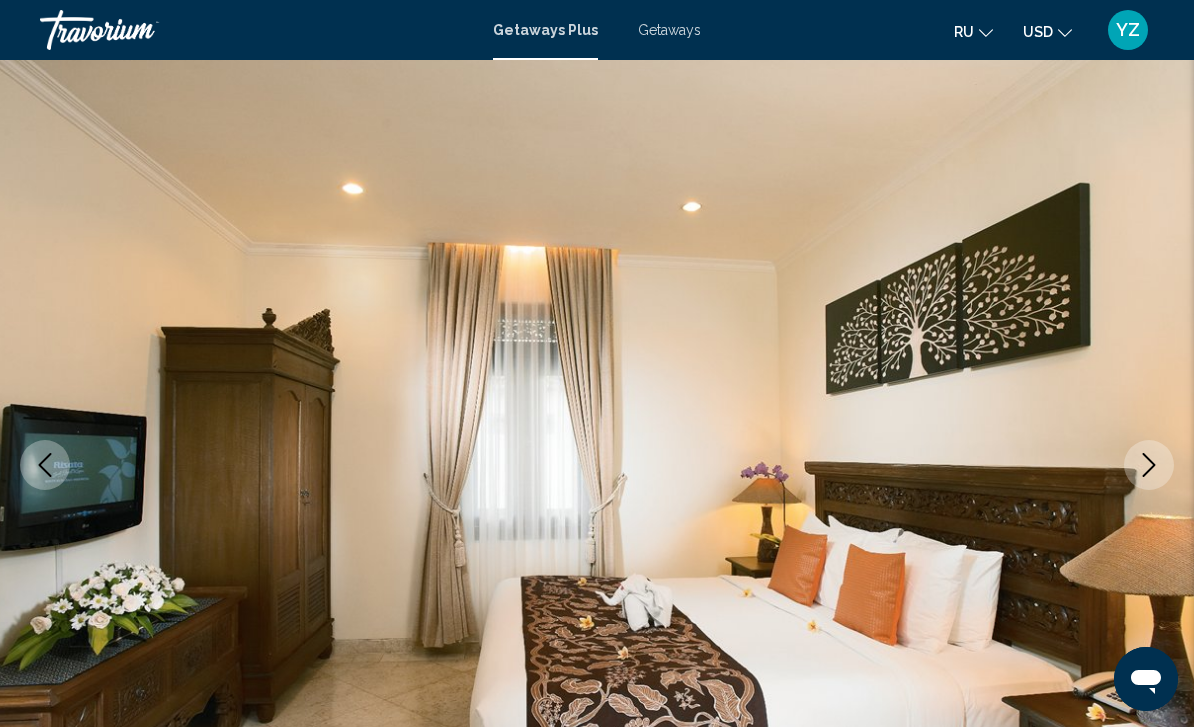 click at bounding box center (1149, 465) 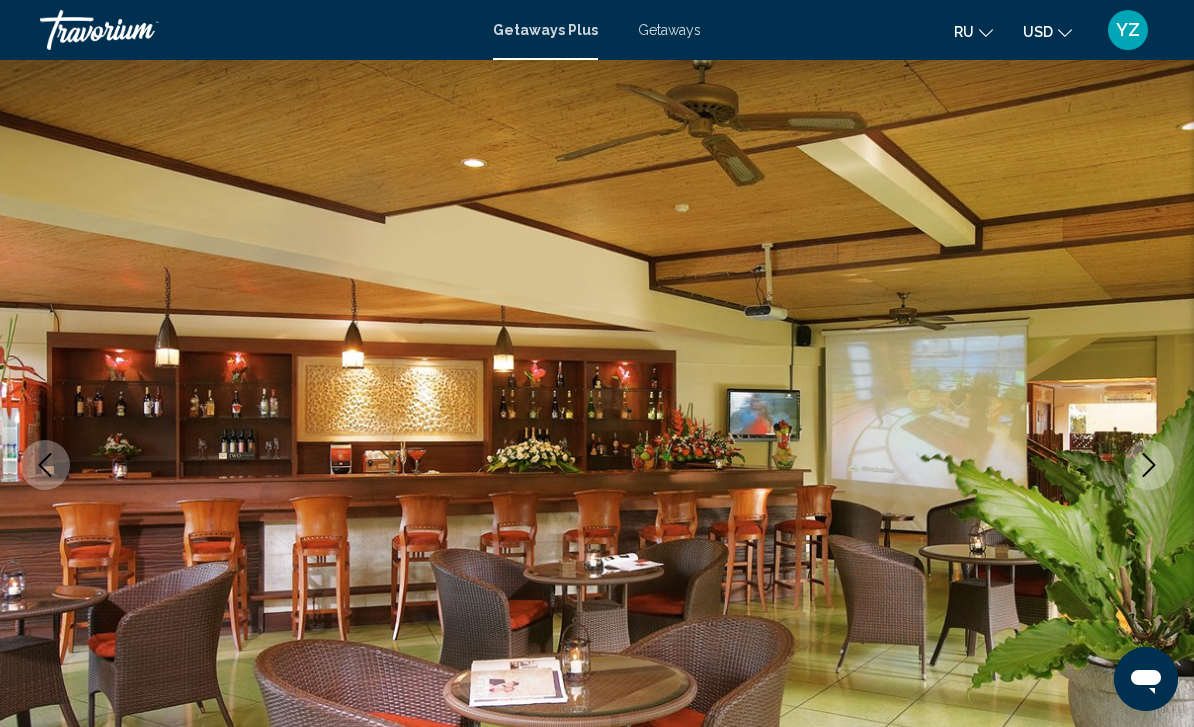 click at bounding box center (1149, 465) 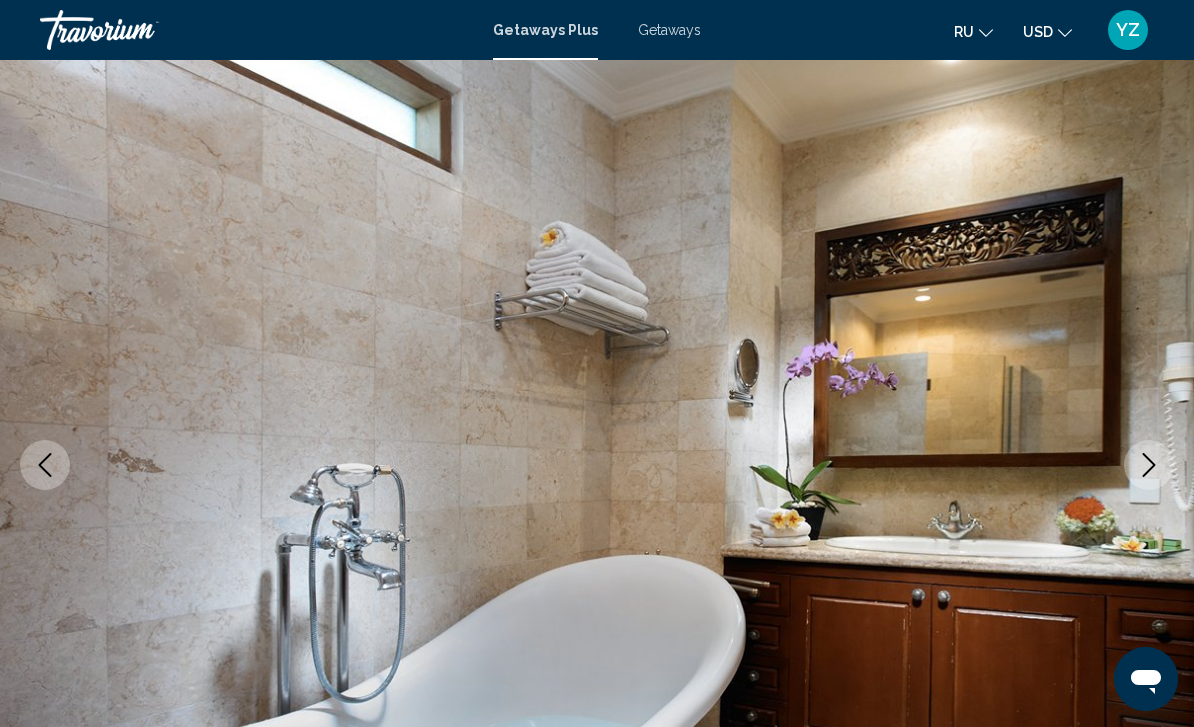 click at bounding box center (1149, 465) 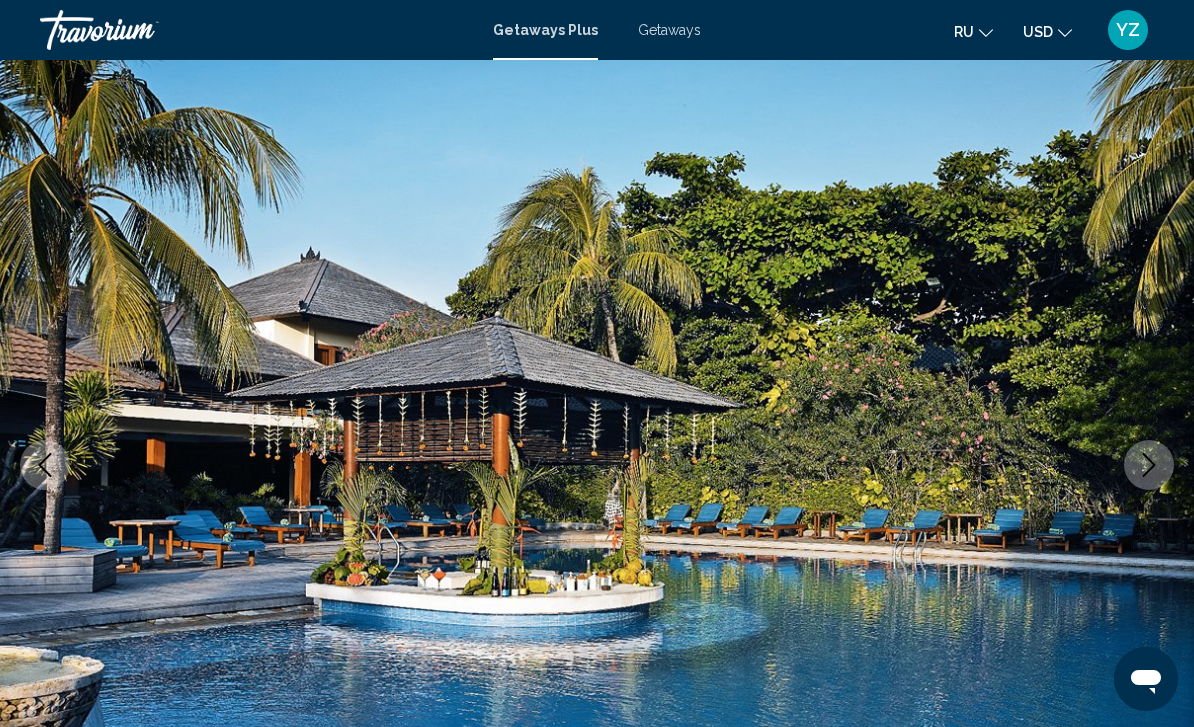 click at bounding box center [1149, 465] 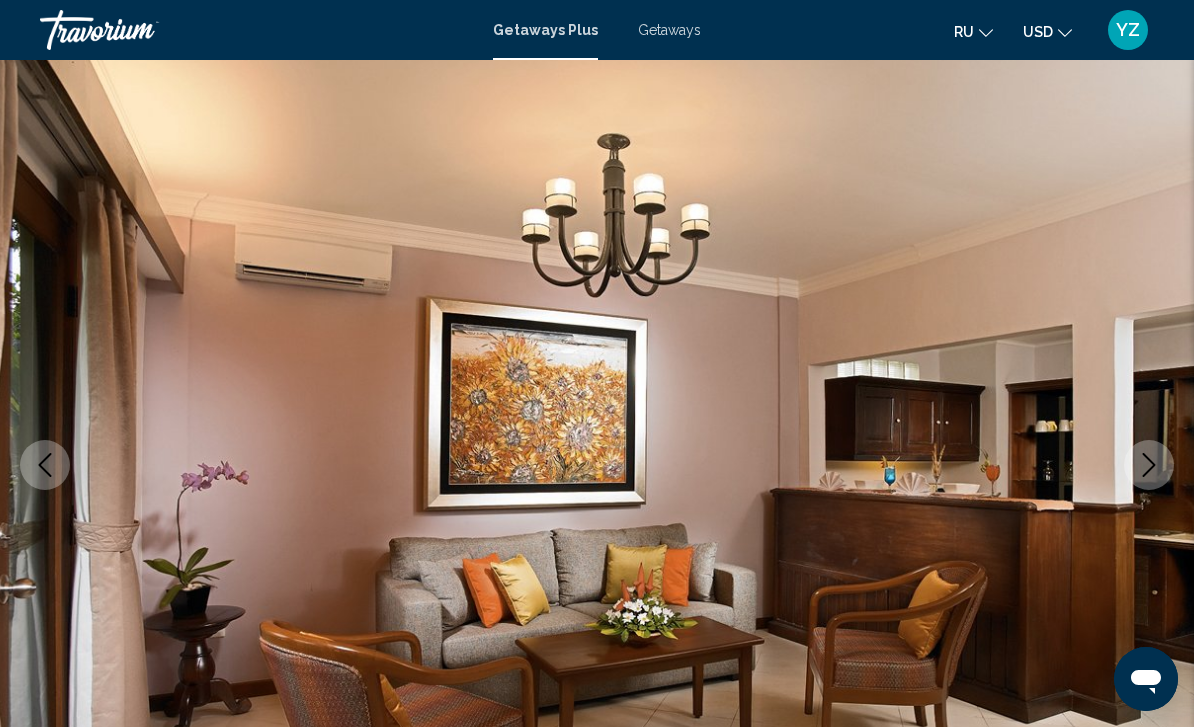 click at bounding box center (1149, 465) 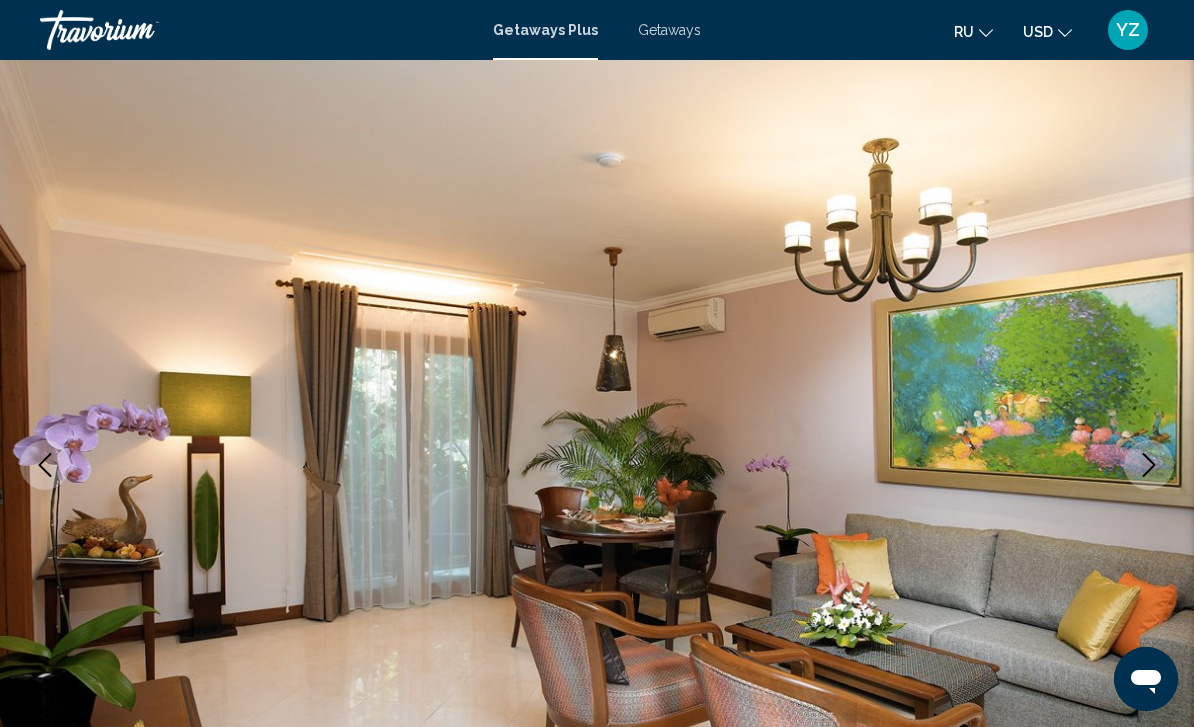 click at bounding box center [1149, 465] 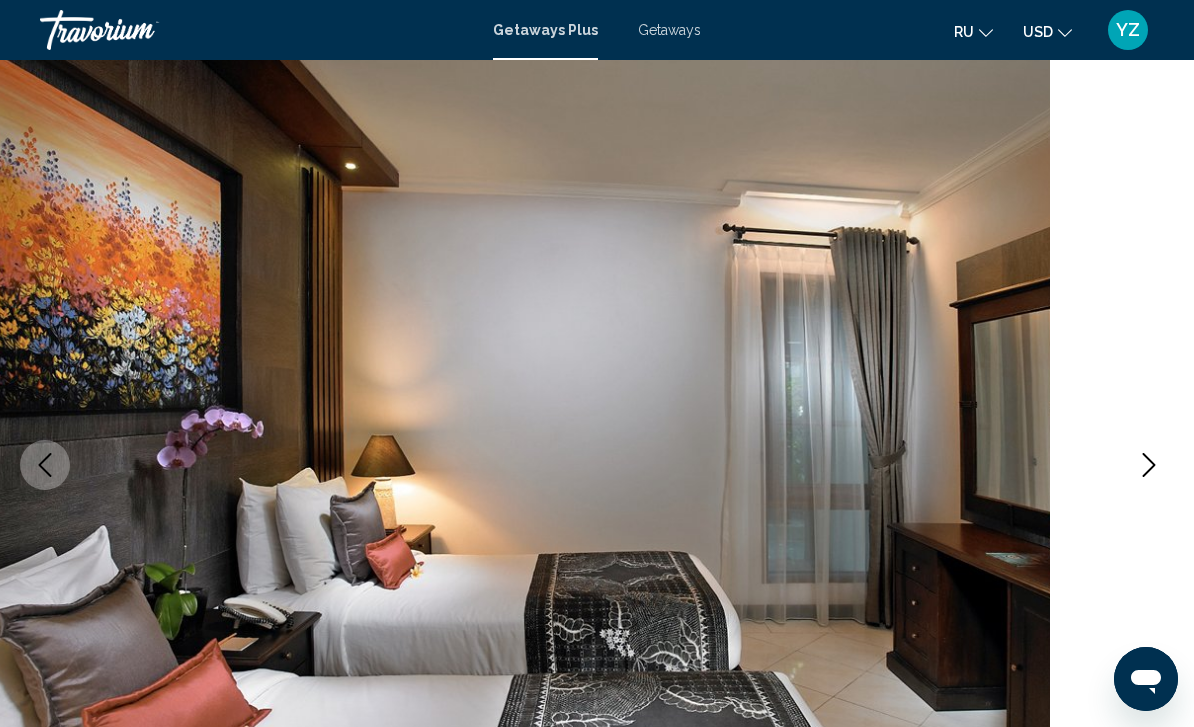 click 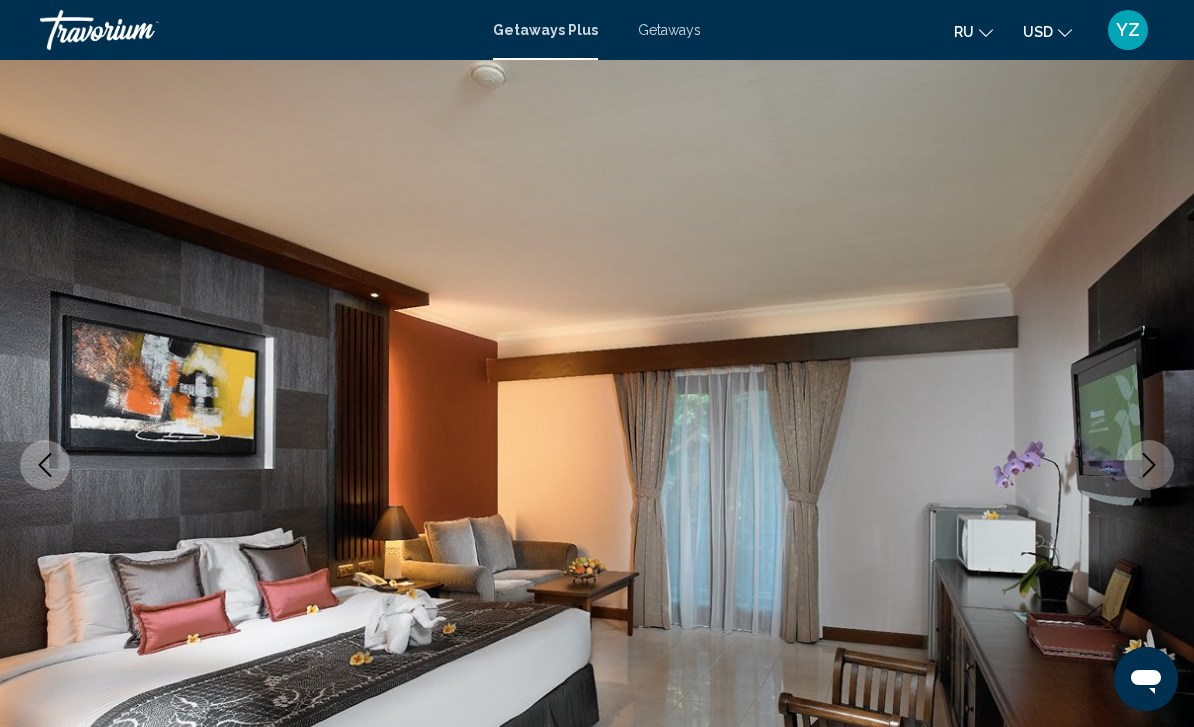 click at bounding box center [1149, 465] 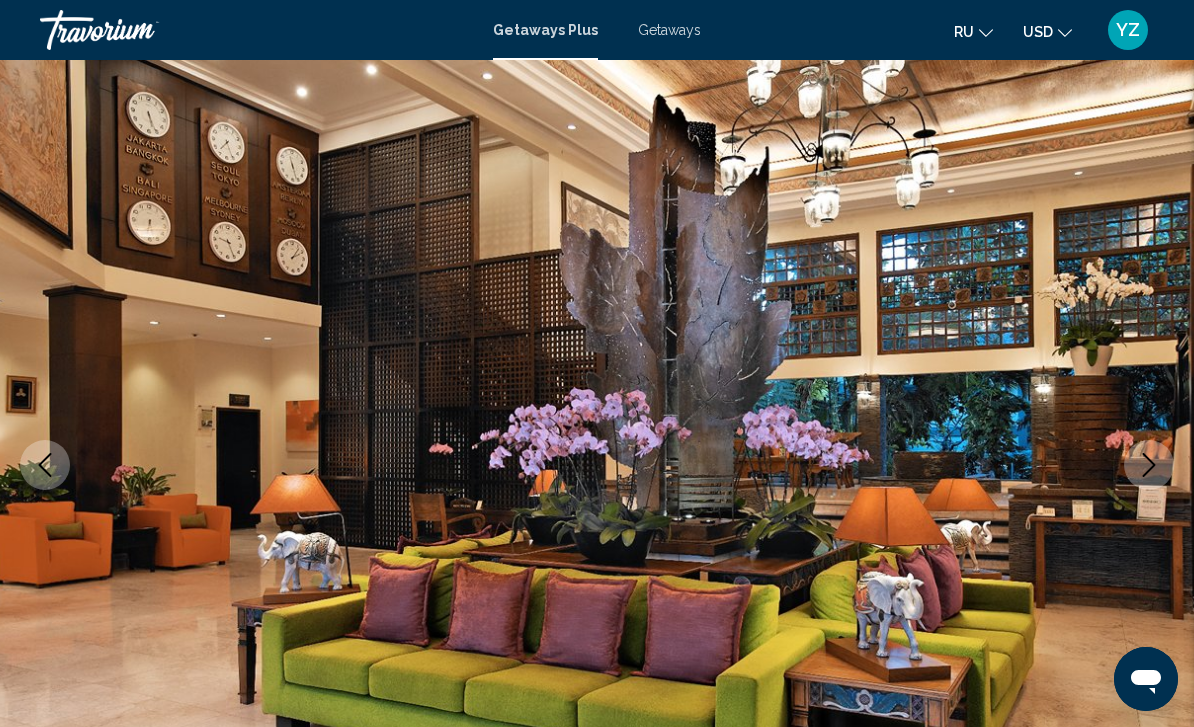 click at bounding box center (1149, 465) 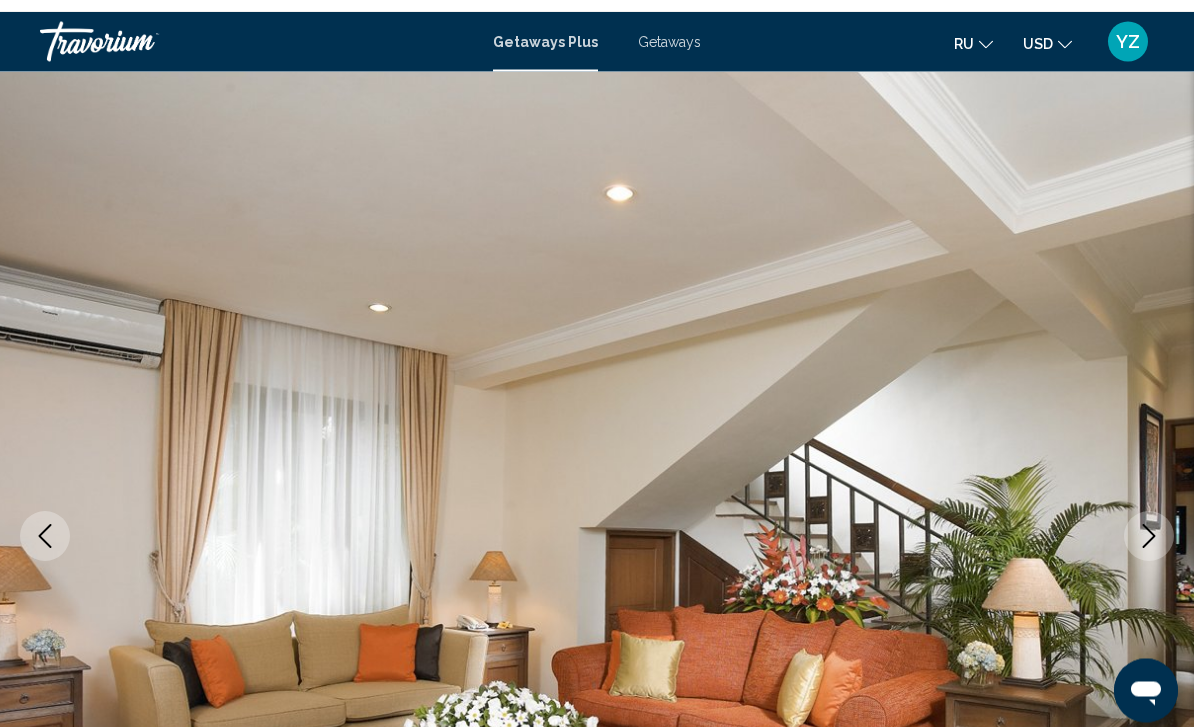 scroll, scrollTop: 0, scrollLeft: 0, axis: both 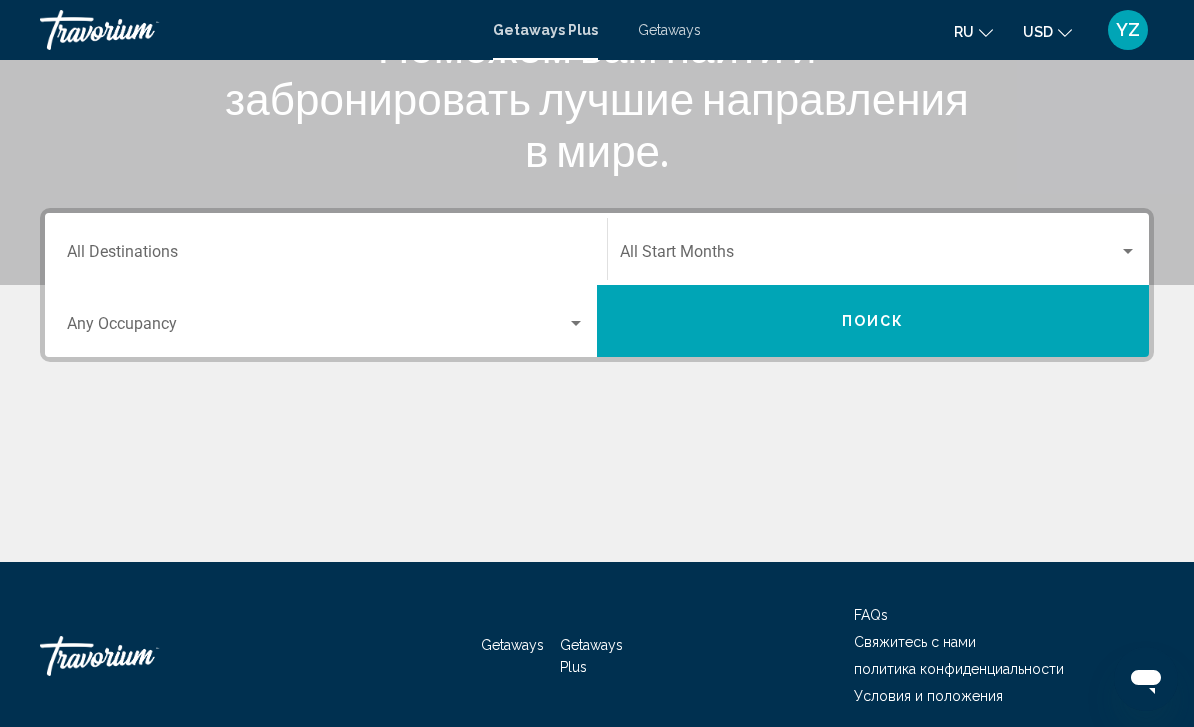 click on "Destination All Destinations" at bounding box center (326, 256) 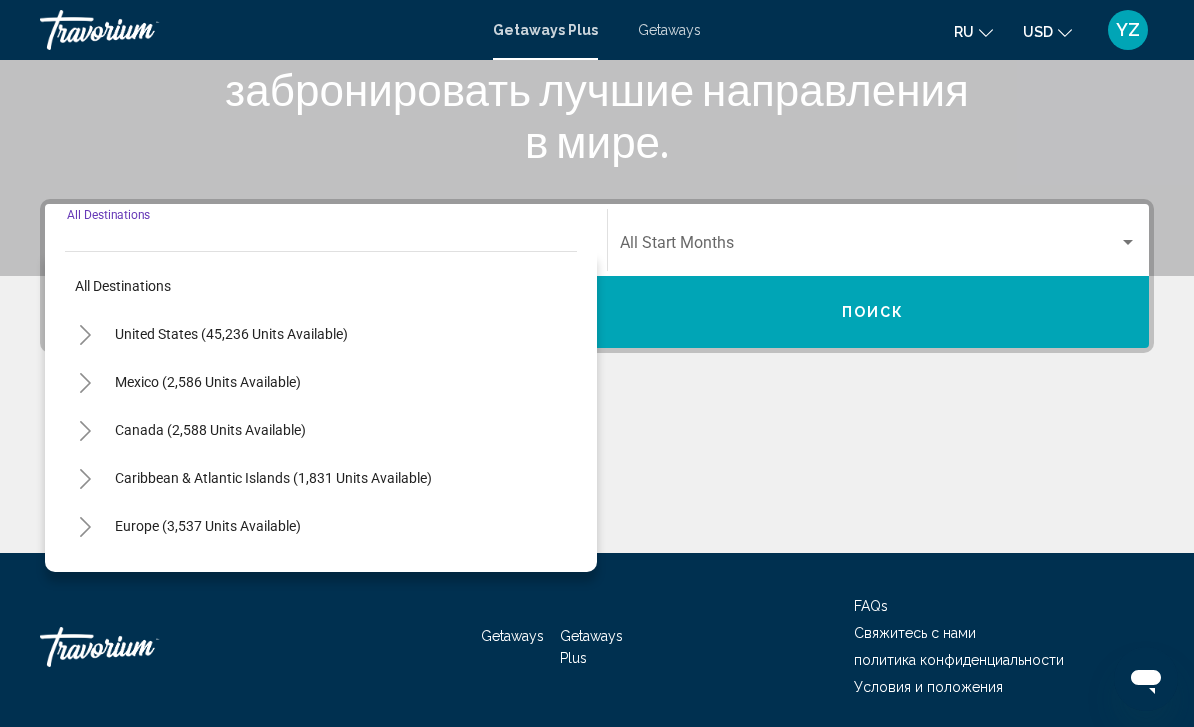 scroll, scrollTop: 328, scrollLeft: 0, axis: vertical 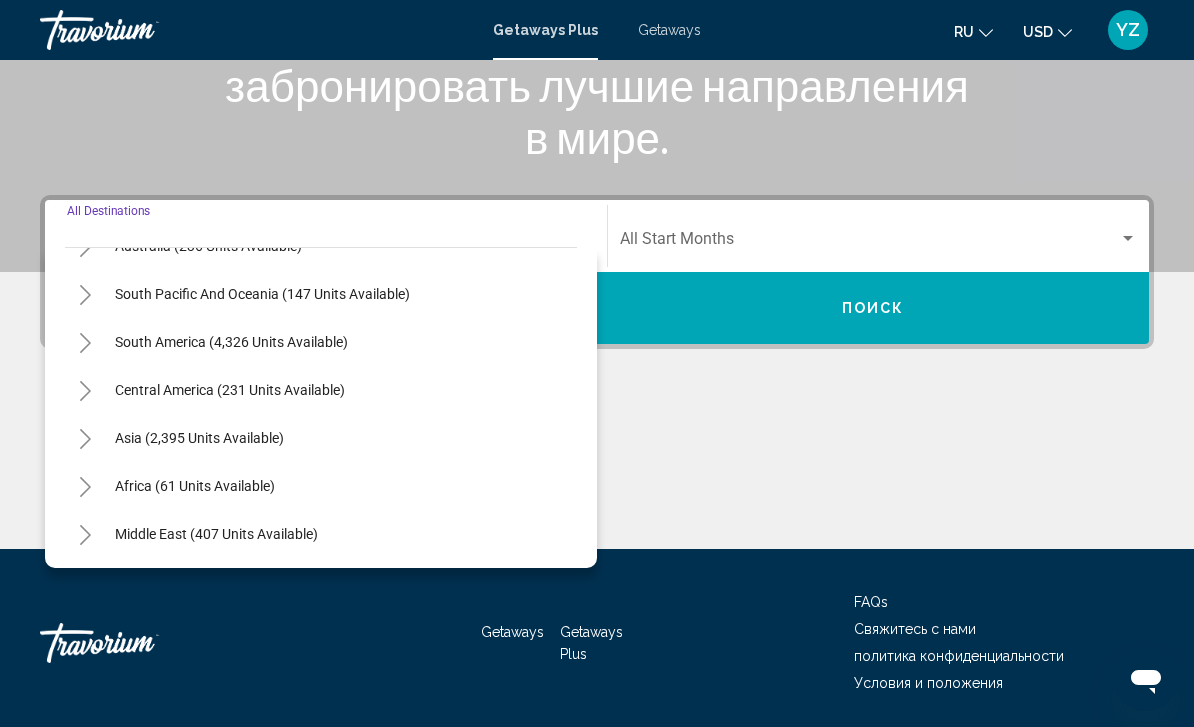 click 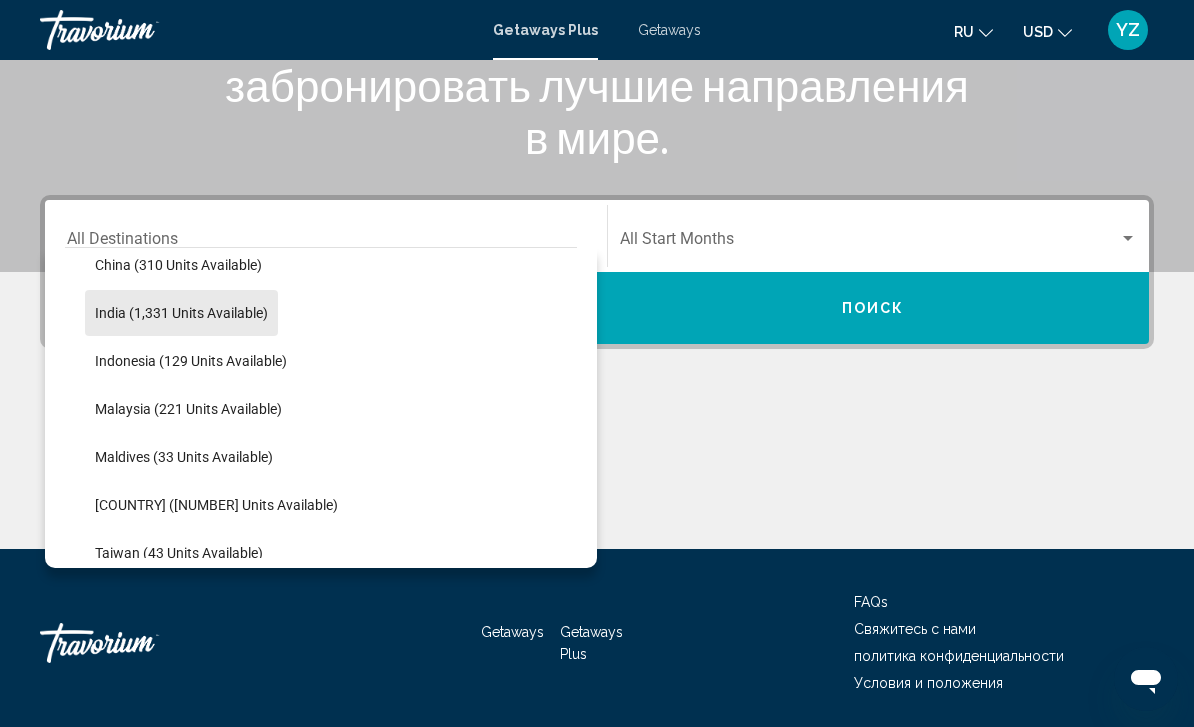 scroll, scrollTop: 596, scrollLeft: 0, axis: vertical 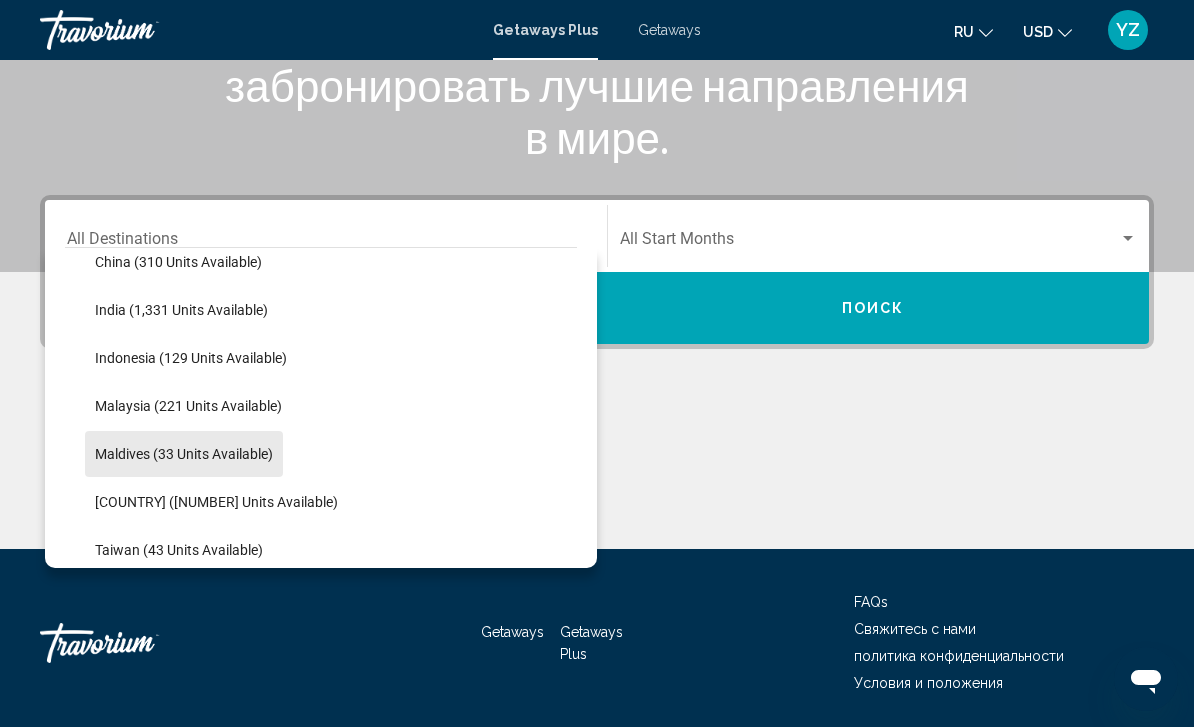 click on "Maldives (33 units available)" 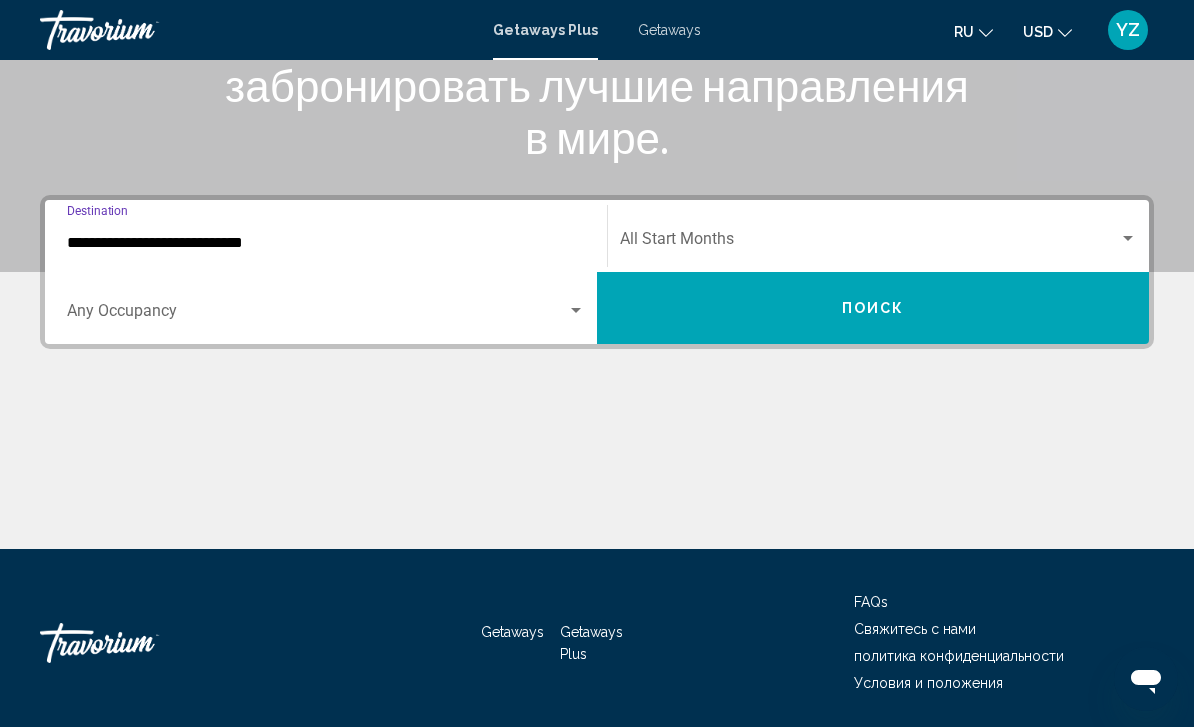 click on "Поиск" at bounding box center [873, 308] 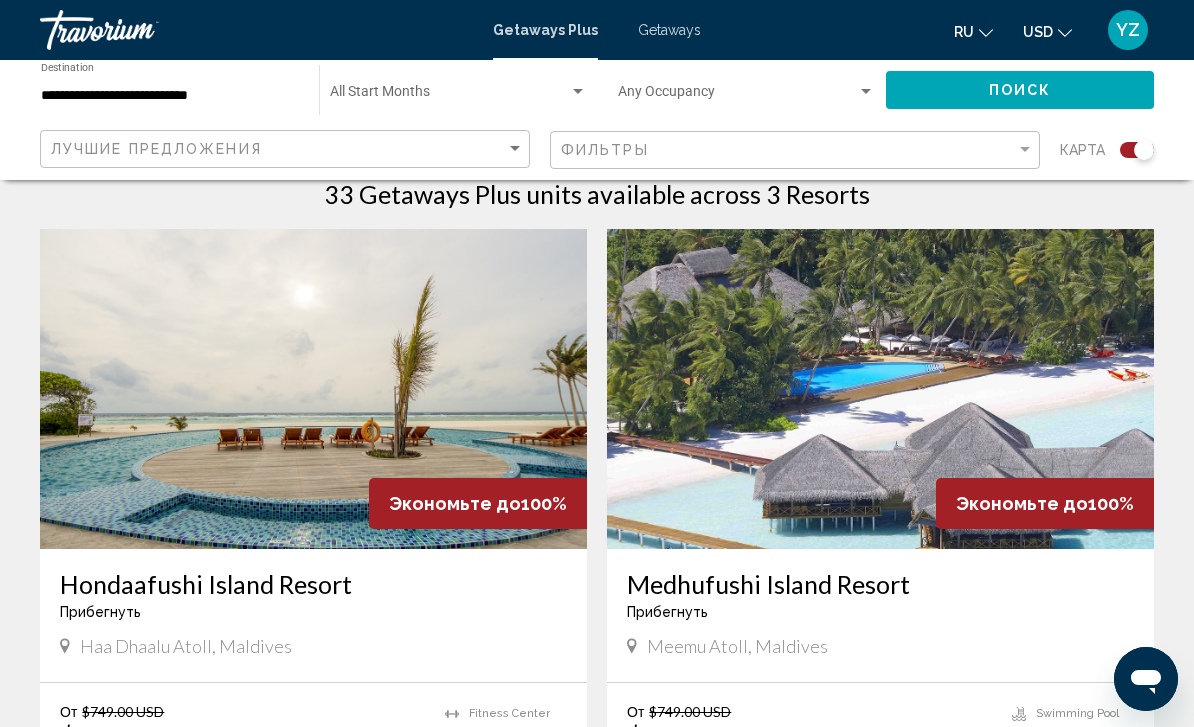 scroll, scrollTop: 667, scrollLeft: 0, axis: vertical 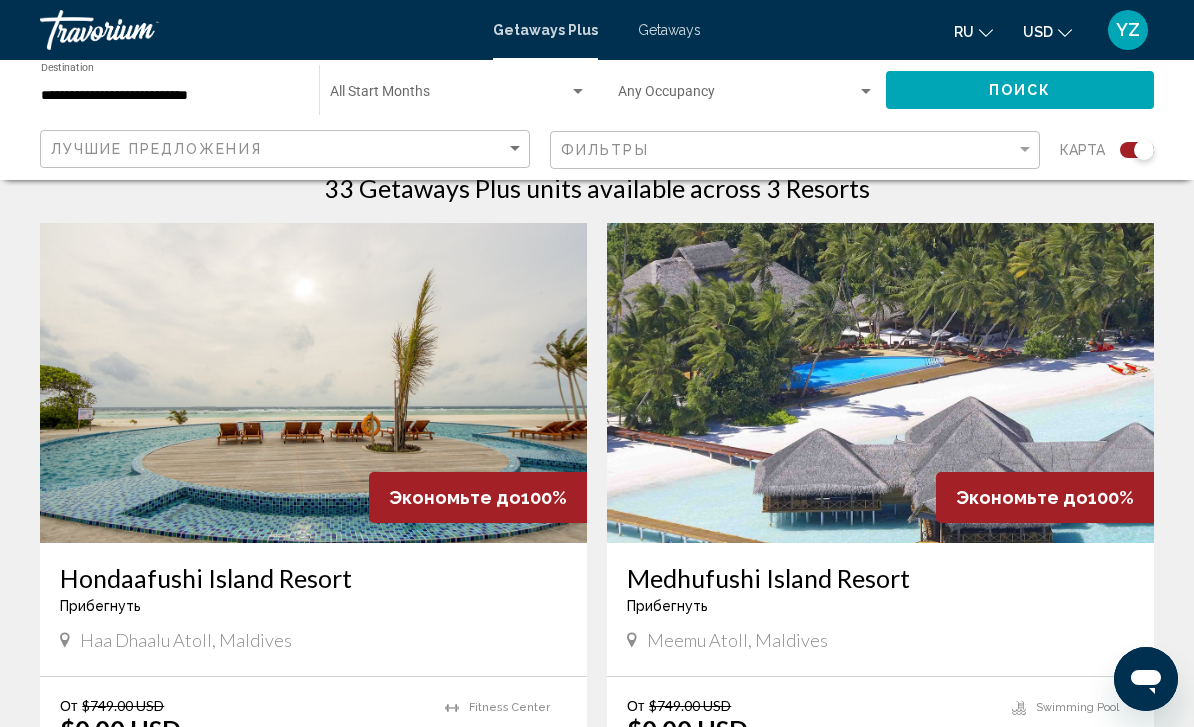click at bounding box center [880, 383] 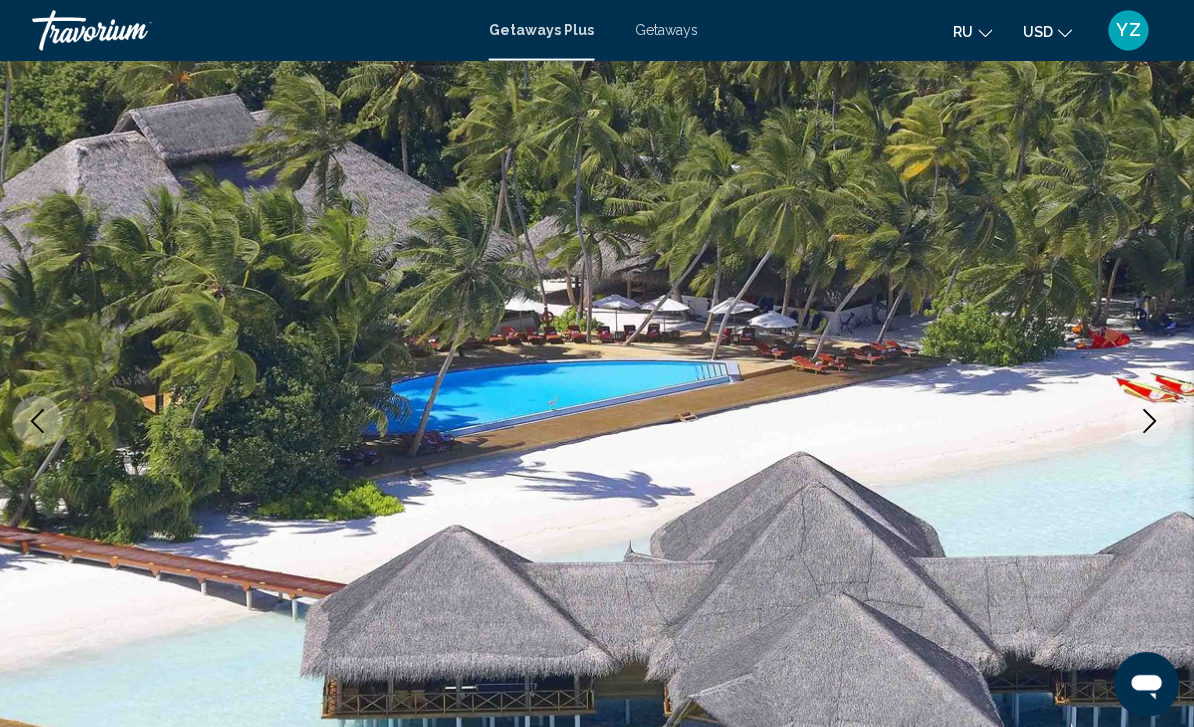 scroll, scrollTop: 118, scrollLeft: 0, axis: vertical 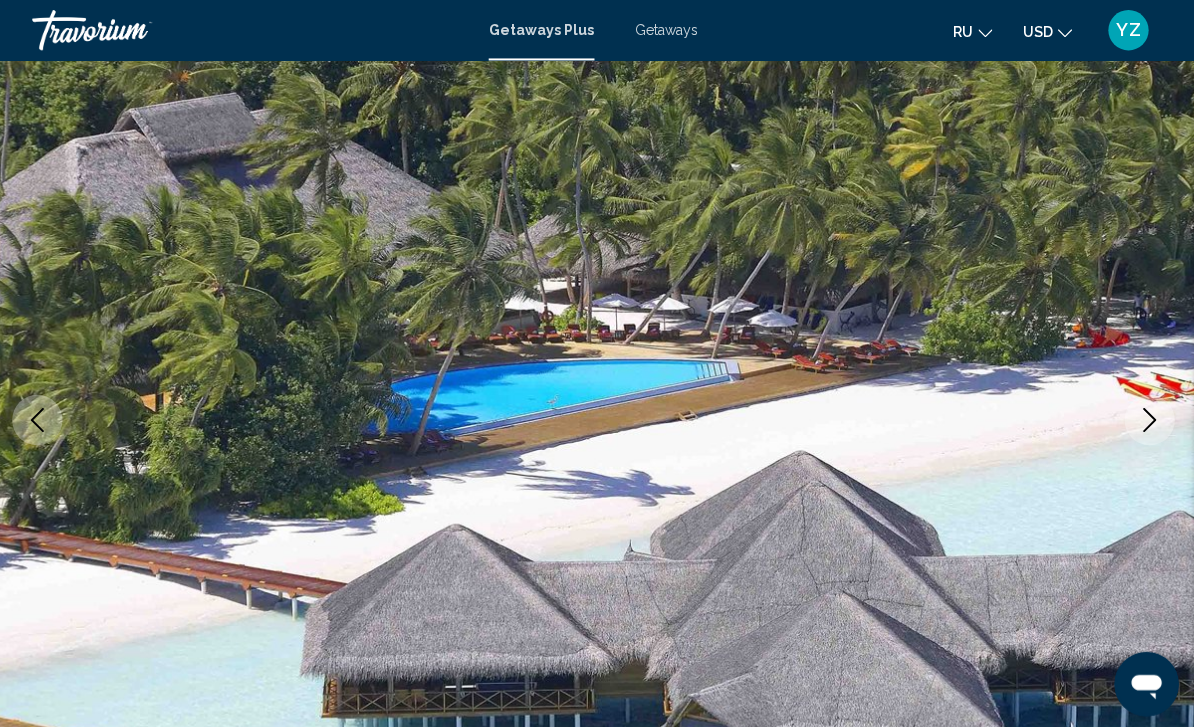 click at bounding box center [1149, 417] 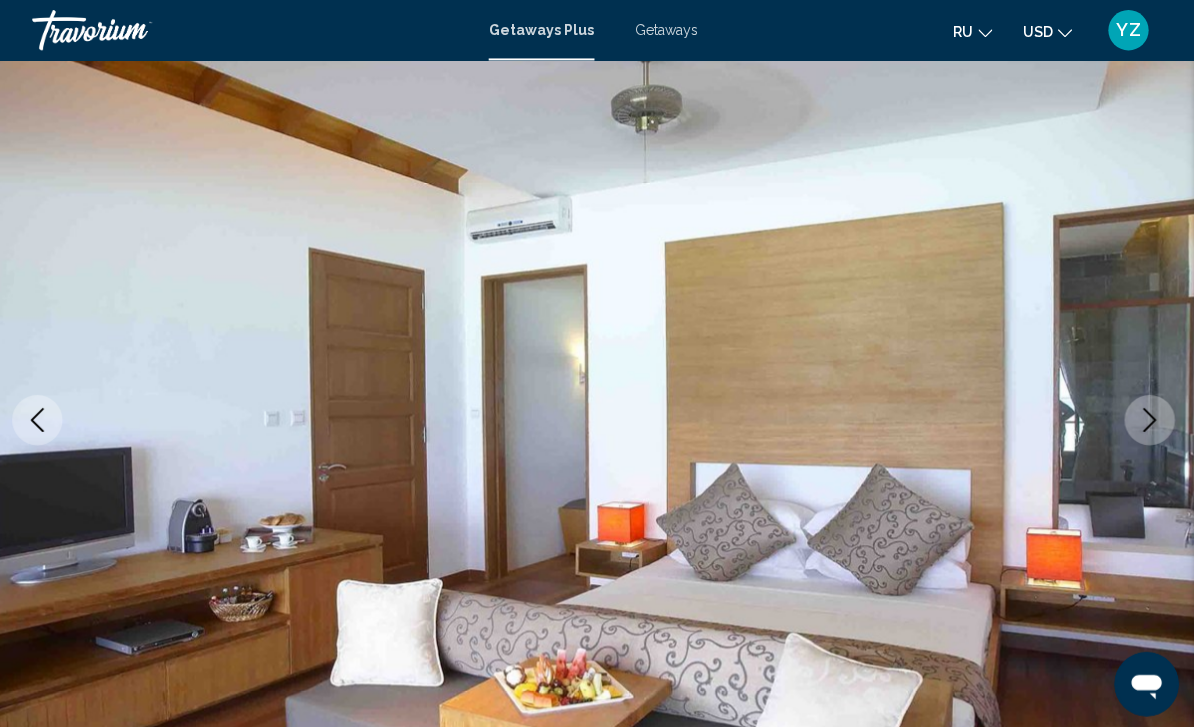 click at bounding box center [1149, 417] 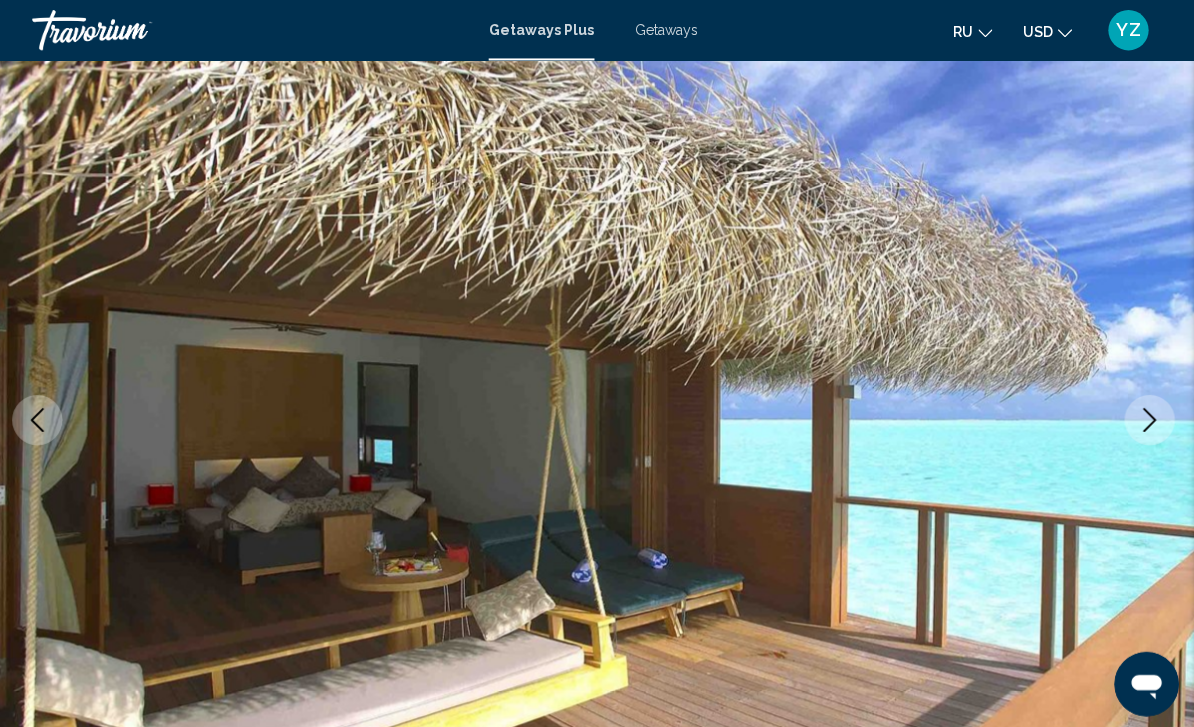 click at bounding box center [1149, 417] 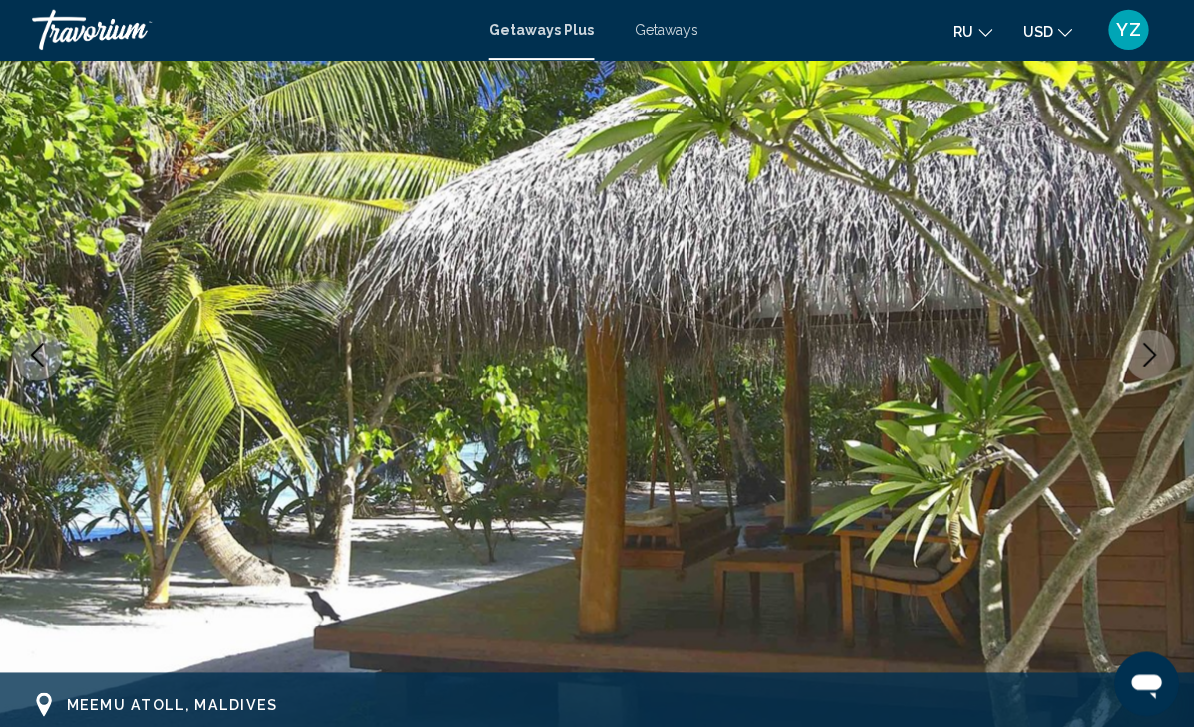 scroll, scrollTop: 183, scrollLeft: 0, axis: vertical 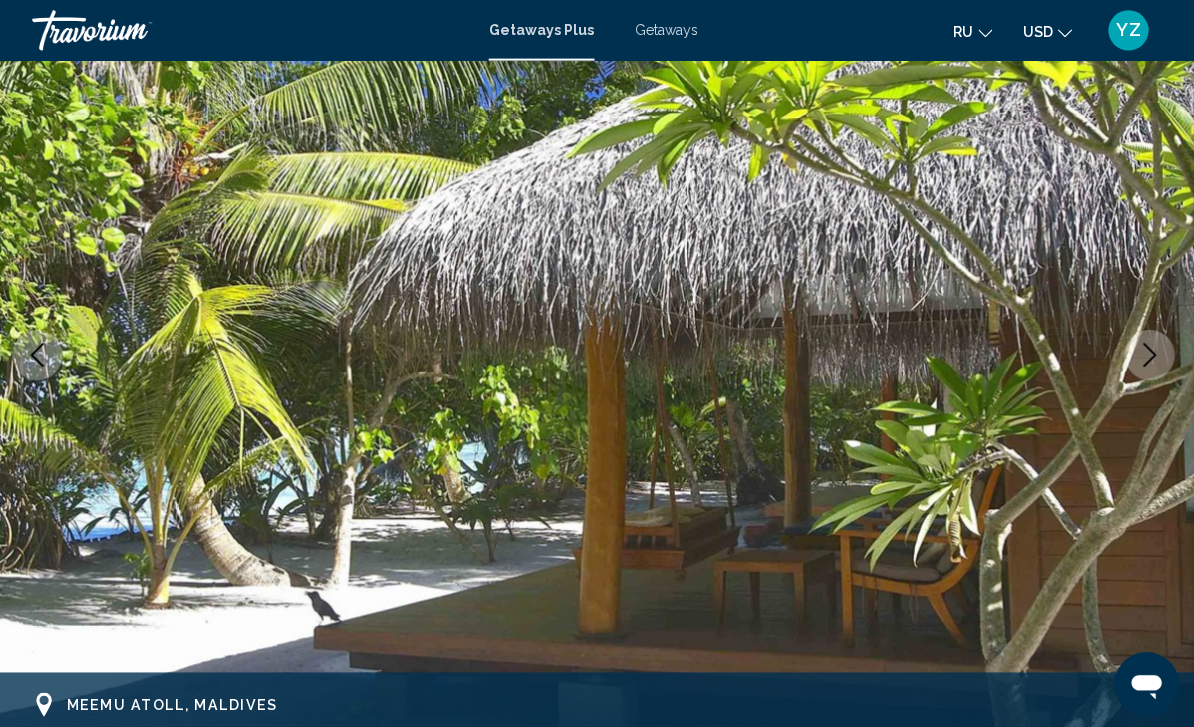 click 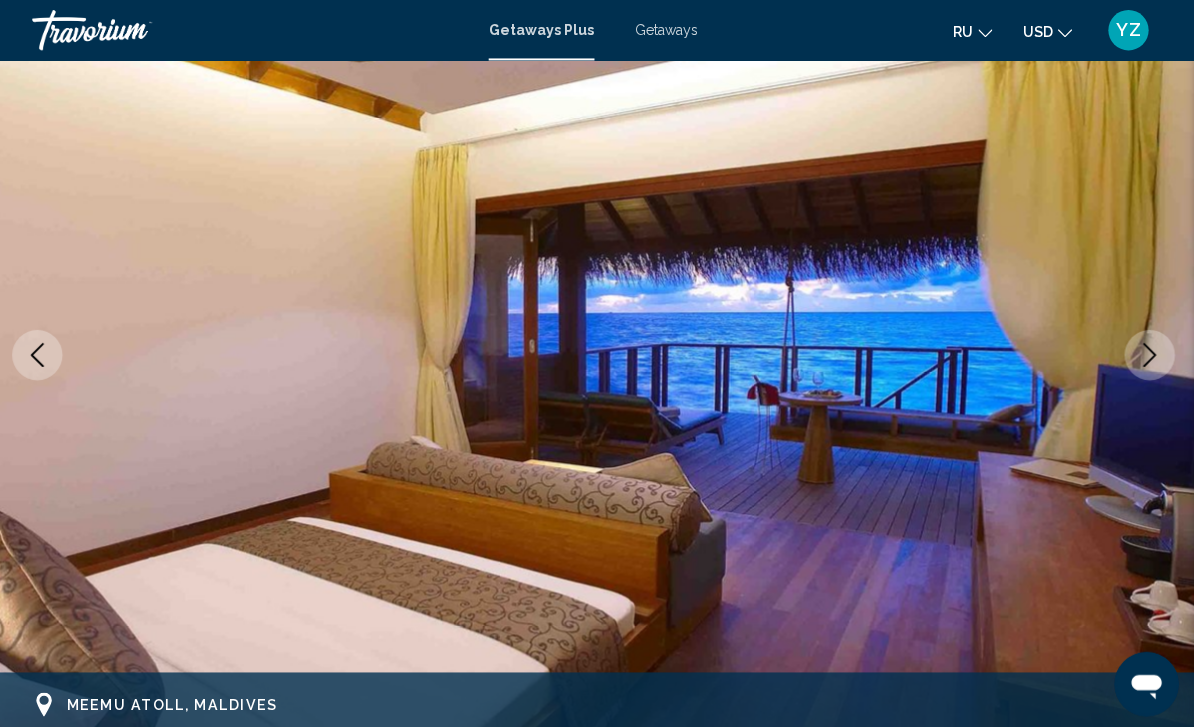 click at bounding box center (1149, 352) 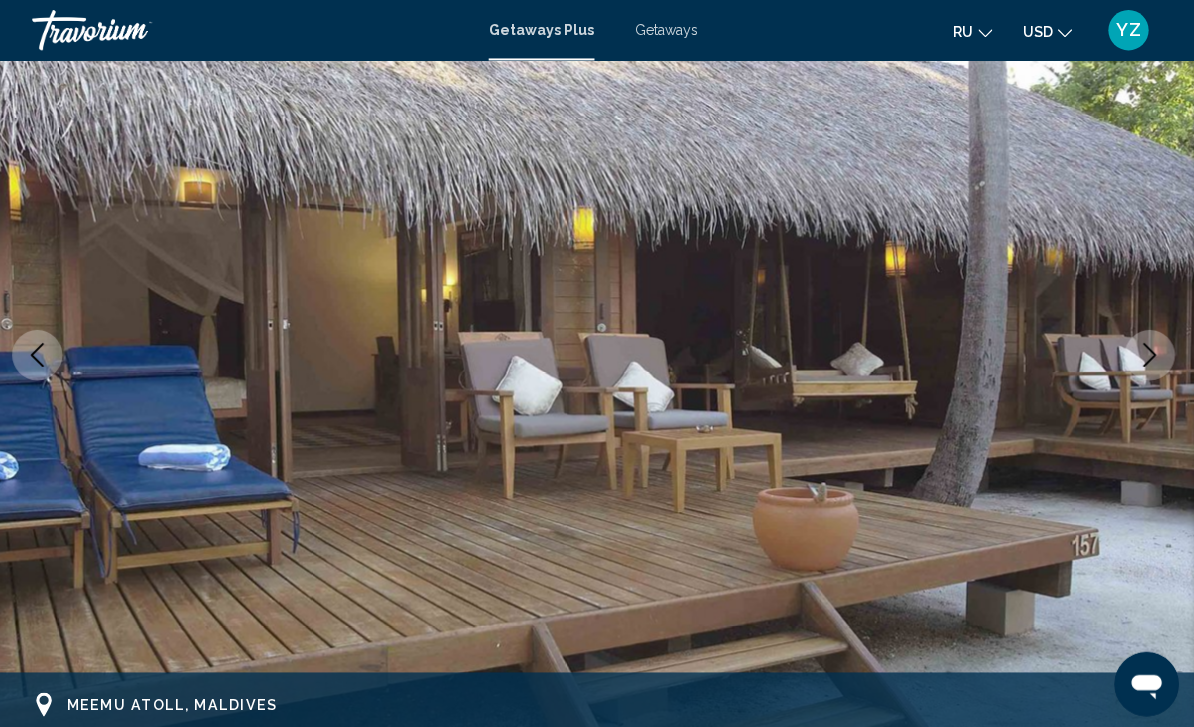 click 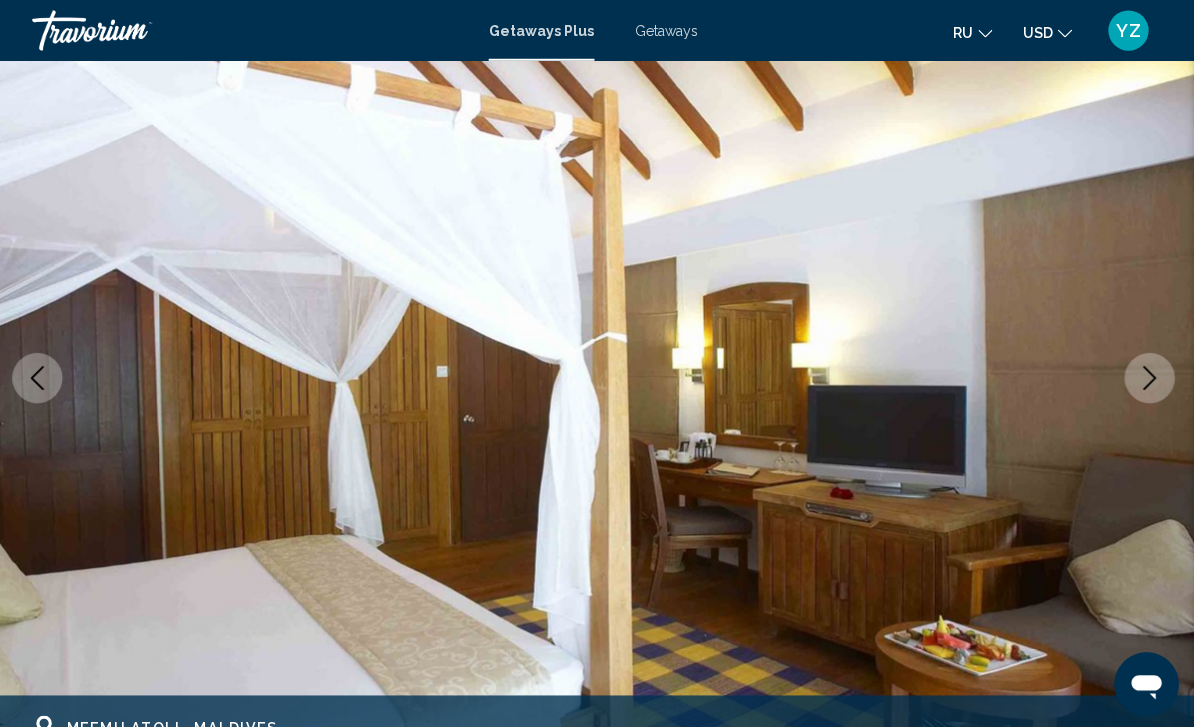 click at bounding box center [1149, 375] 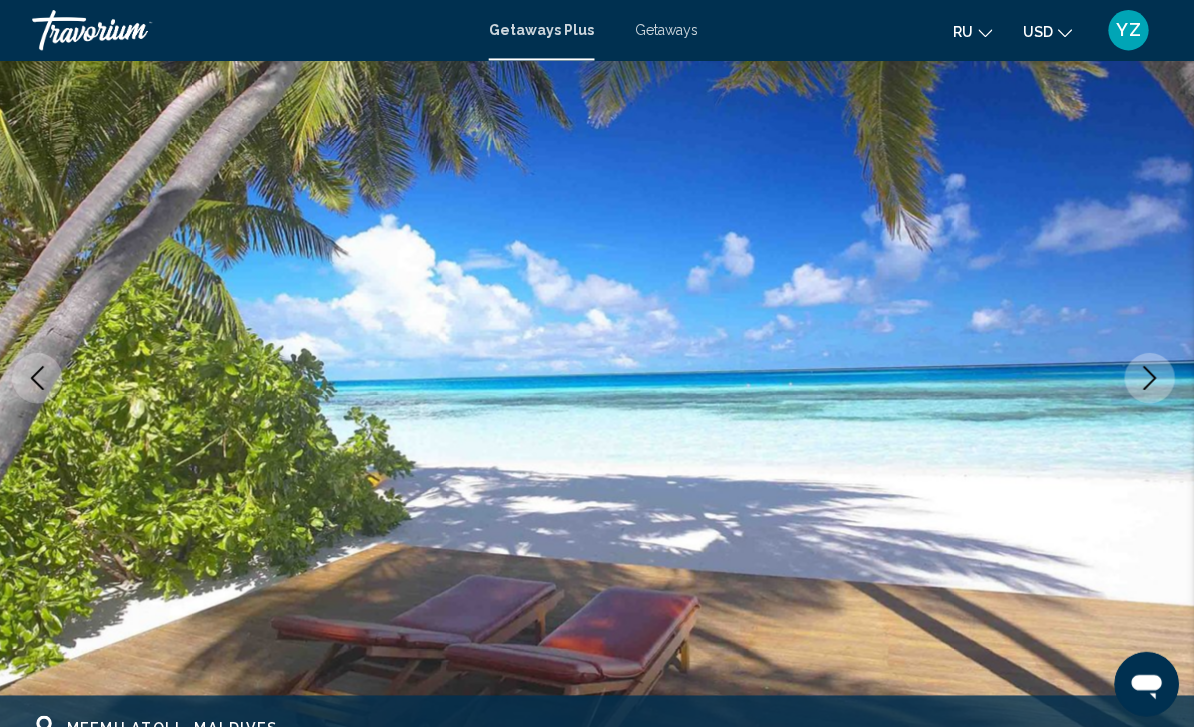 click 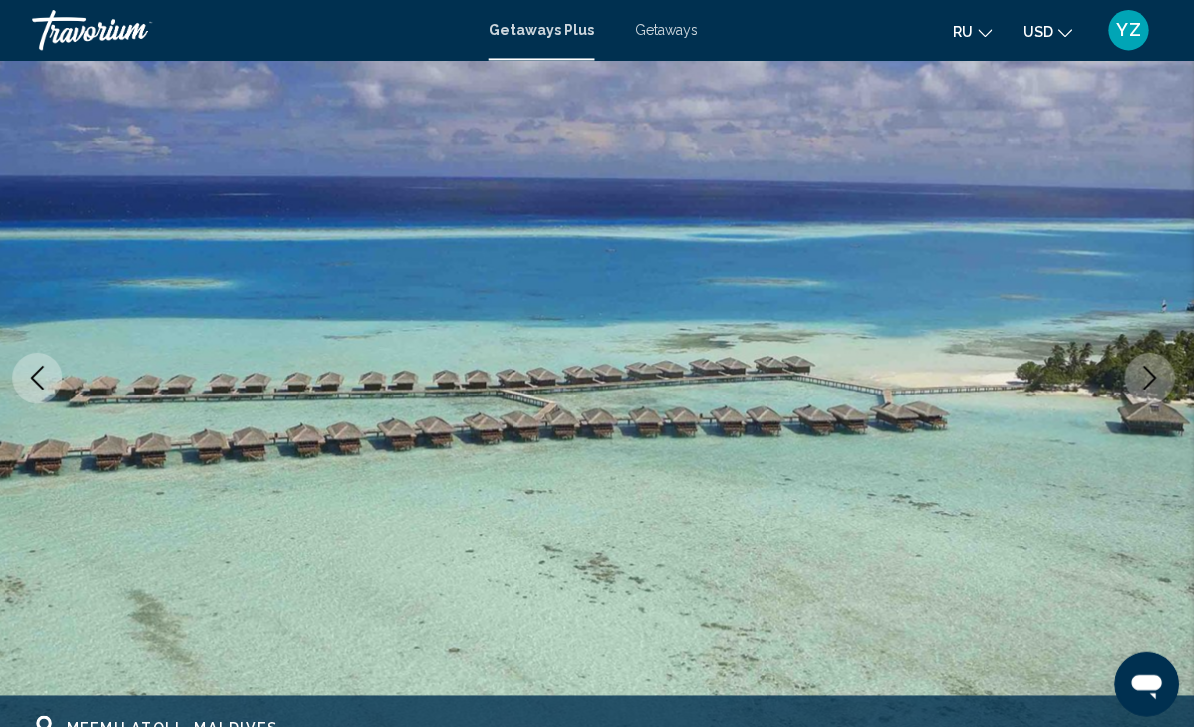 click 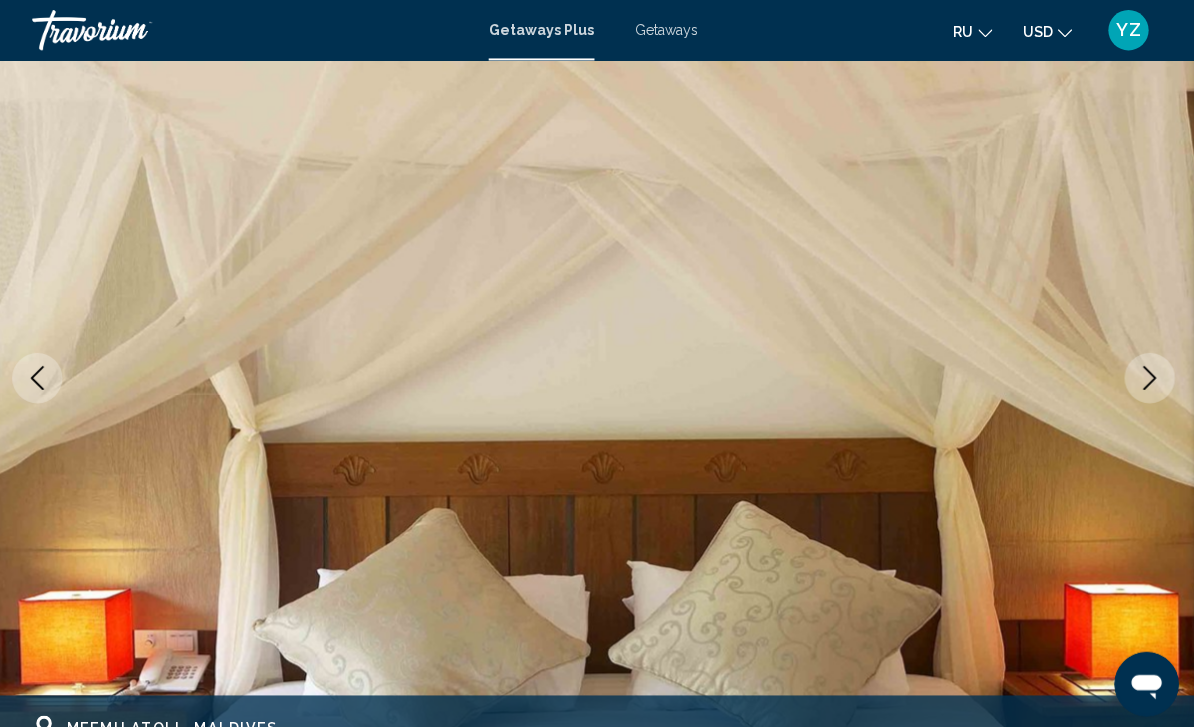 click 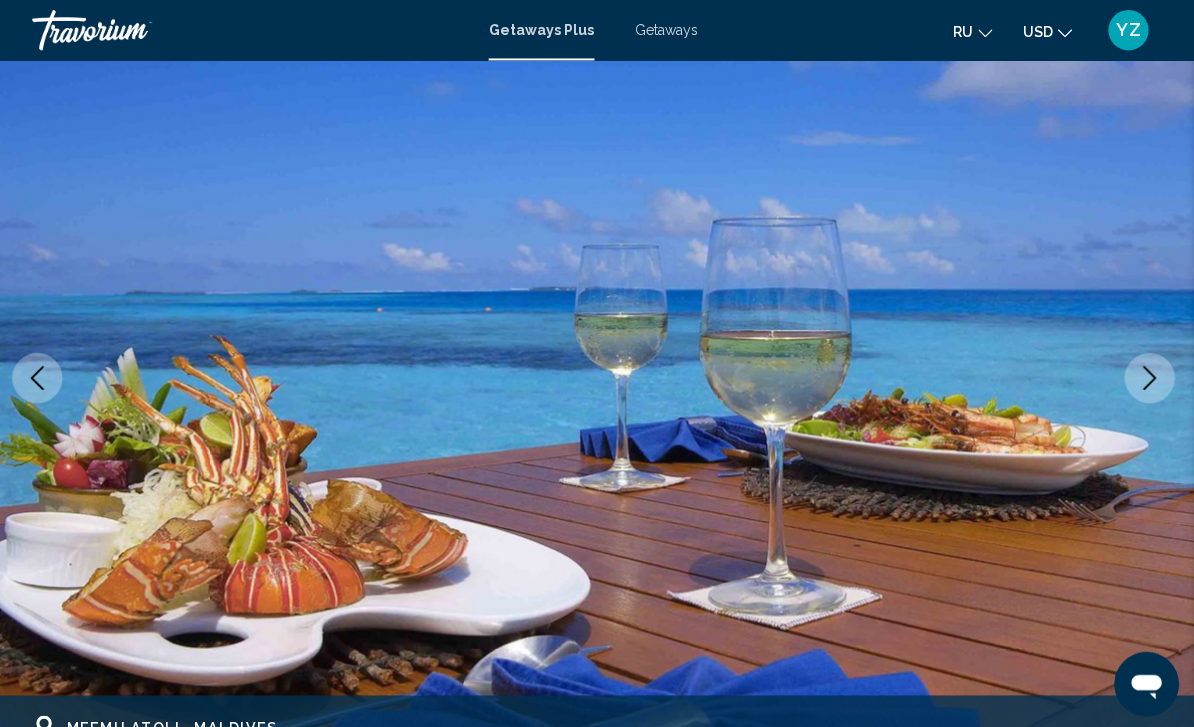 click at bounding box center [1149, 375] 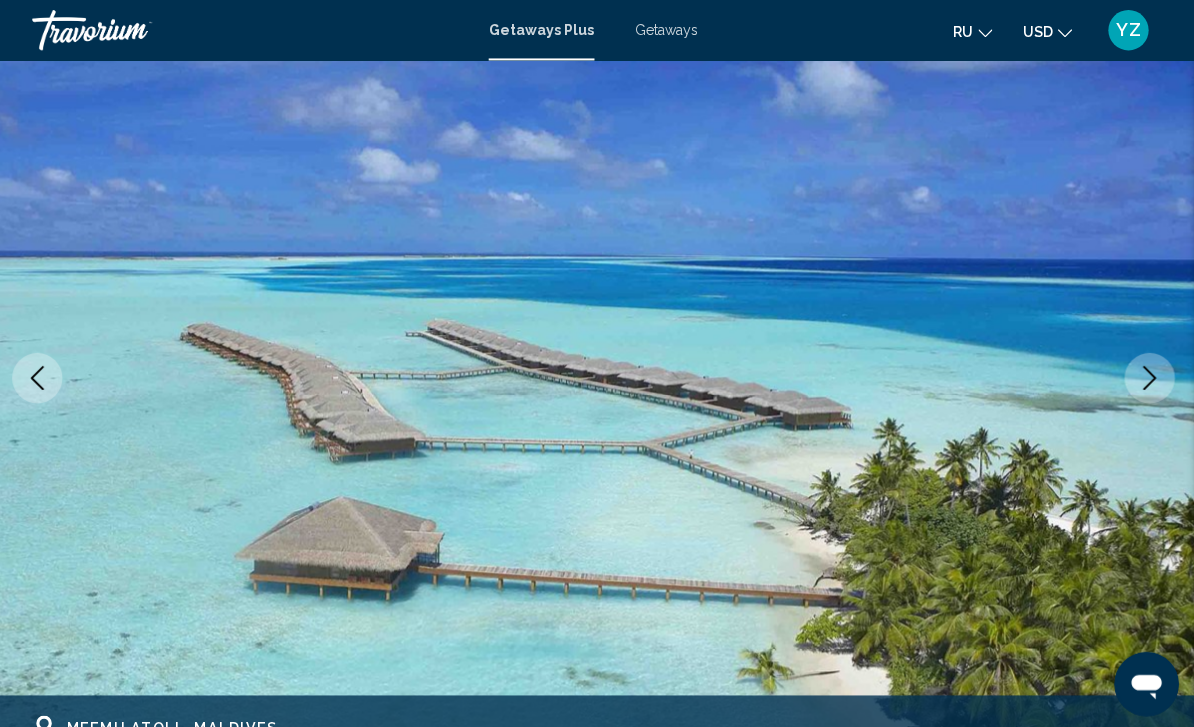 click at bounding box center [597, 375] 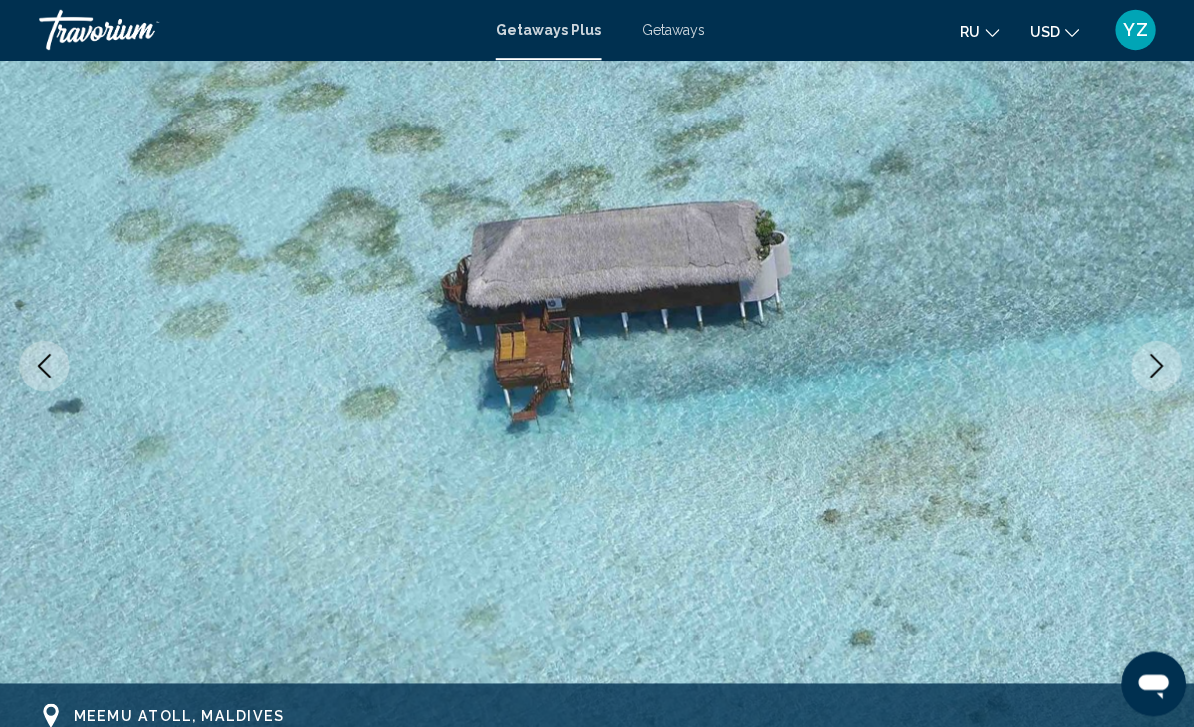 scroll, scrollTop: 172, scrollLeft: 0, axis: vertical 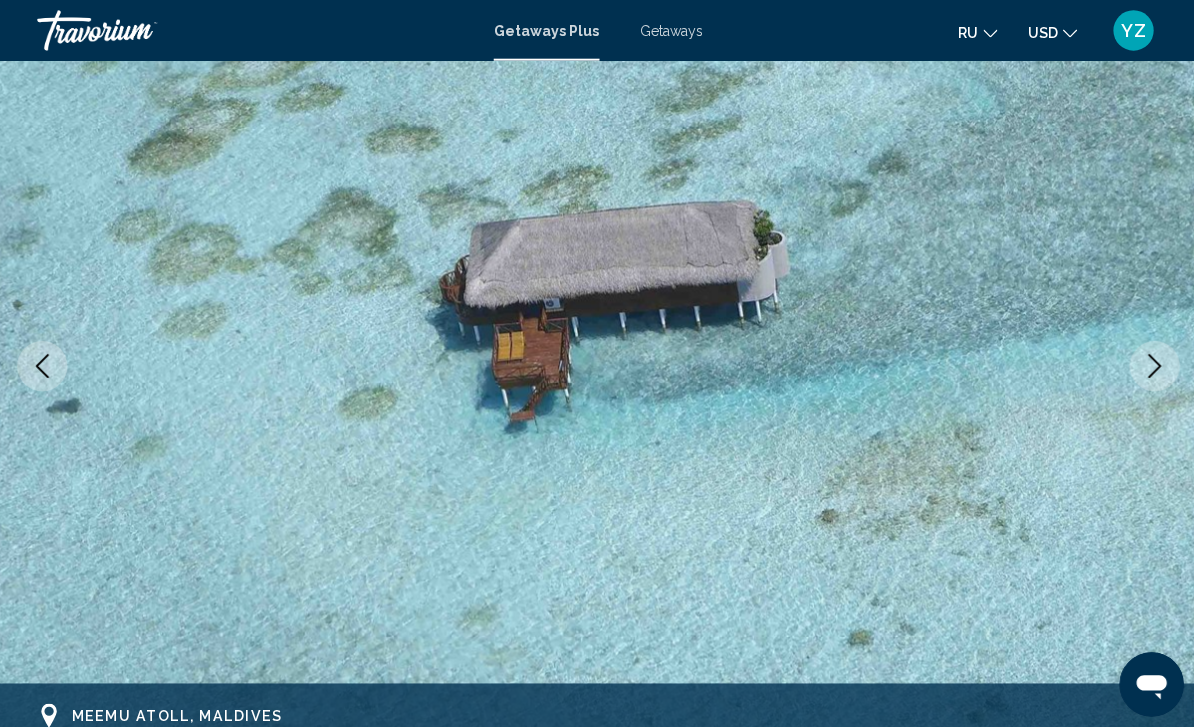 click 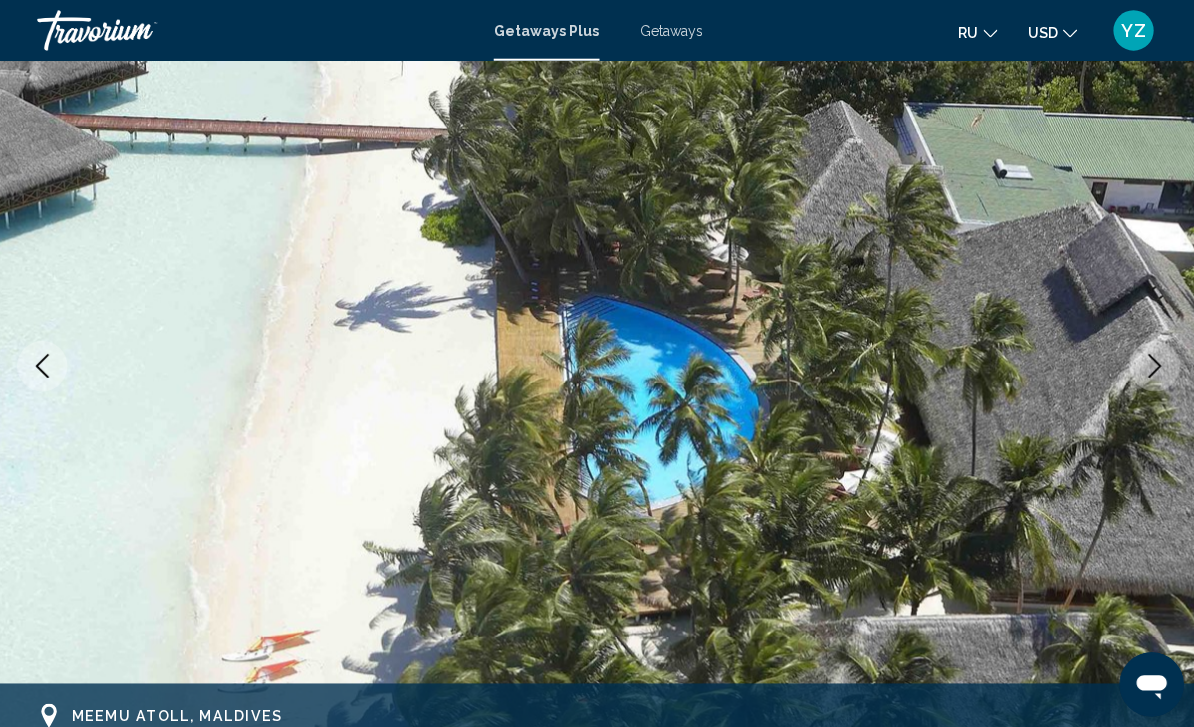 scroll, scrollTop: 172, scrollLeft: 0, axis: vertical 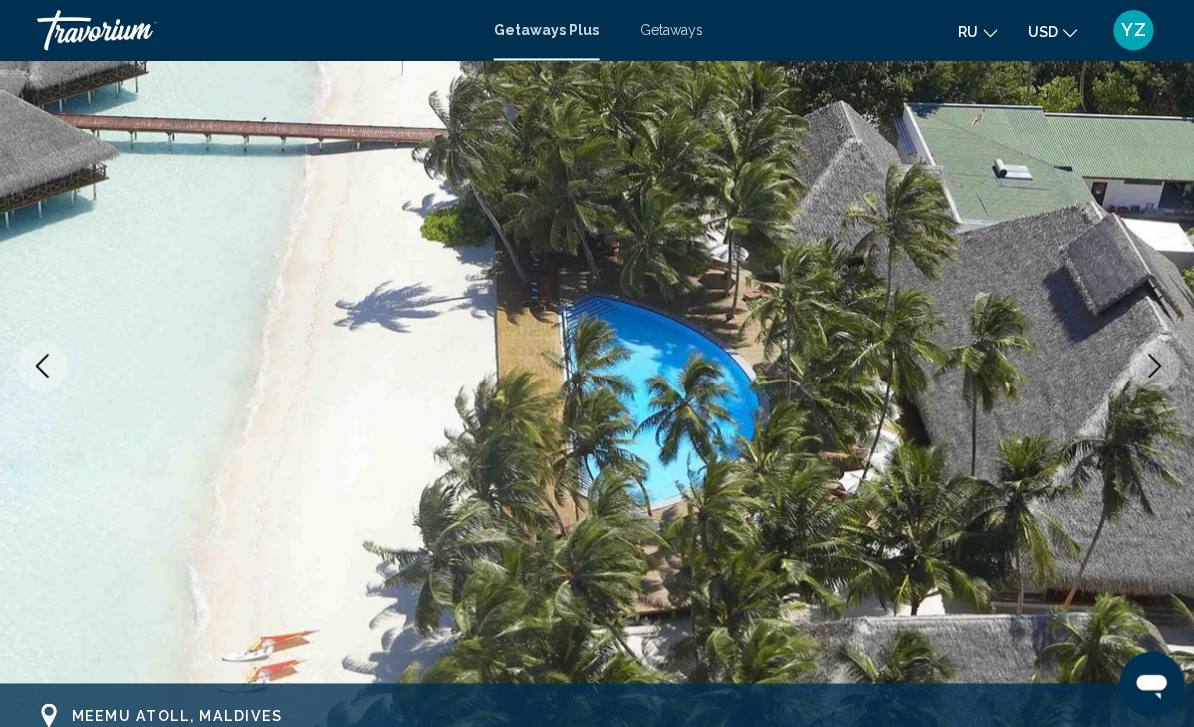 click at bounding box center [1149, 363] 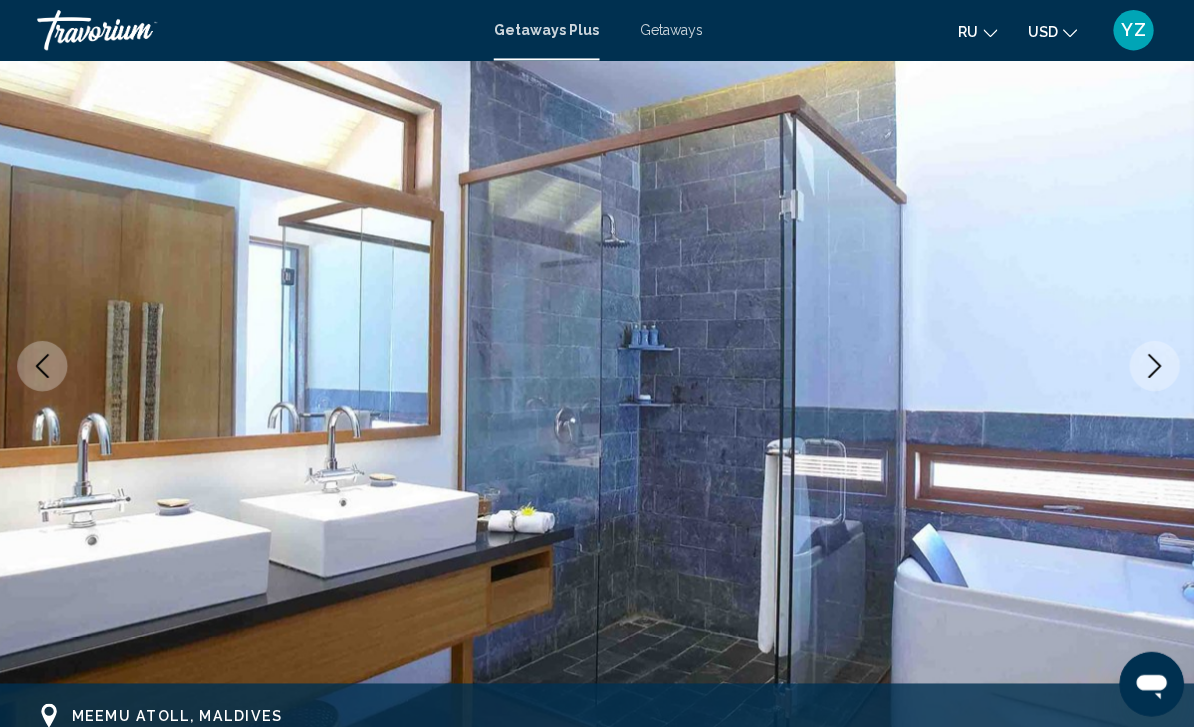 click at bounding box center [597, 363] 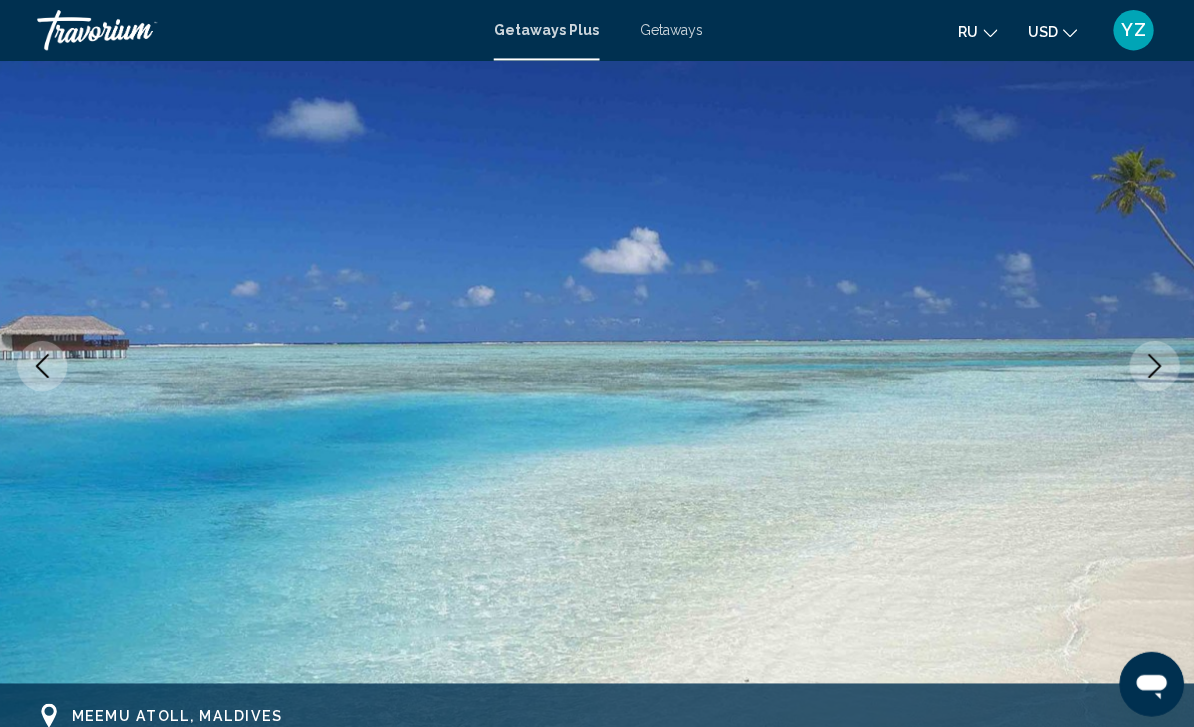 click 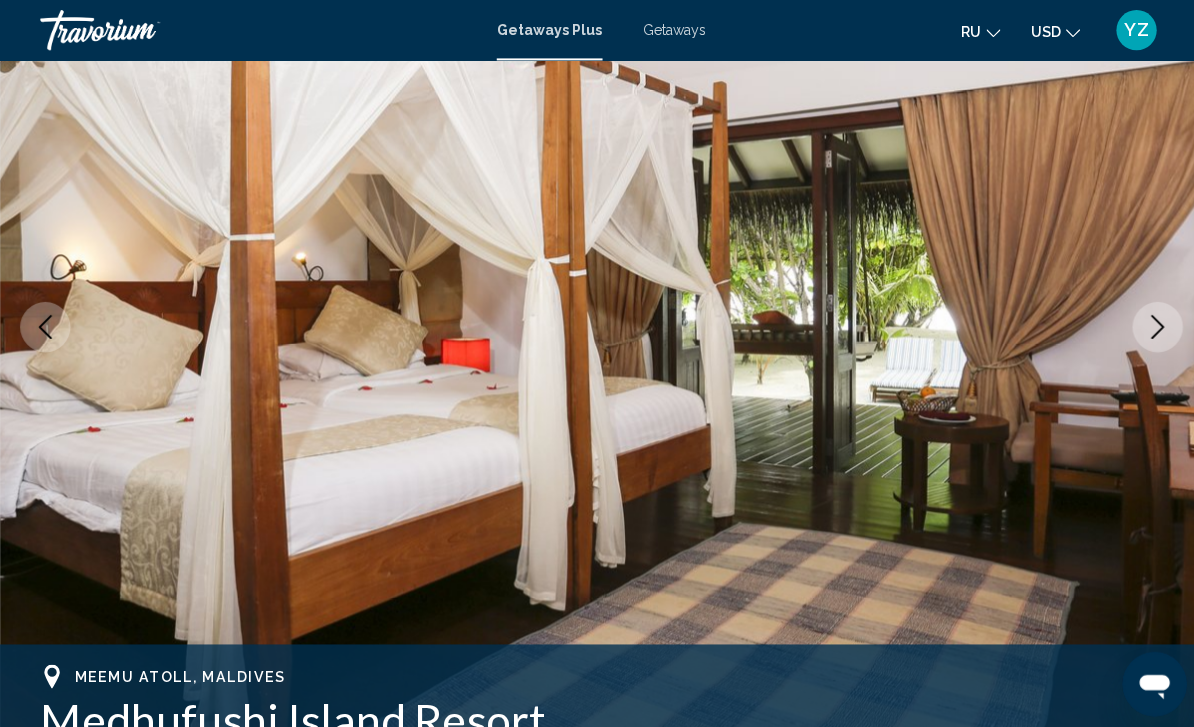 scroll, scrollTop: 212, scrollLeft: 0, axis: vertical 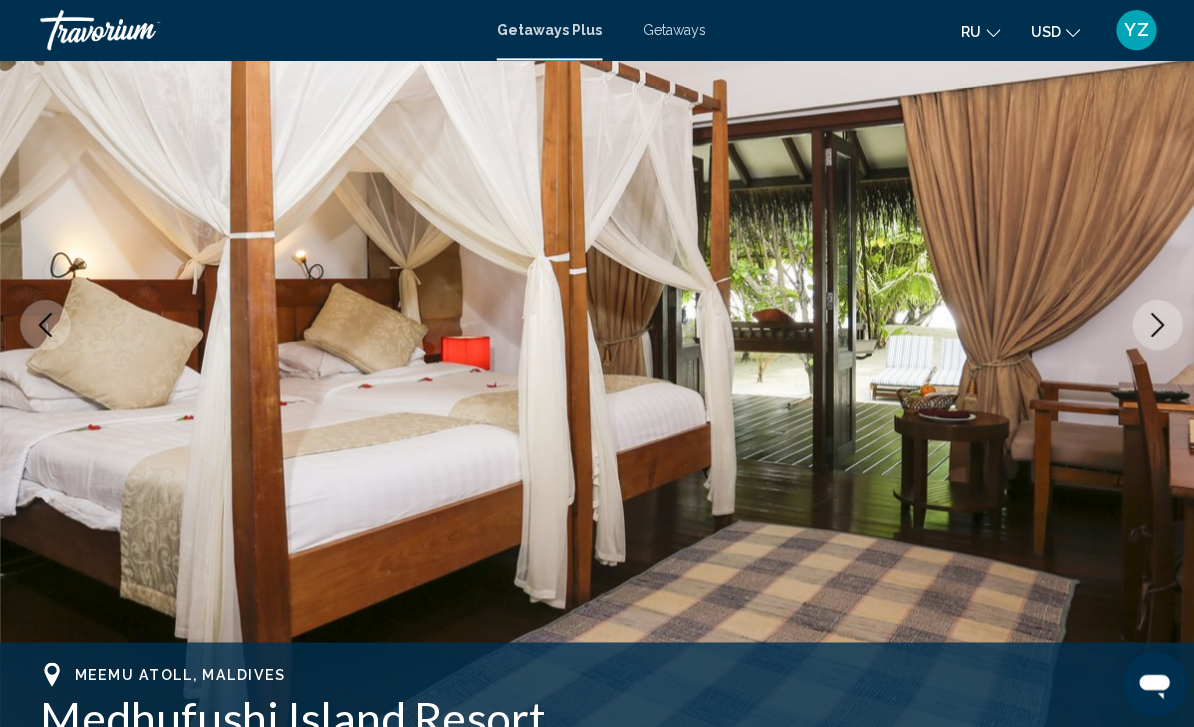 click at bounding box center (1149, 323) 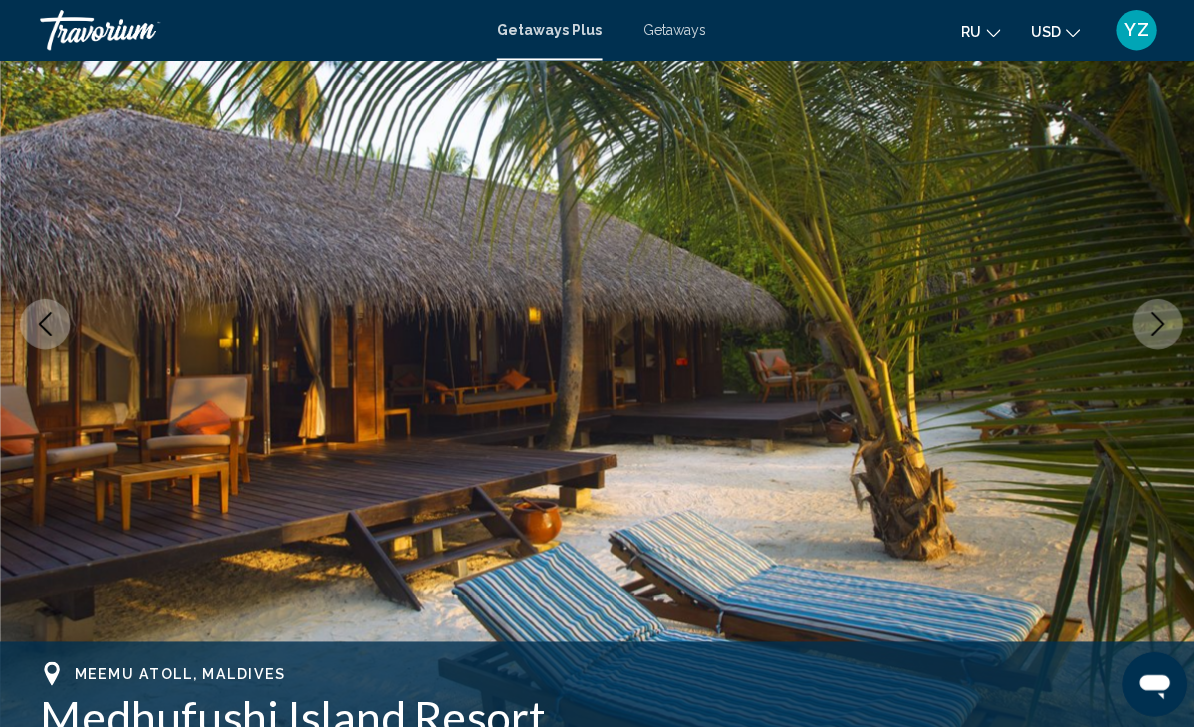 click 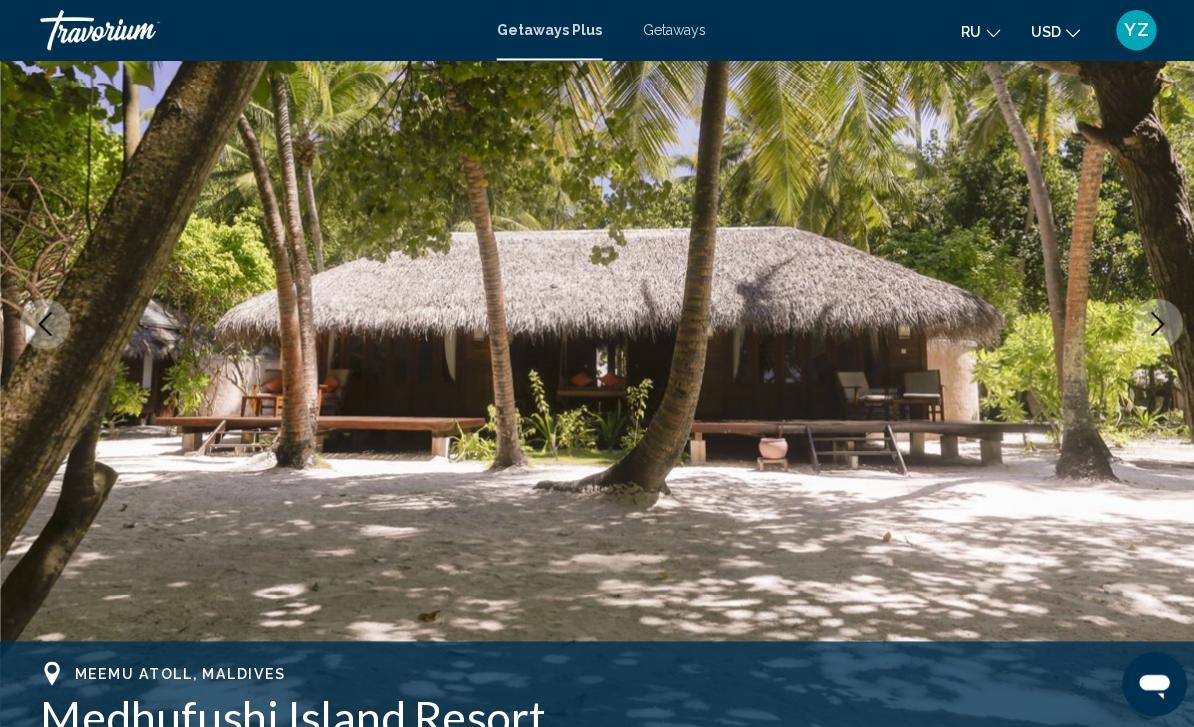 click 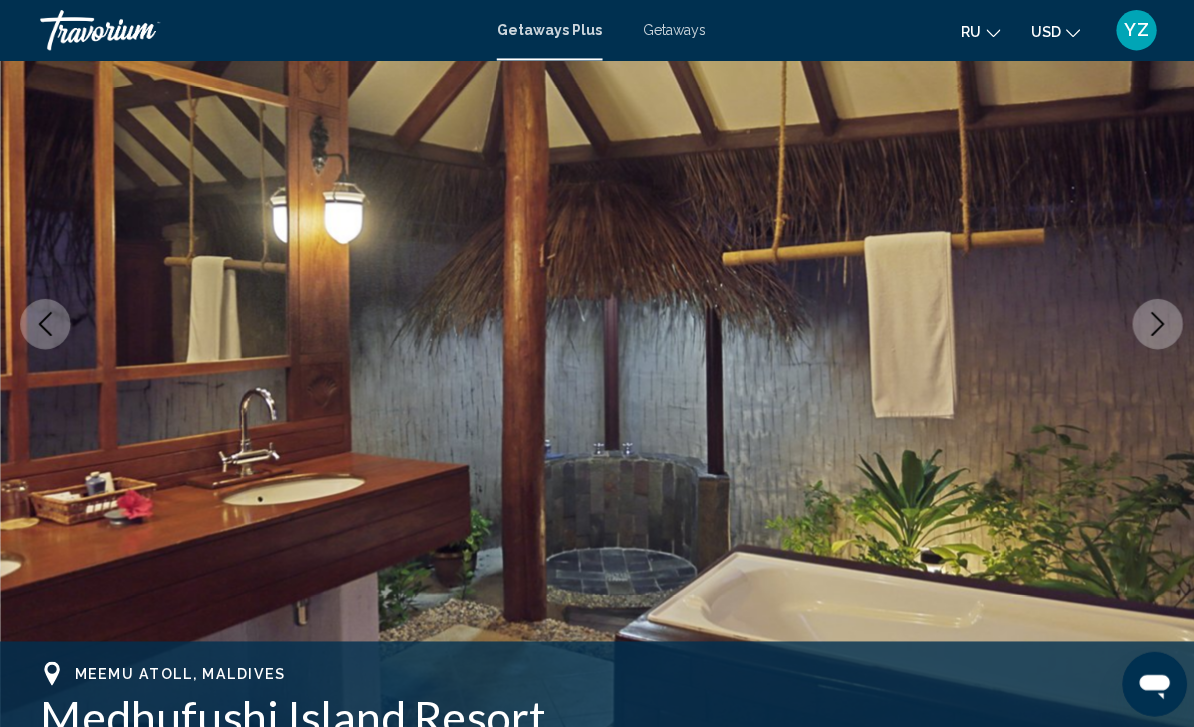 click at bounding box center [1149, 322] 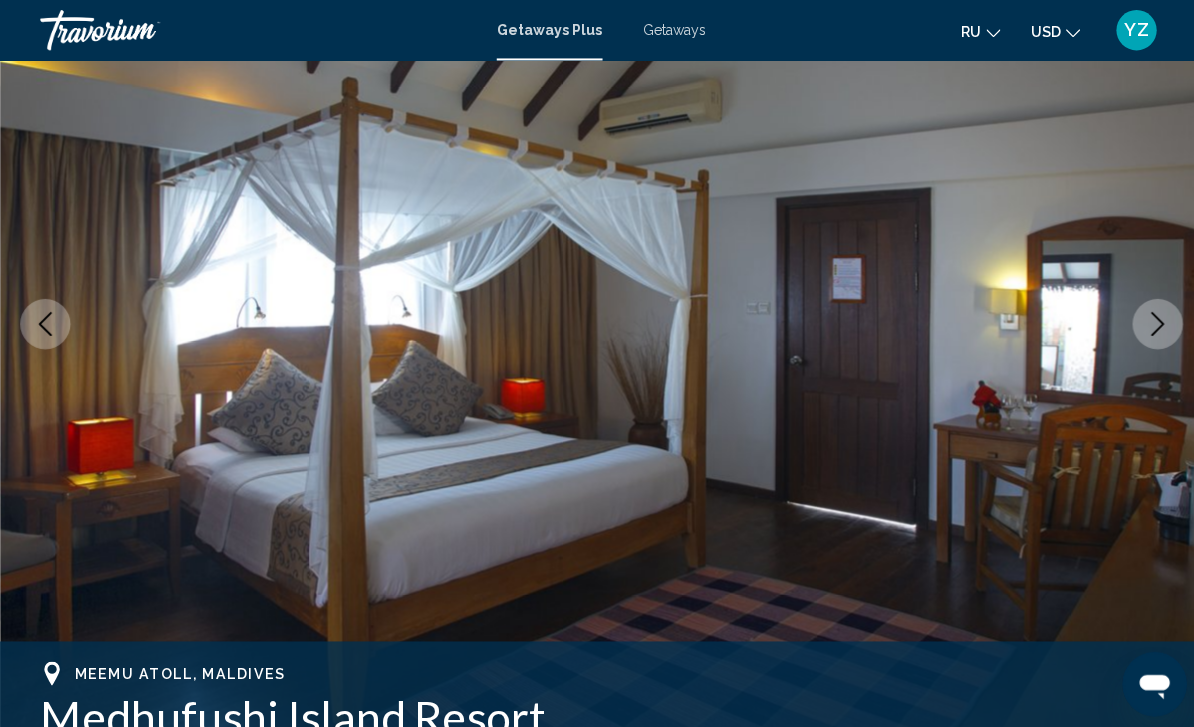 click at bounding box center [1149, 322] 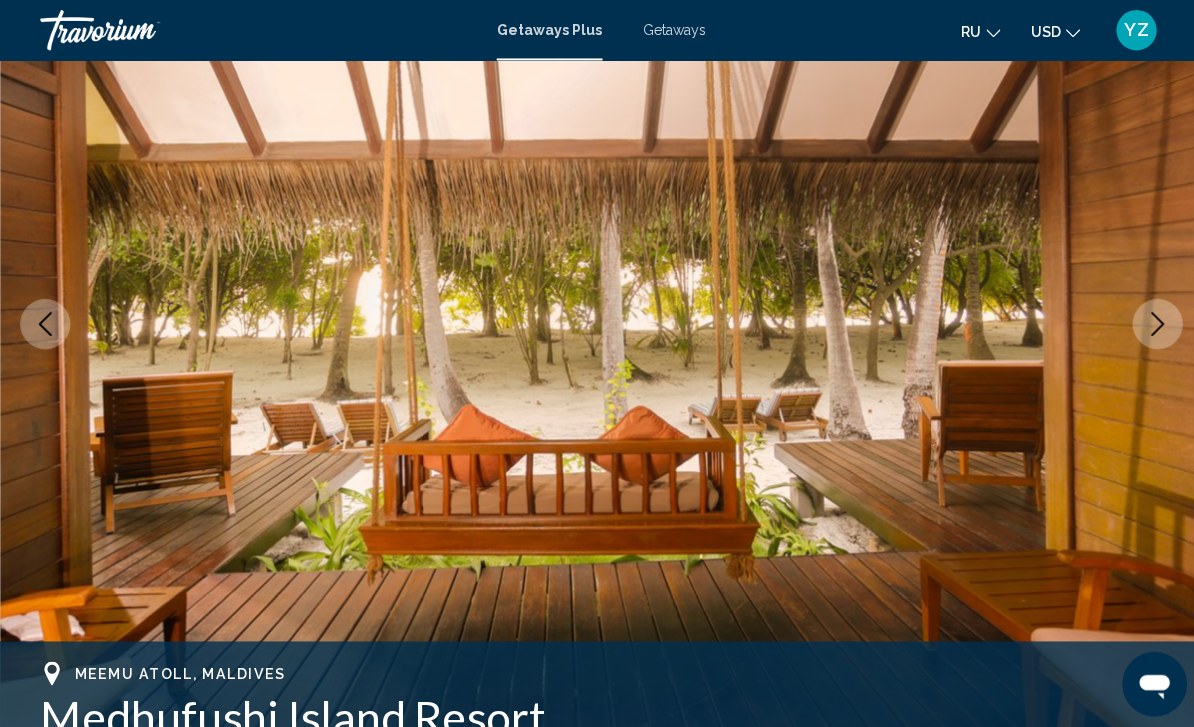 click at bounding box center [1149, 322] 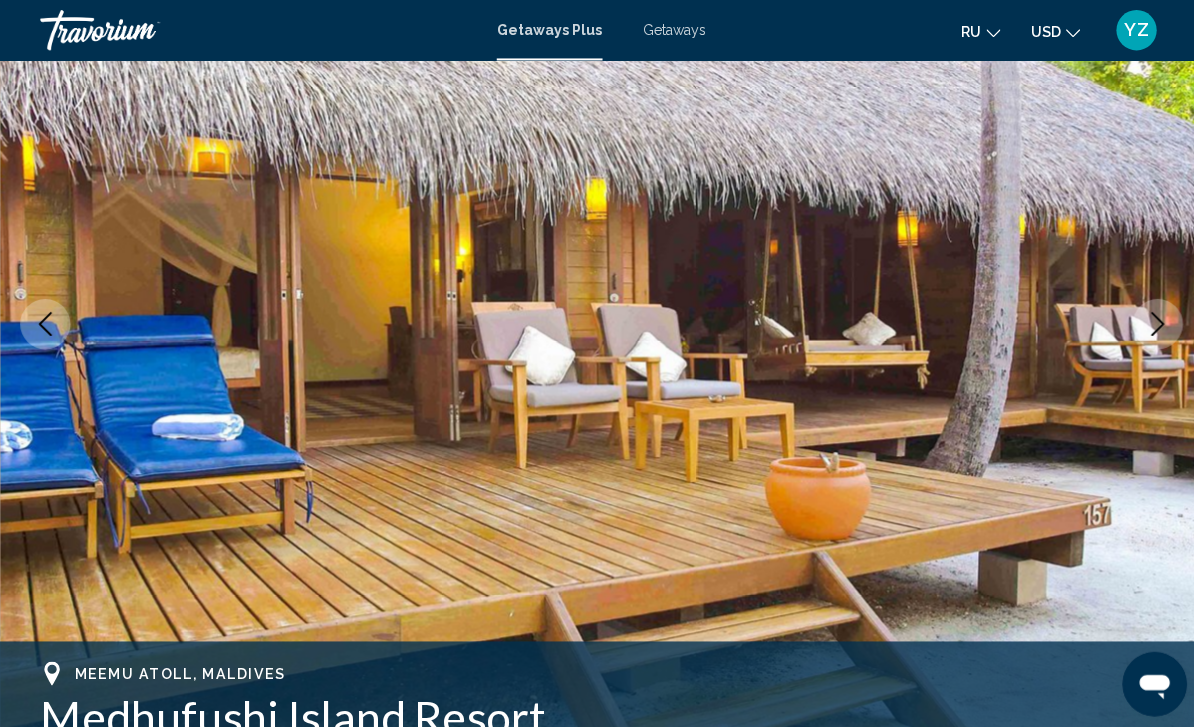 click at bounding box center (1149, 322) 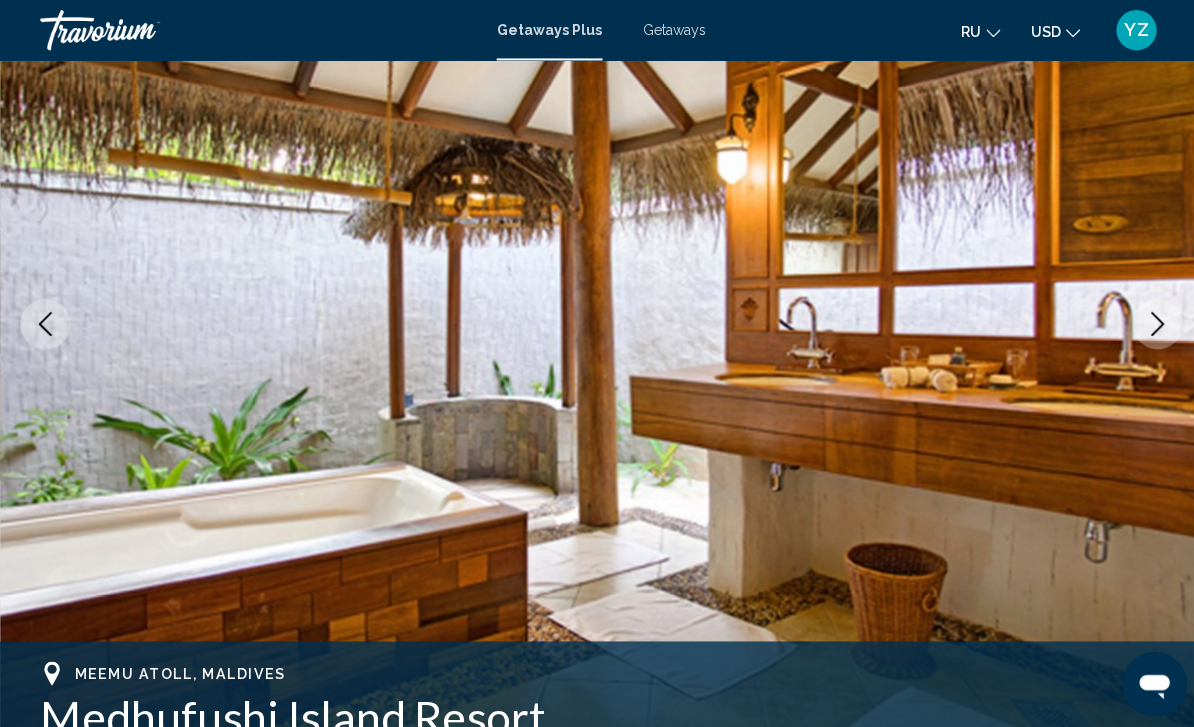 click at bounding box center (1149, 322) 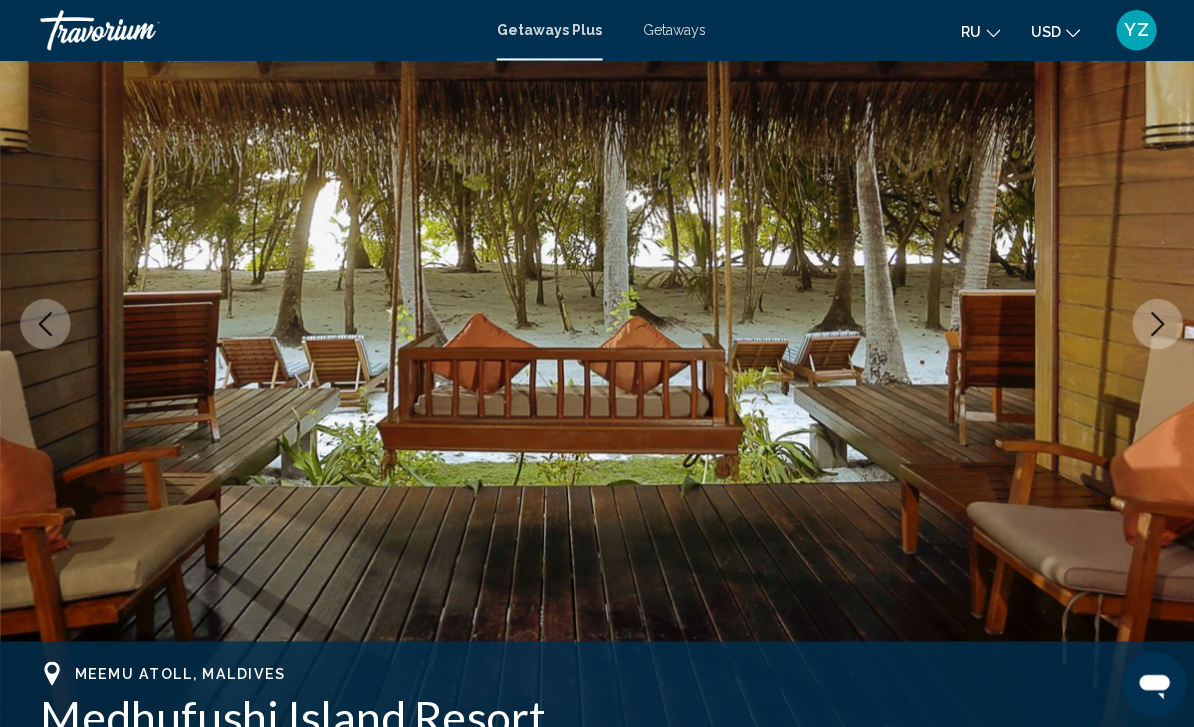 click at bounding box center (1149, 322) 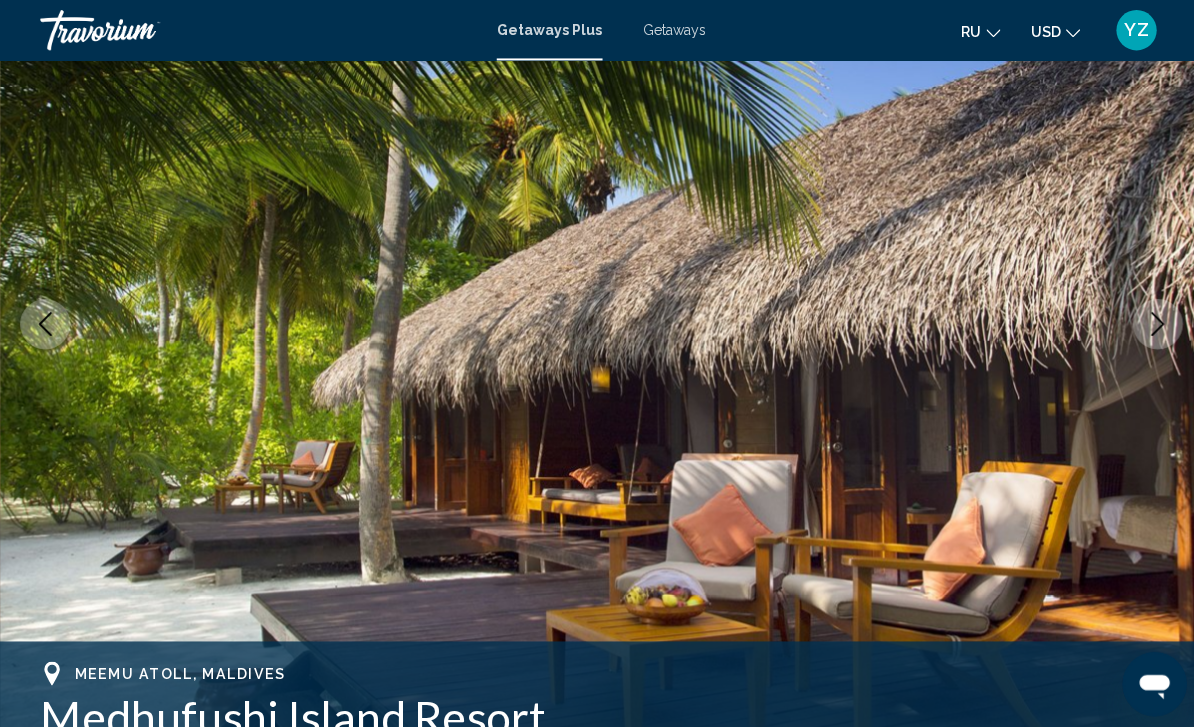 click 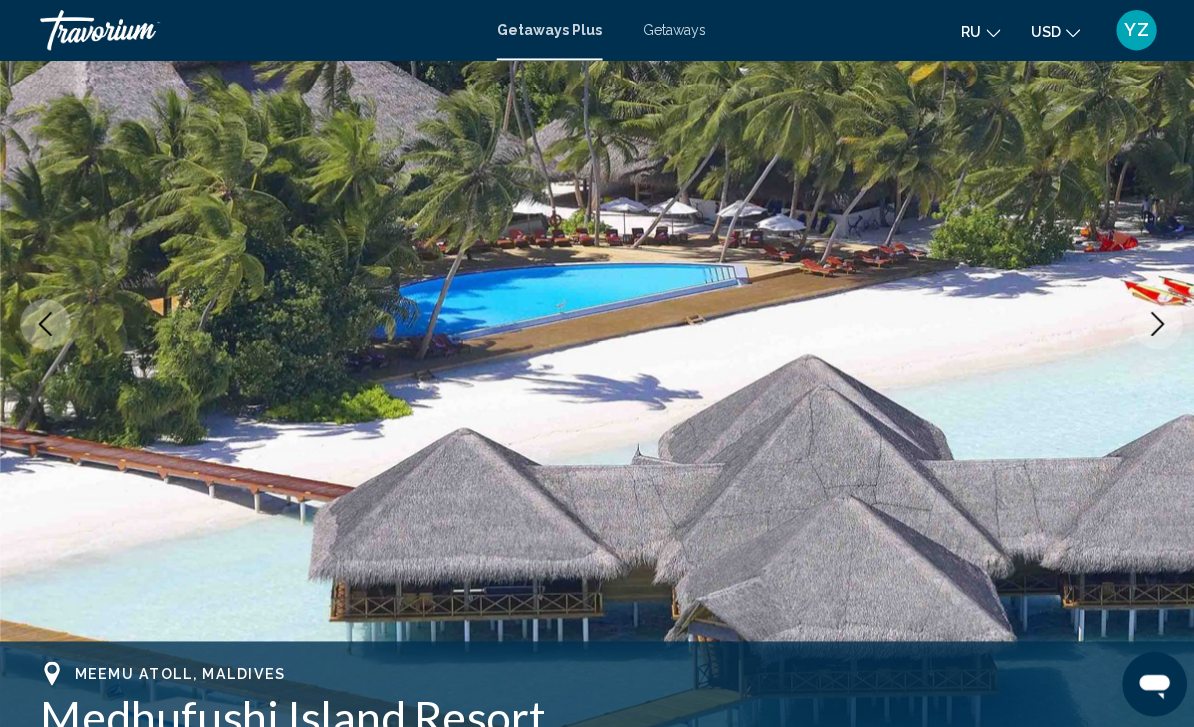 click at bounding box center (597, 322) 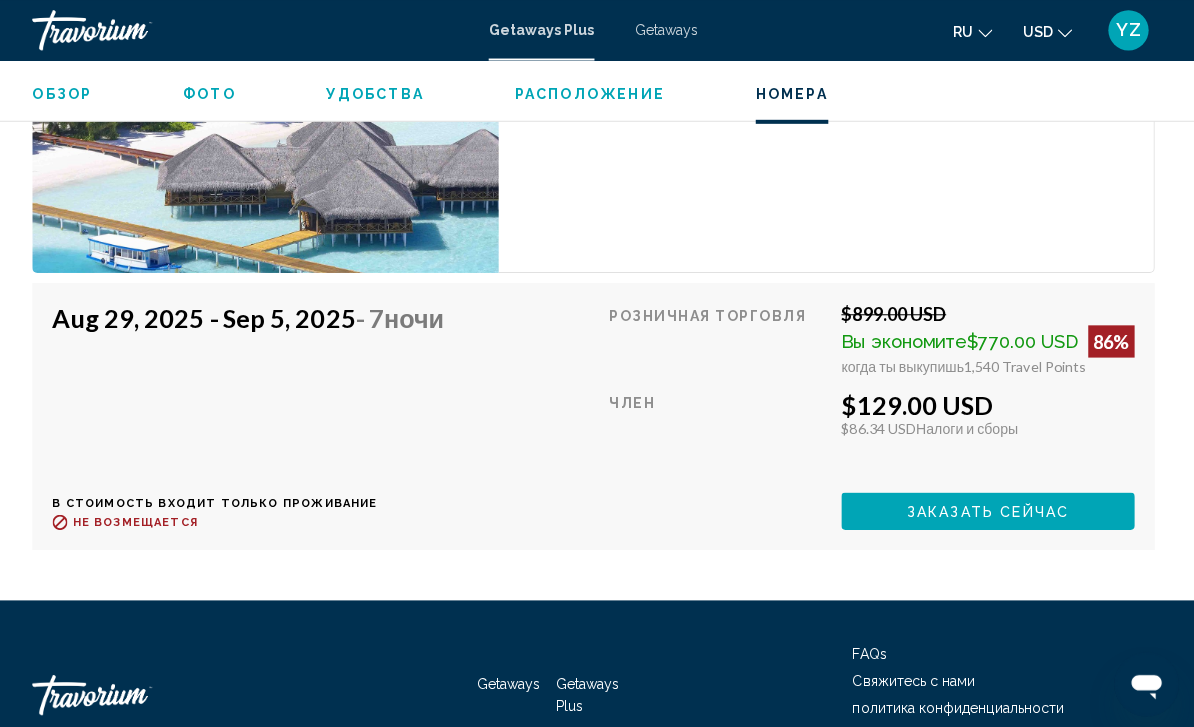 scroll, scrollTop: 5253, scrollLeft: 0, axis: vertical 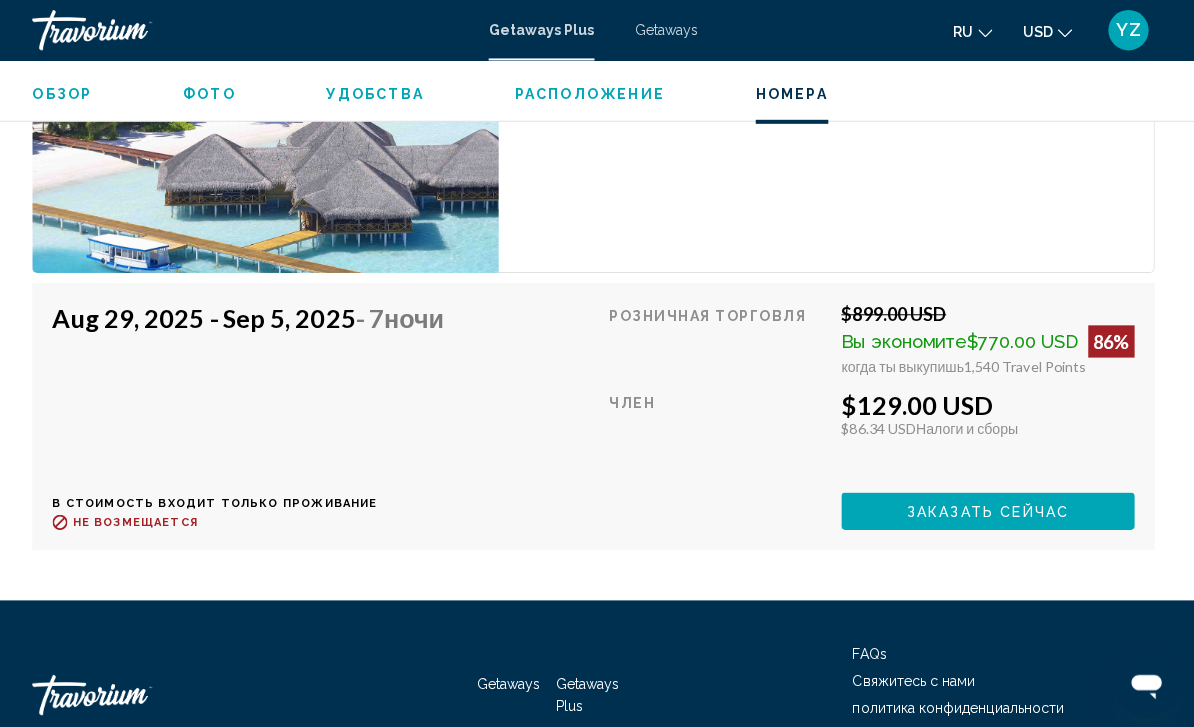 click on "Заказать сейчас" at bounding box center (983, -171) 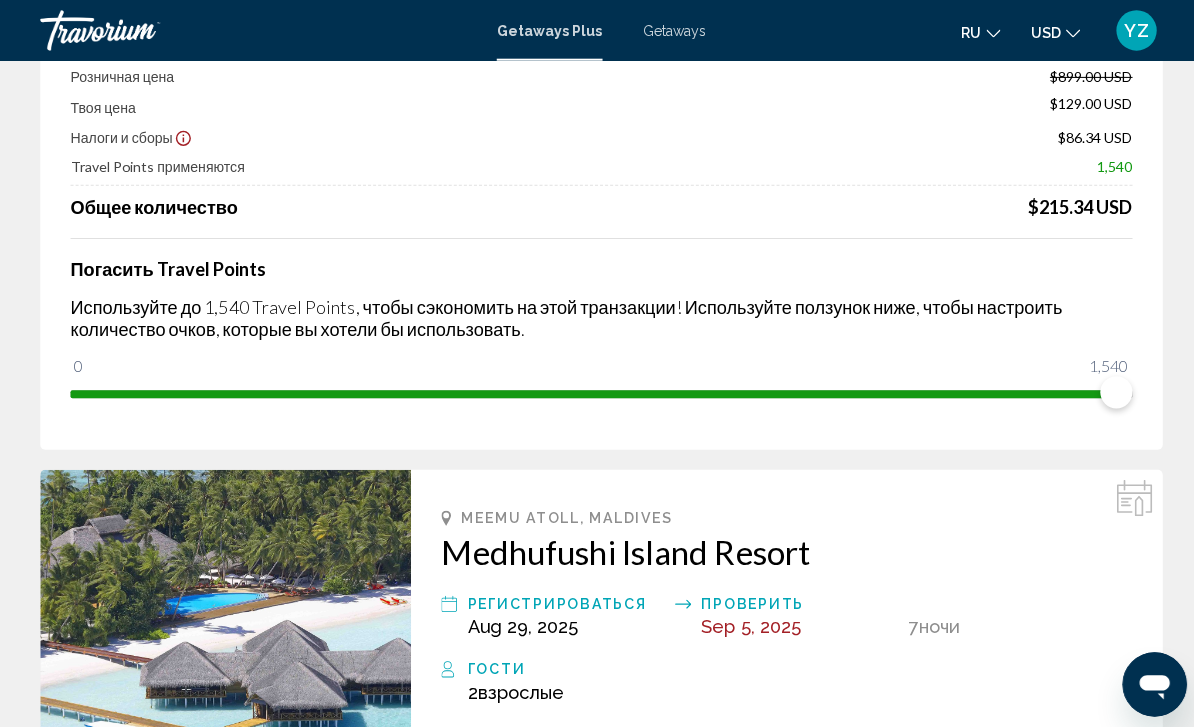 scroll, scrollTop: 0, scrollLeft: 0, axis: both 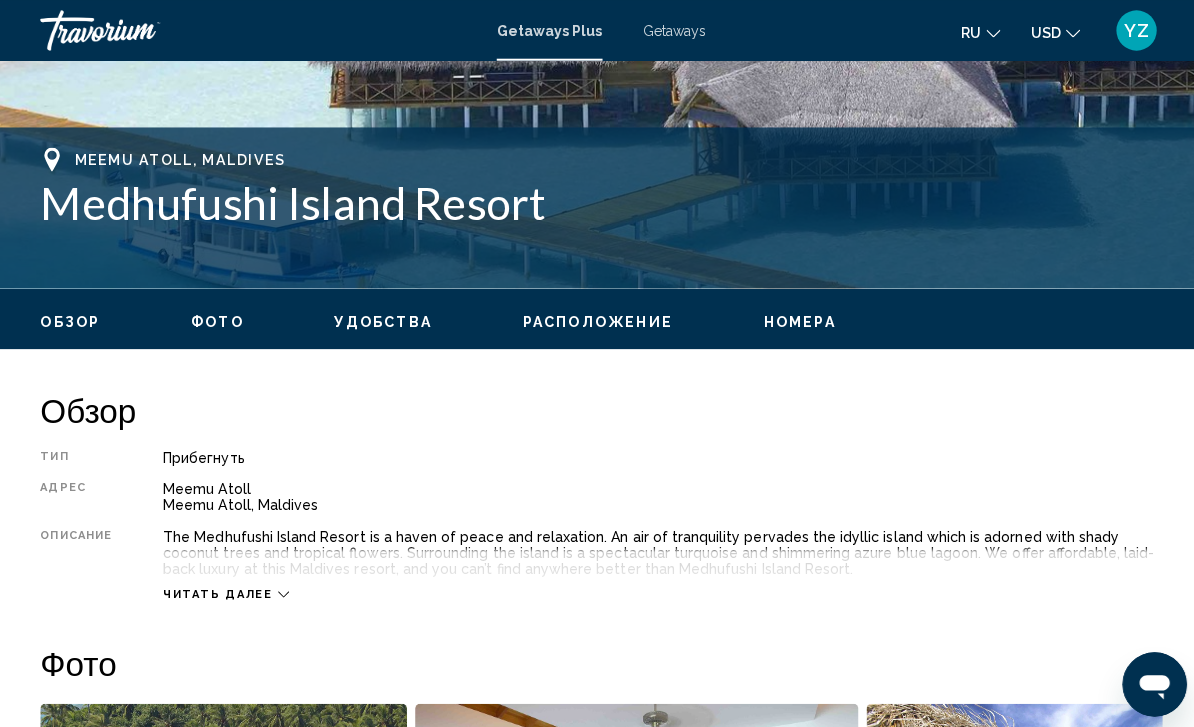 click on "Читать далее" at bounding box center (224, 589) 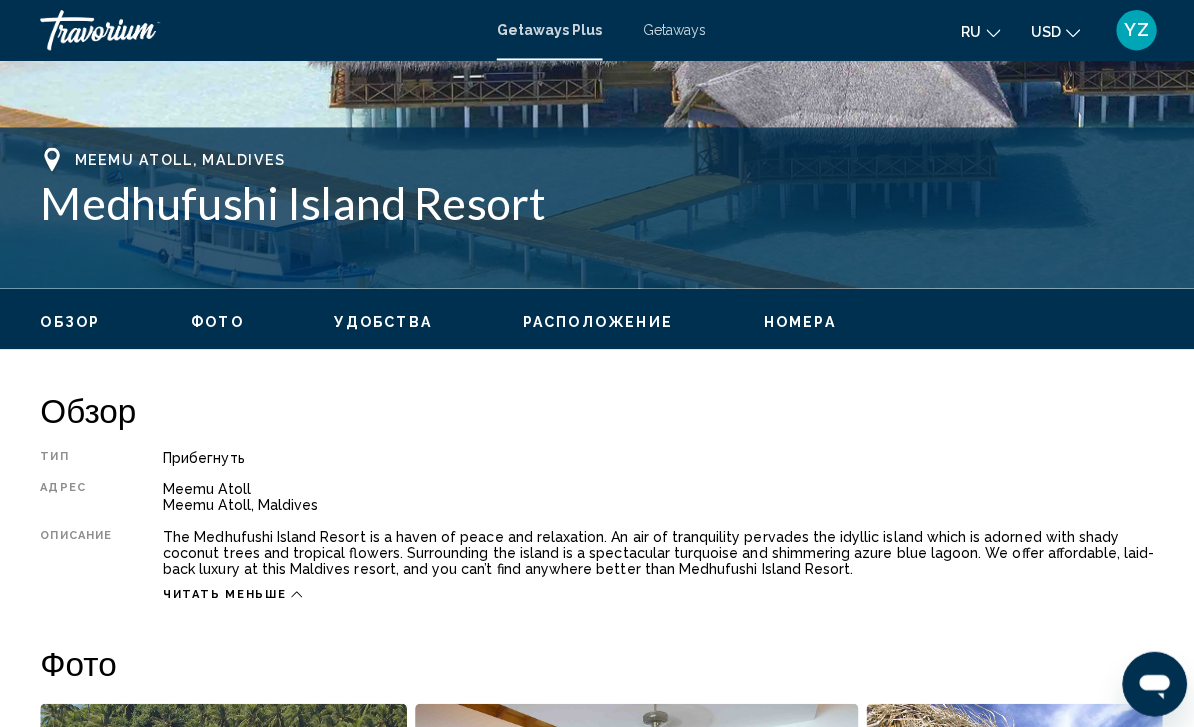 click on "Удобства" at bounding box center [380, 319] 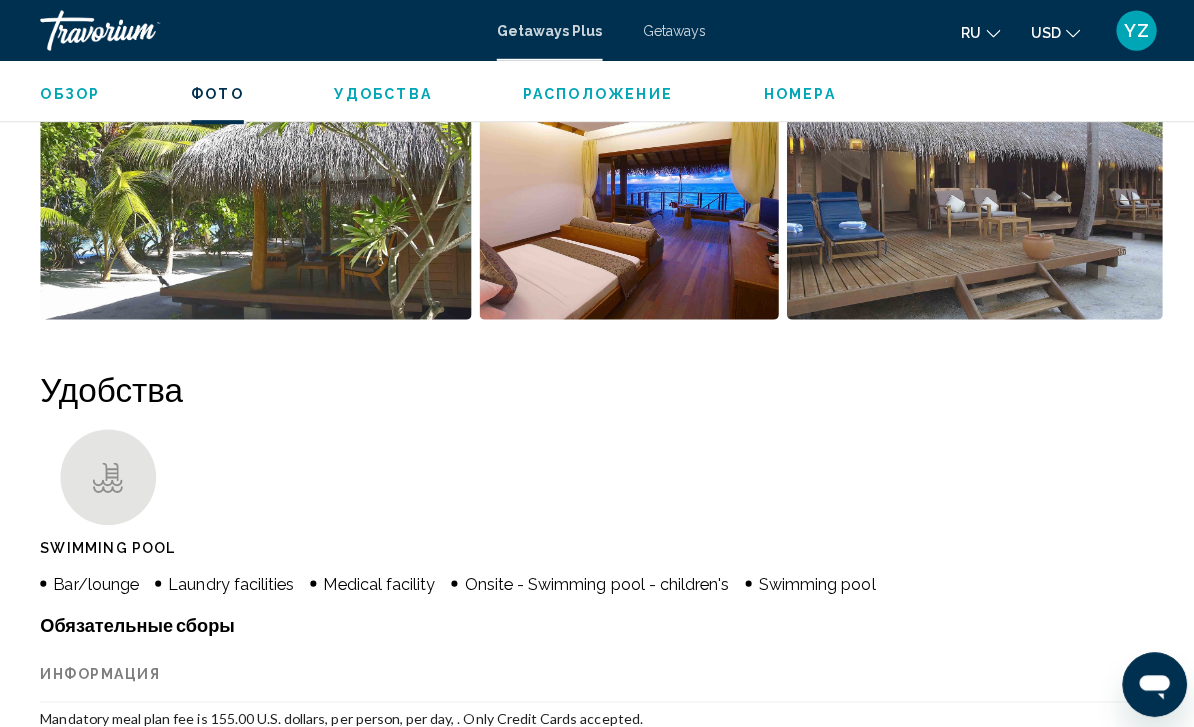 scroll, scrollTop: 1596, scrollLeft: 0, axis: vertical 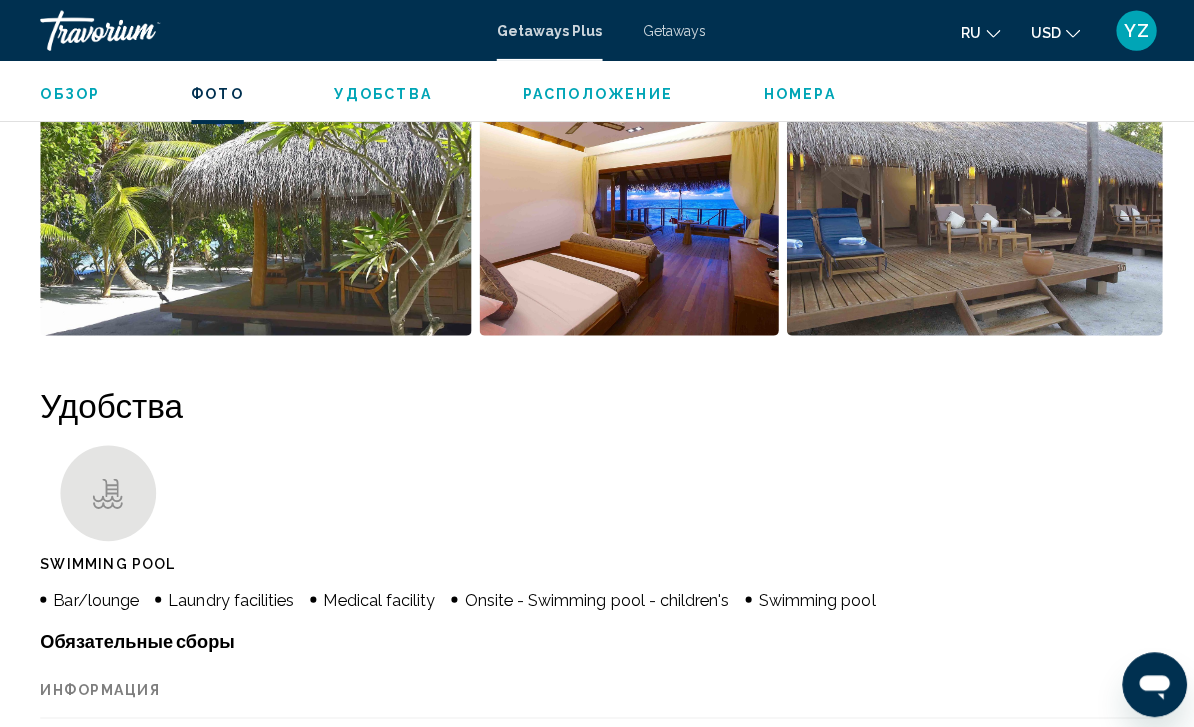 click on "Номера" at bounding box center [794, 93] 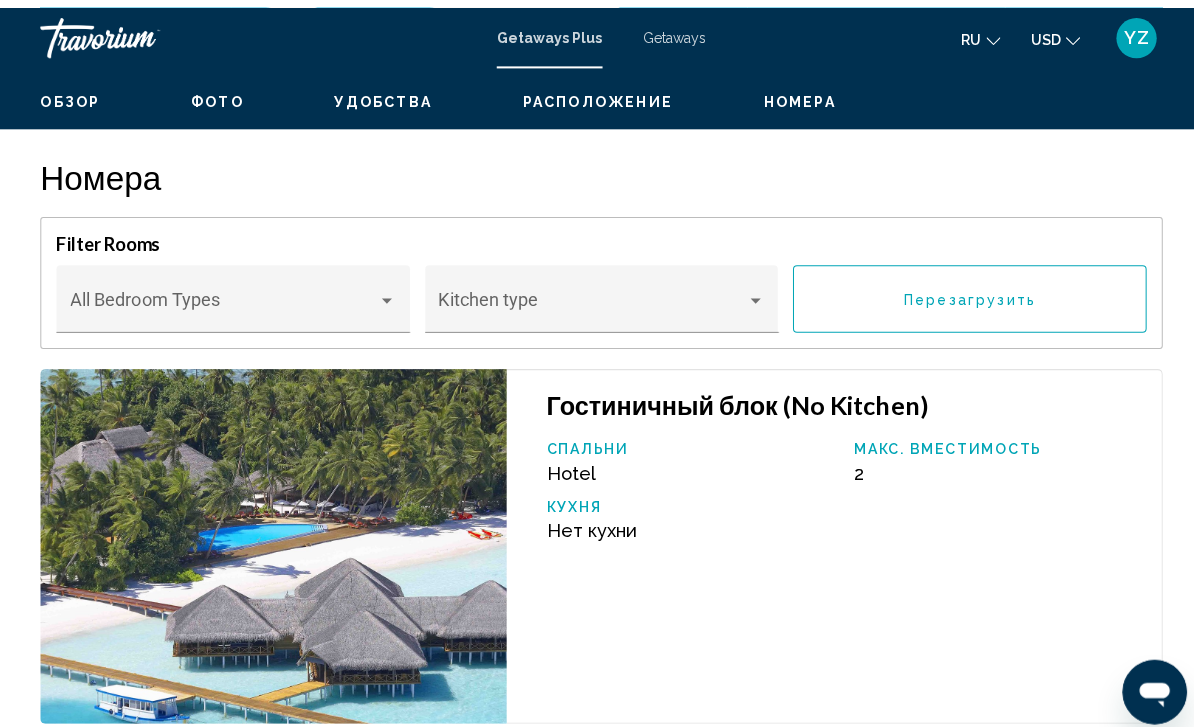 scroll, scrollTop: 4127, scrollLeft: 0, axis: vertical 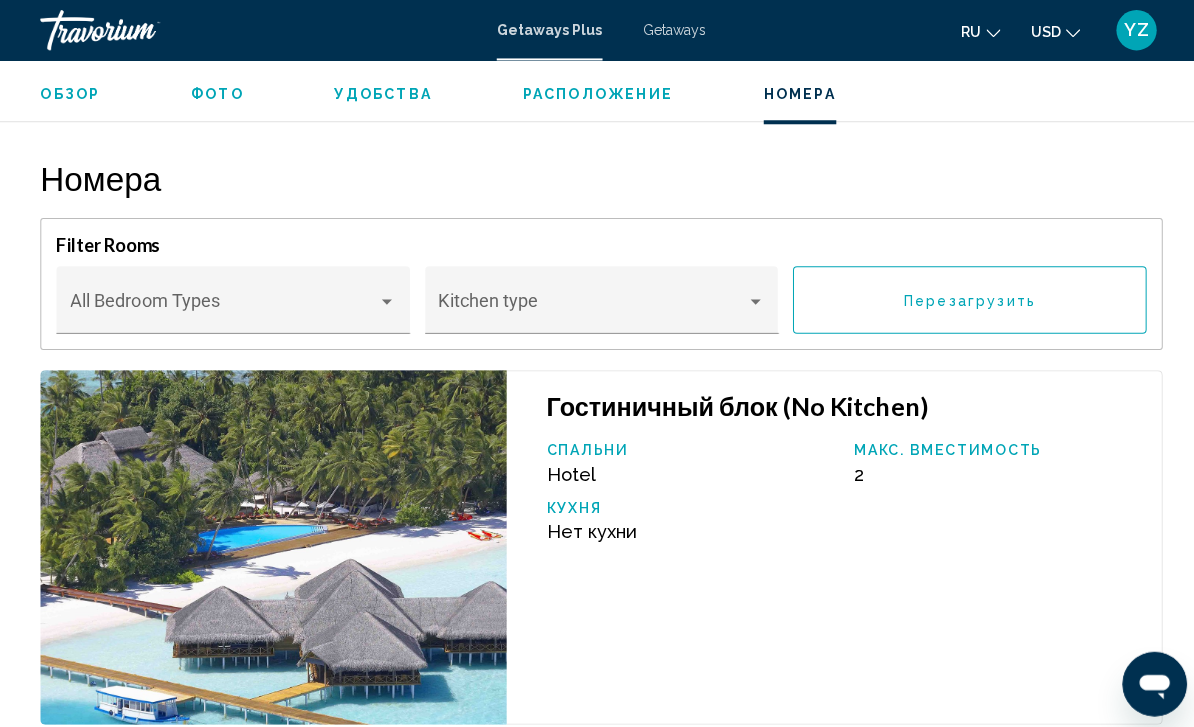 click at bounding box center [588, 307] 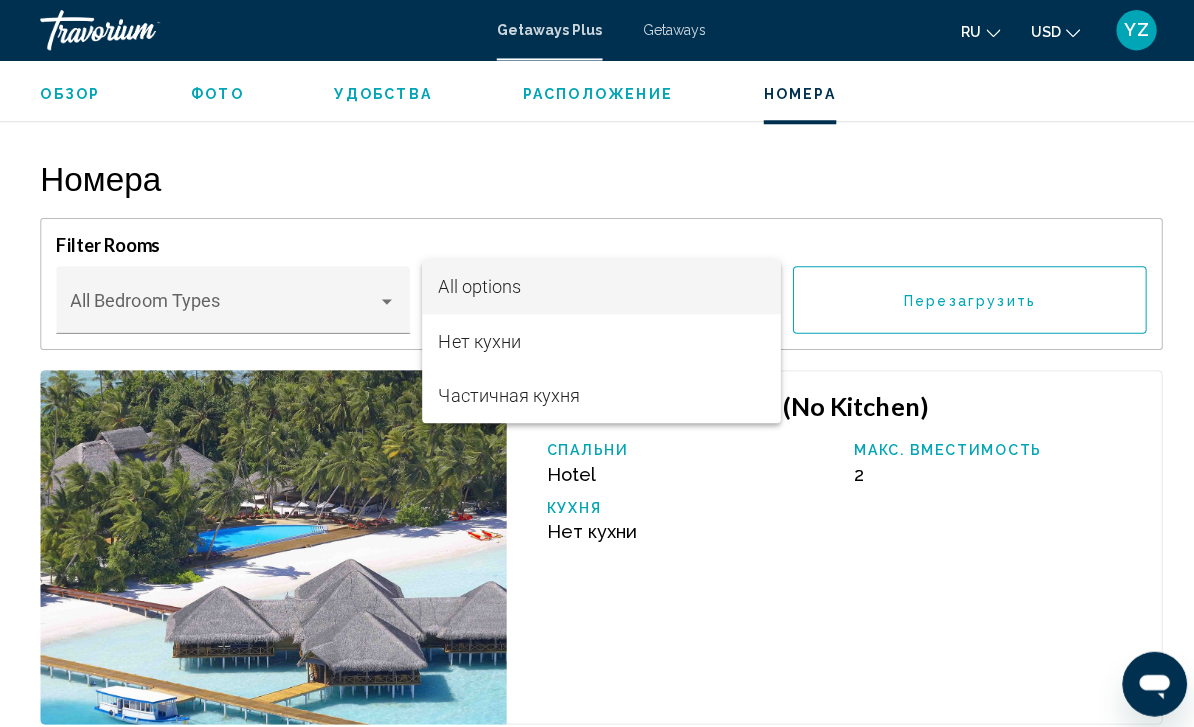 click at bounding box center (597, 363) 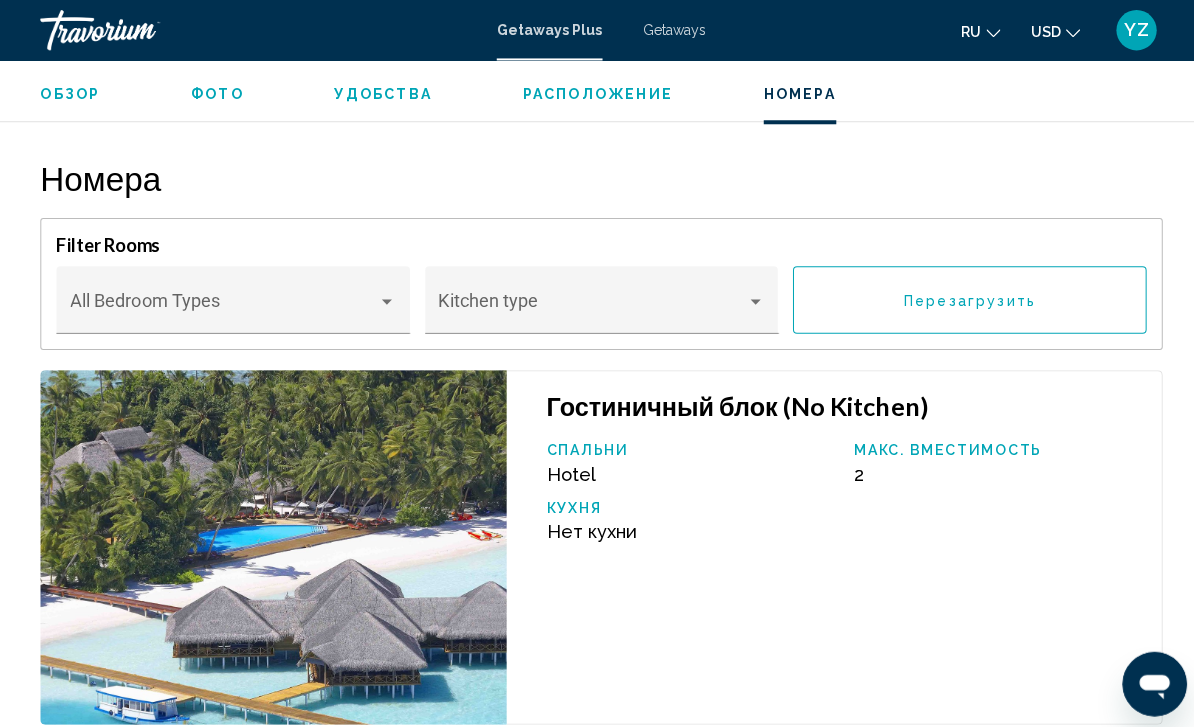 click at bounding box center (384, 299) 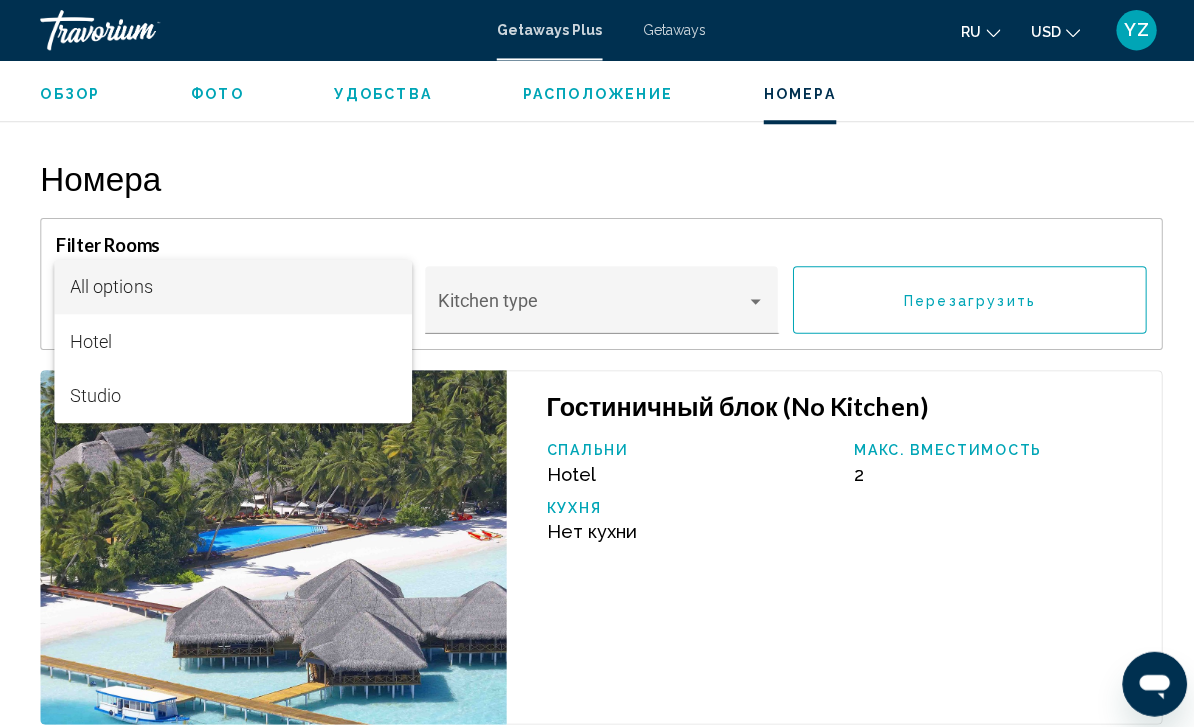 click at bounding box center (597, 363) 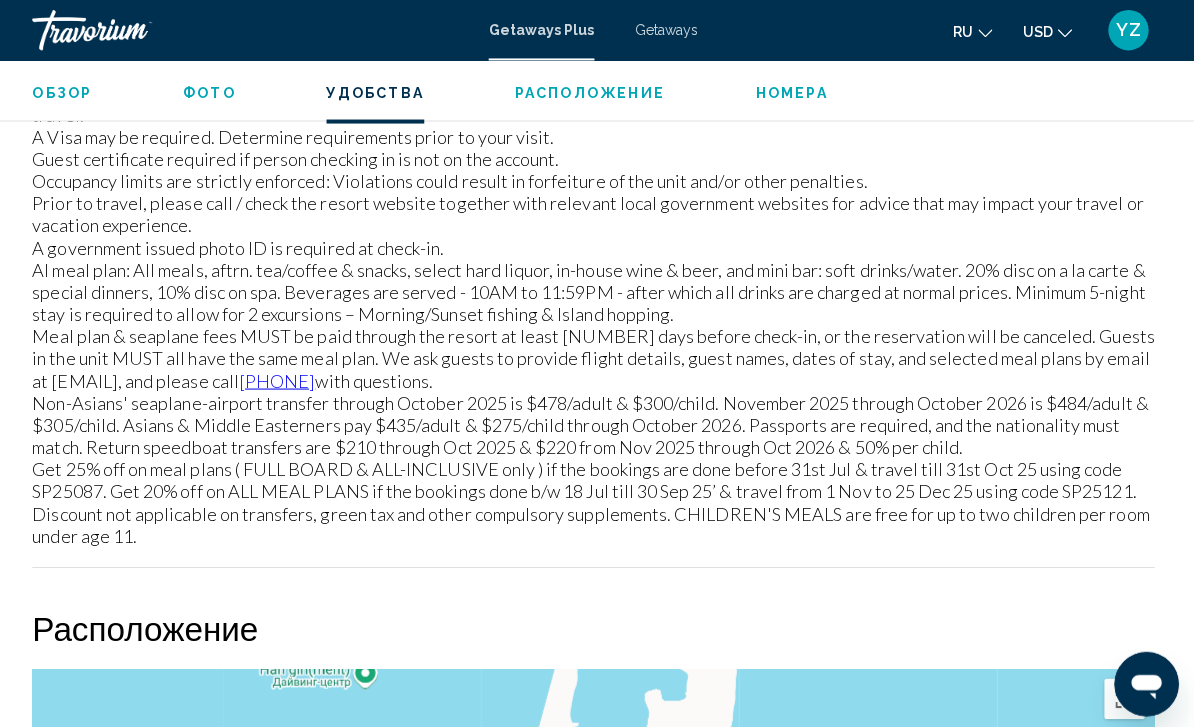 scroll, scrollTop: 2977, scrollLeft: 0, axis: vertical 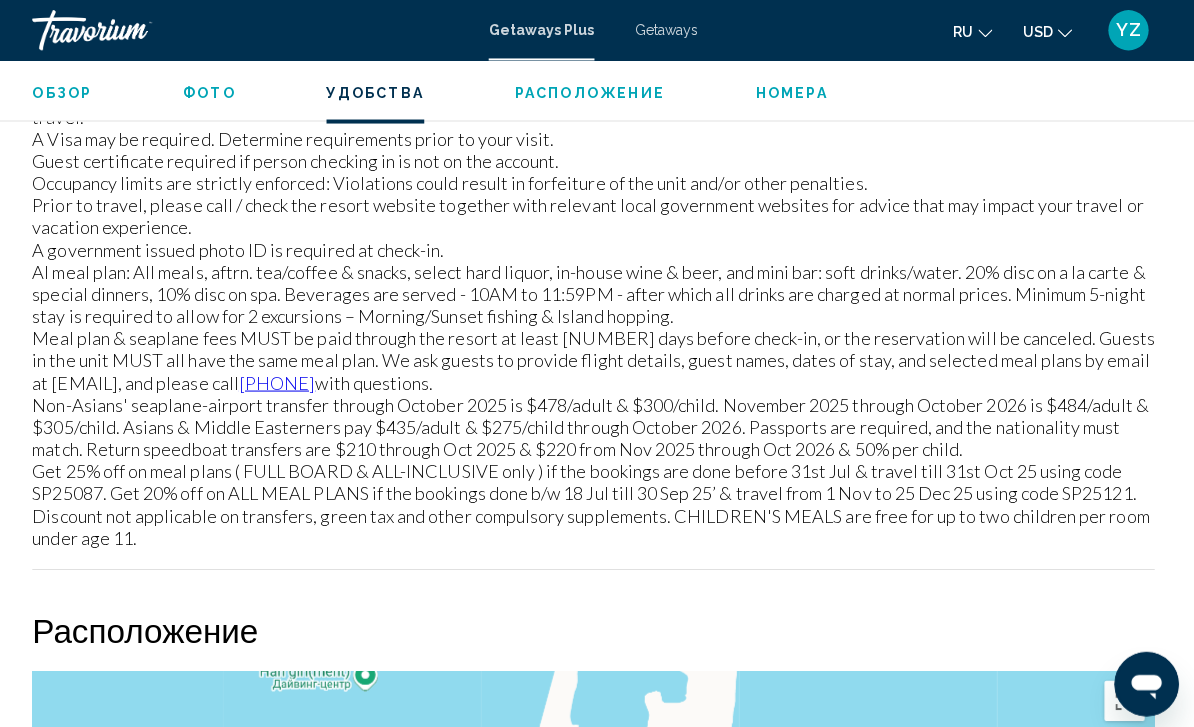 click on "Фото" at bounding box center [216, 93] 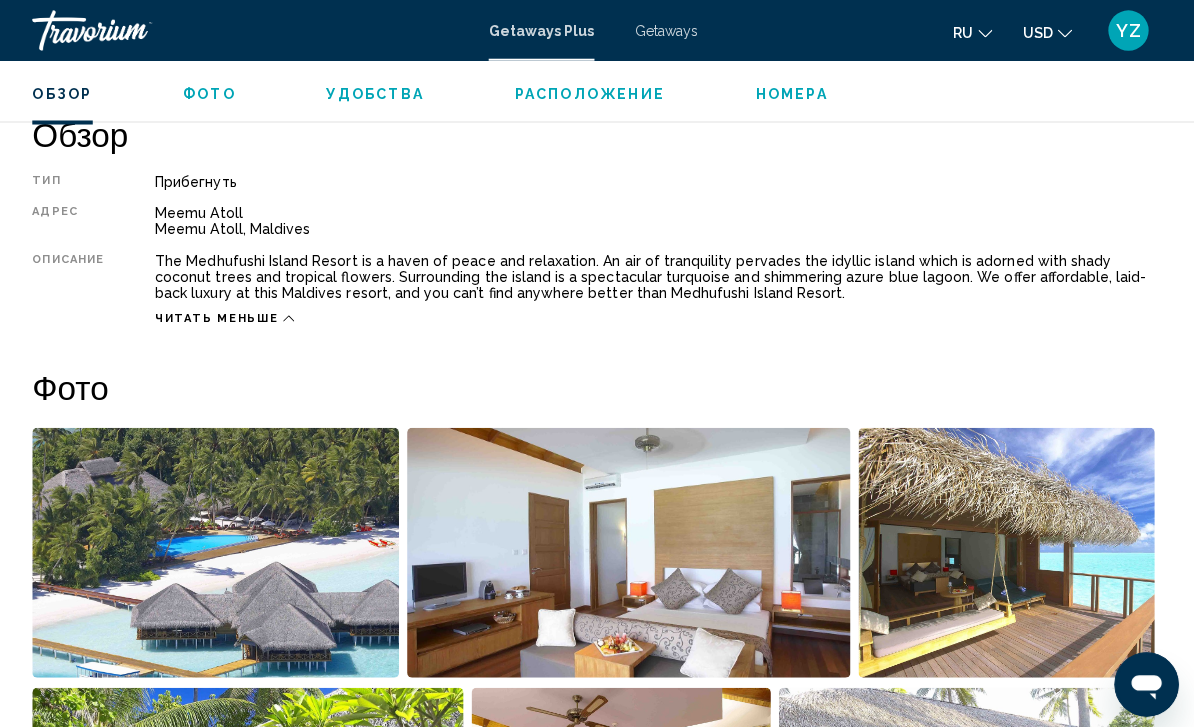 scroll, scrollTop: 993, scrollLeft: 0, axis: vertical 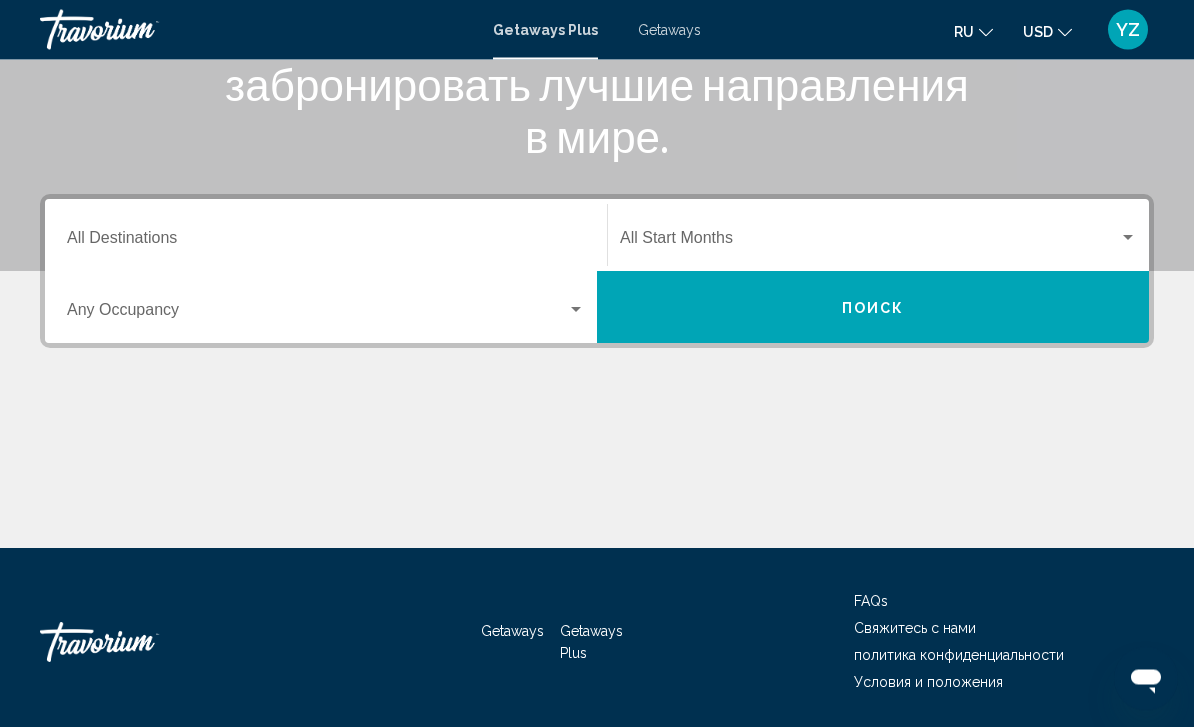 click on "Destination All Destinations" at bounding box center [326, 243] 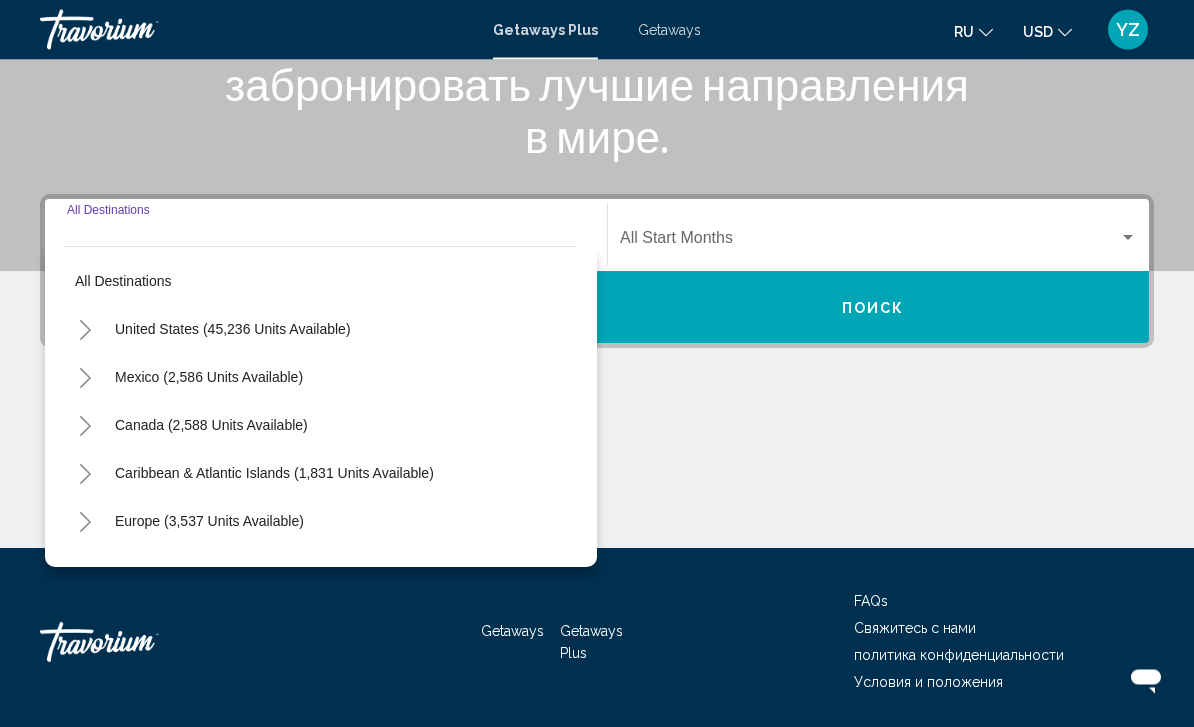scroll, scrollTop: 328, scrollLeft: 0, axis: vertical 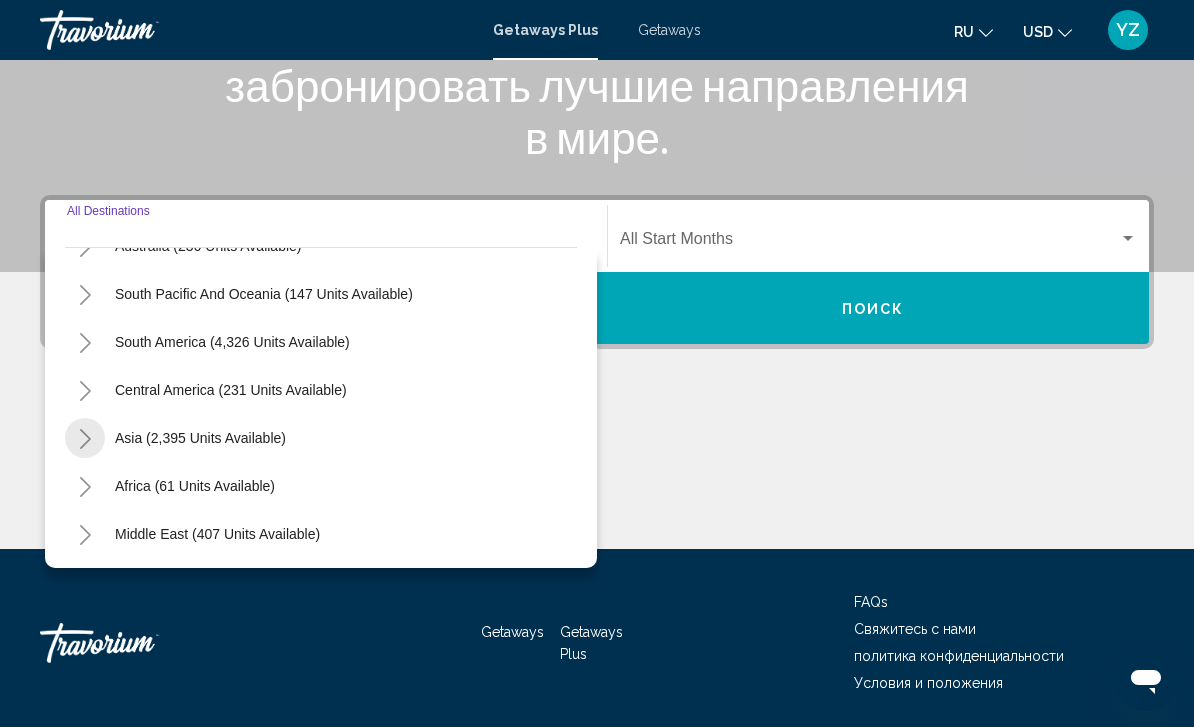 click 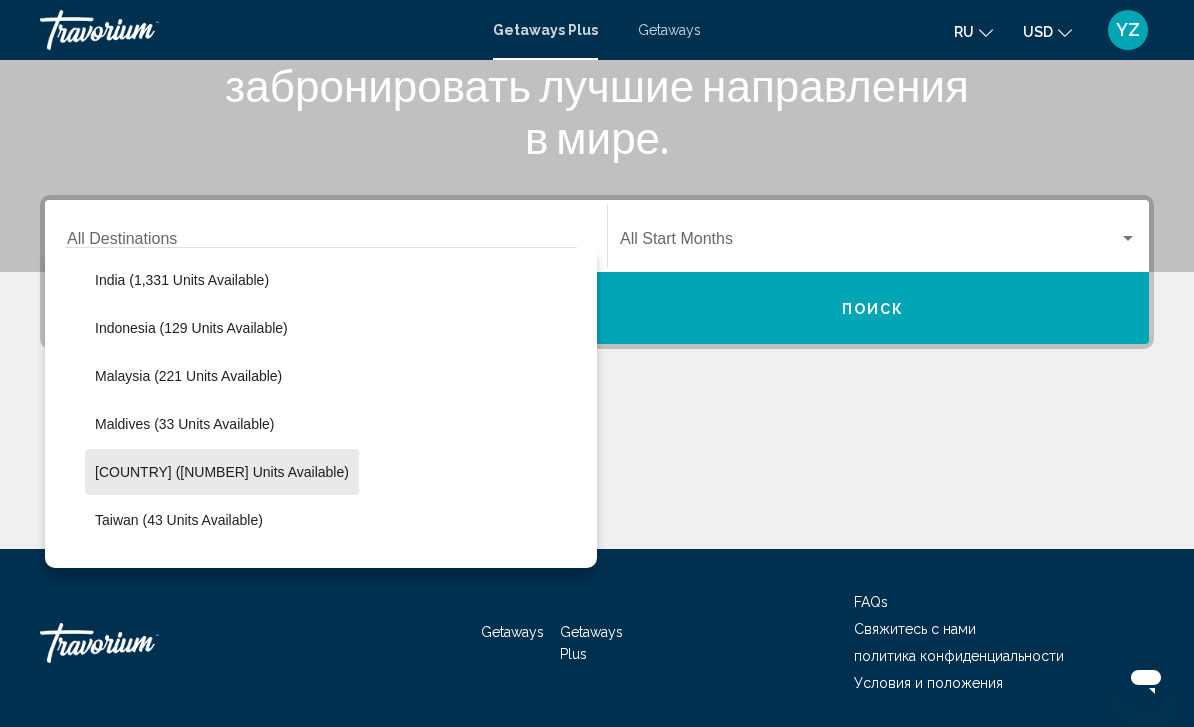 scroll, scrollTop: 625, scrollLeft: 0, axis: vertical 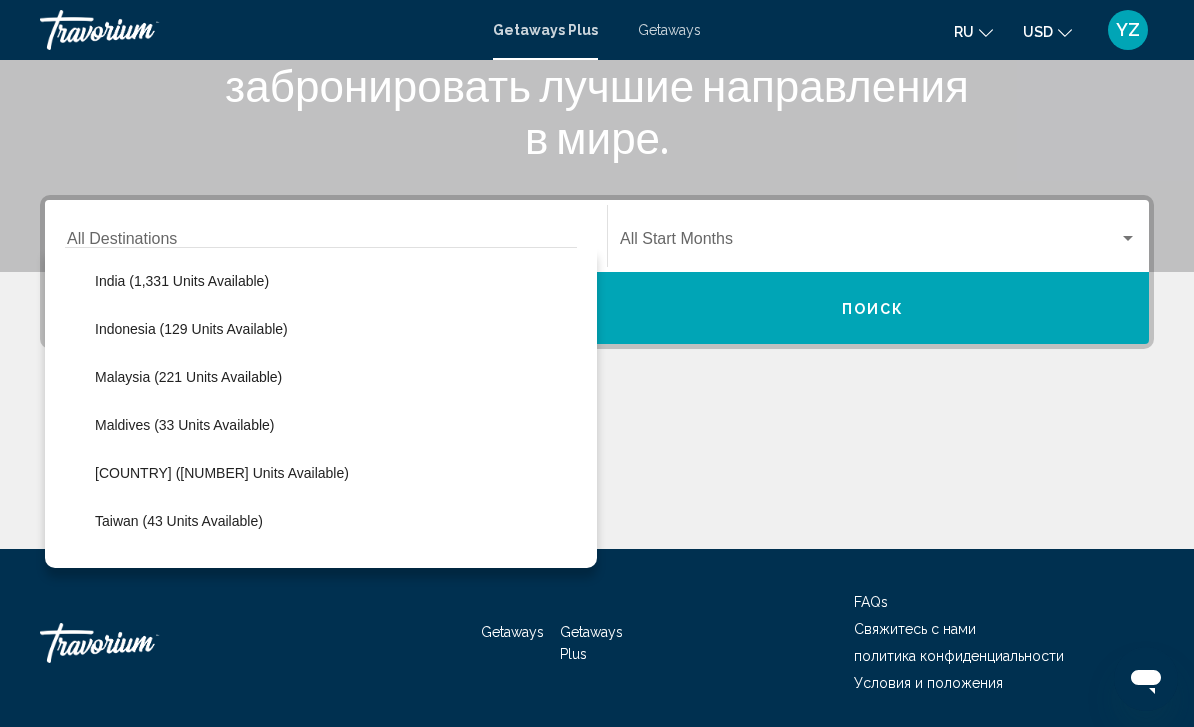 click on "Malaysia (221 units available)" 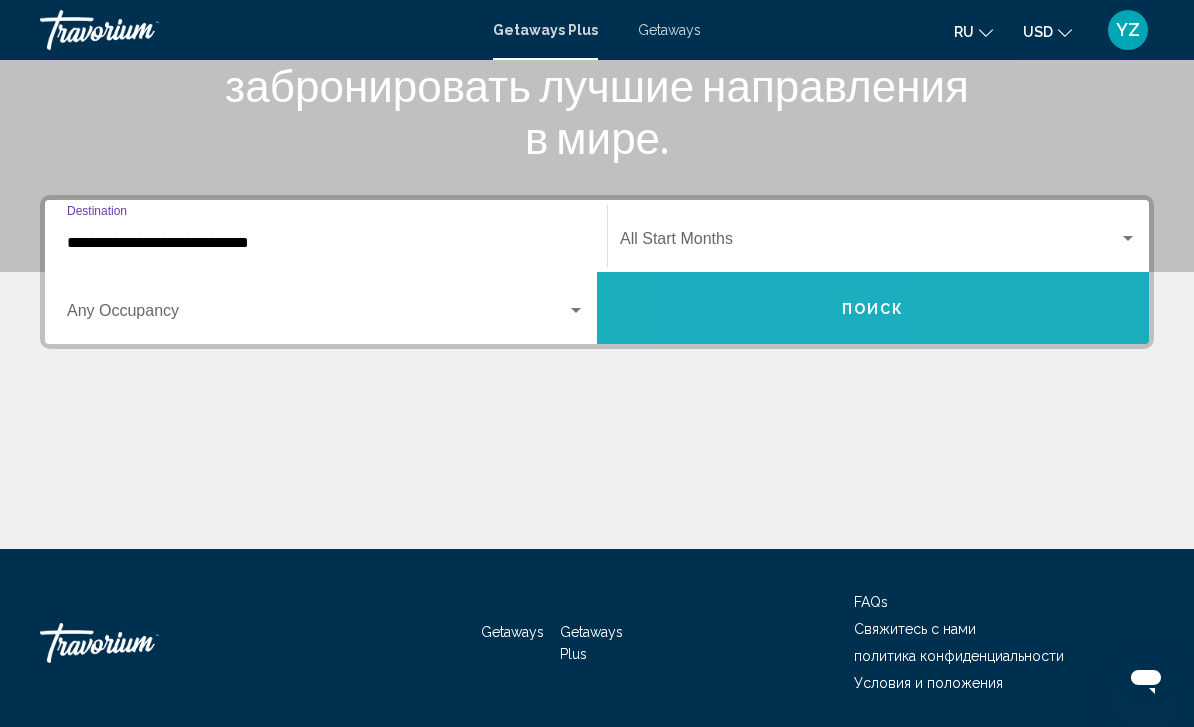 click on "Поиск" at bounding box center [873, 308] 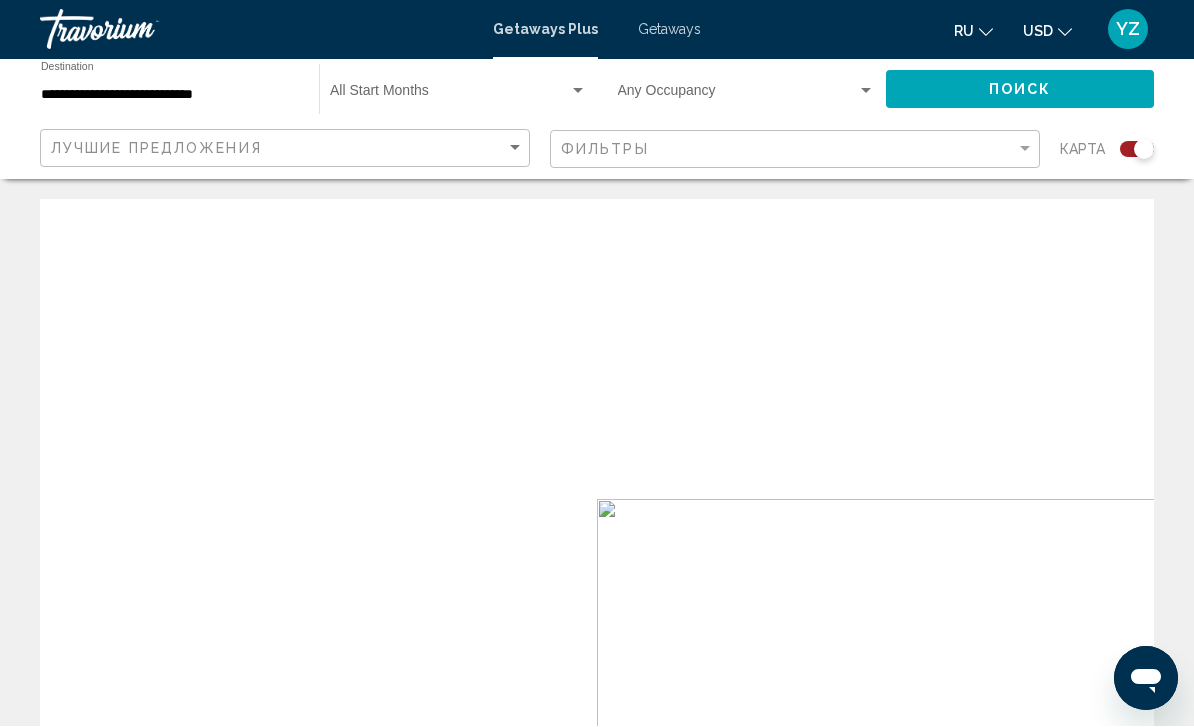 scroll, scrollTop: 1, scrollLeft: 0, axis: vertical 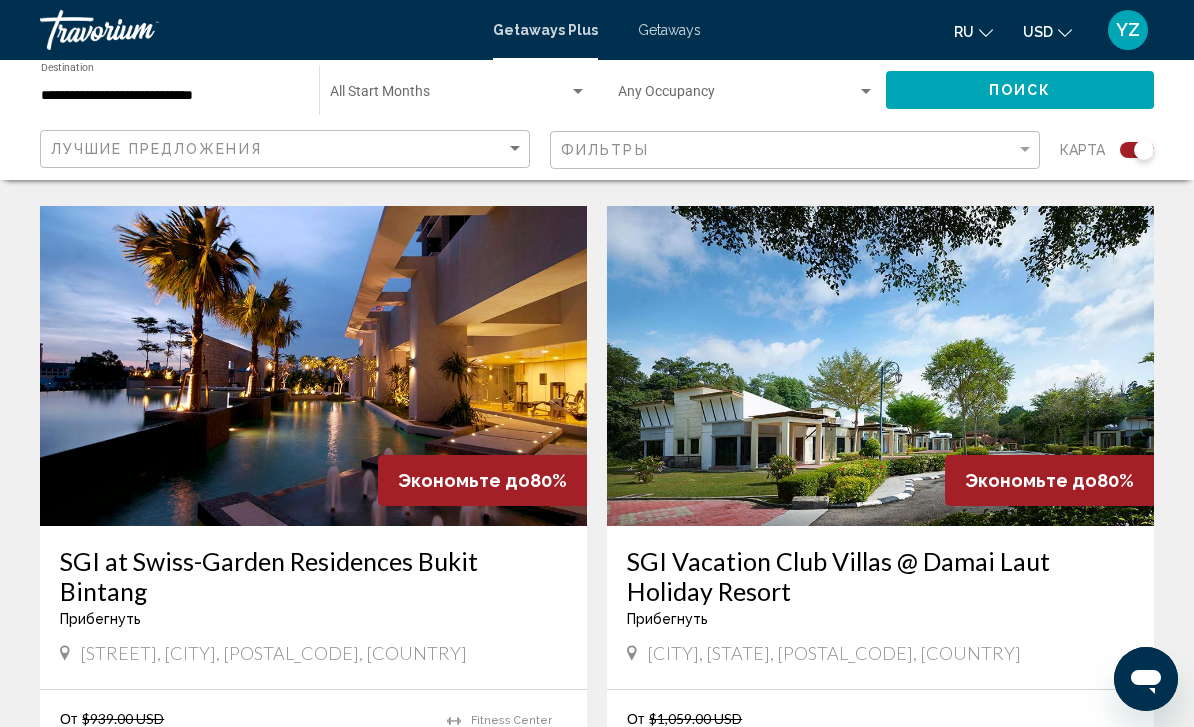click at bounding box center [313, 366] 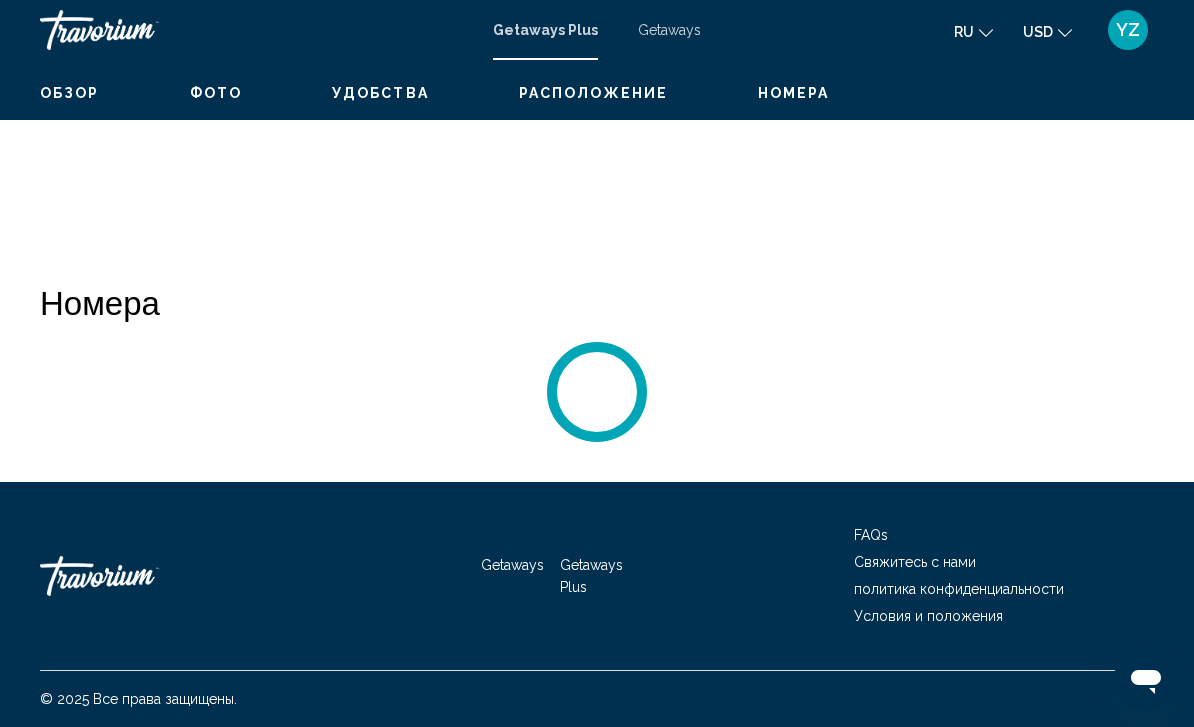 scroll, scrollTop: 0, scrollLeft: 0, axis: both 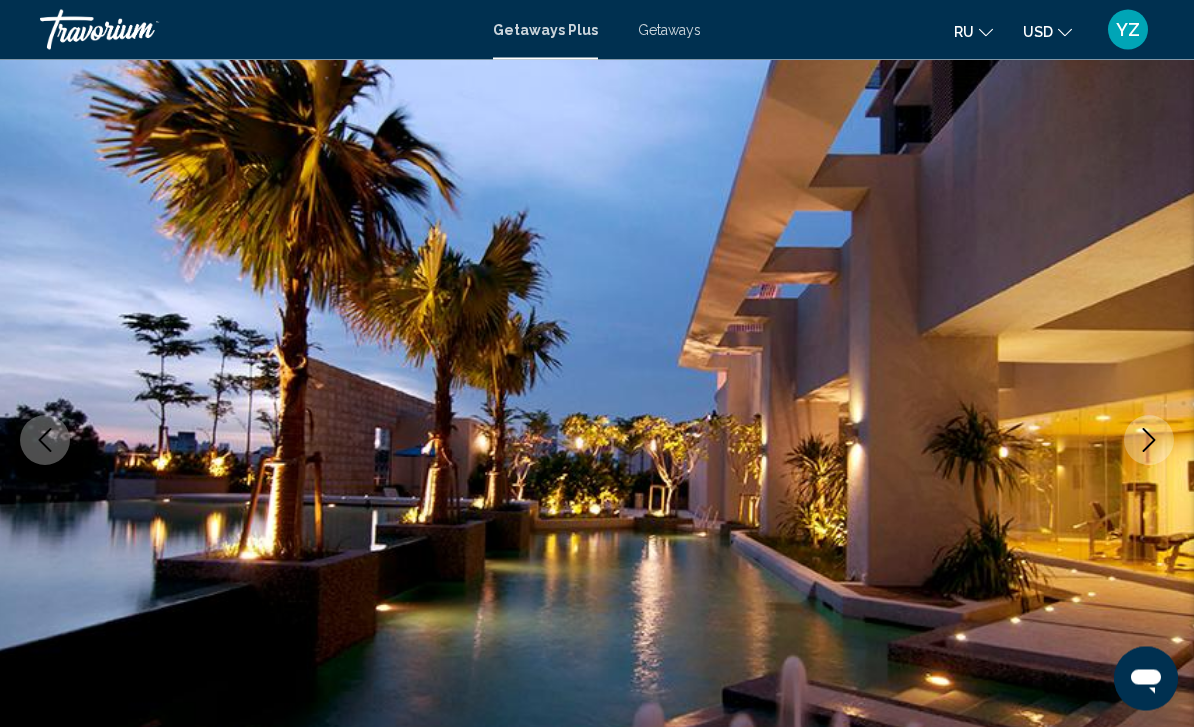 click 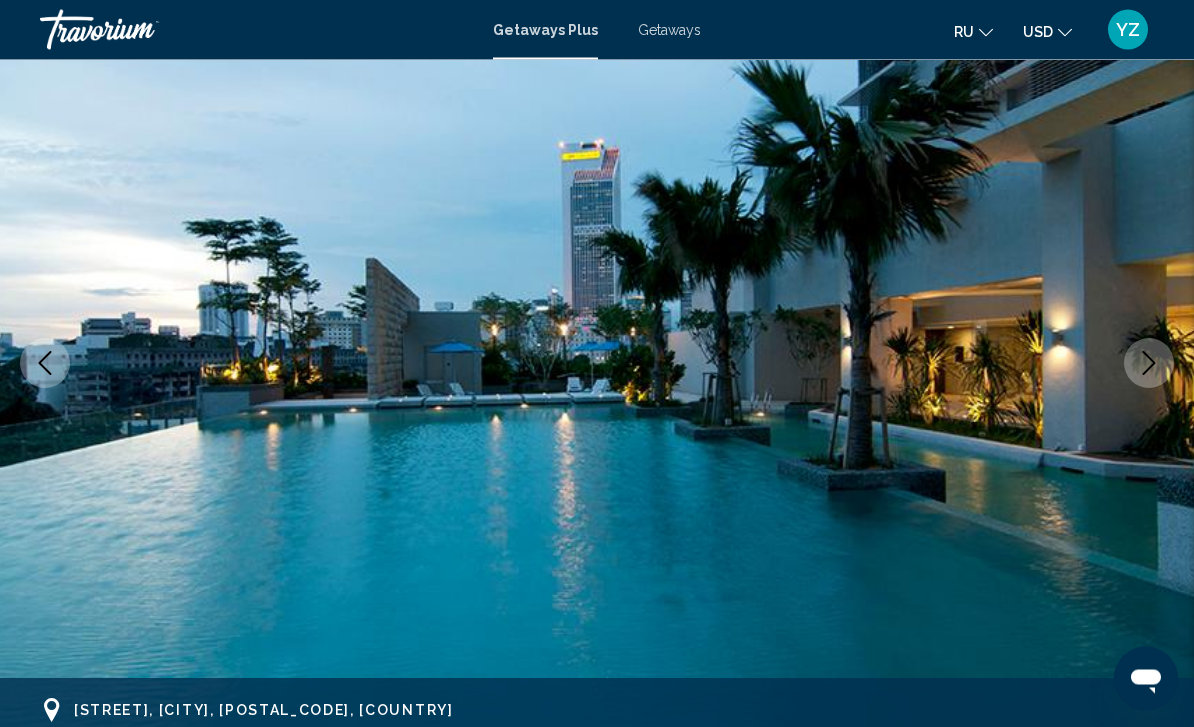scroll, scrollTop: 172, scrollLeft: 0, axis: vertical 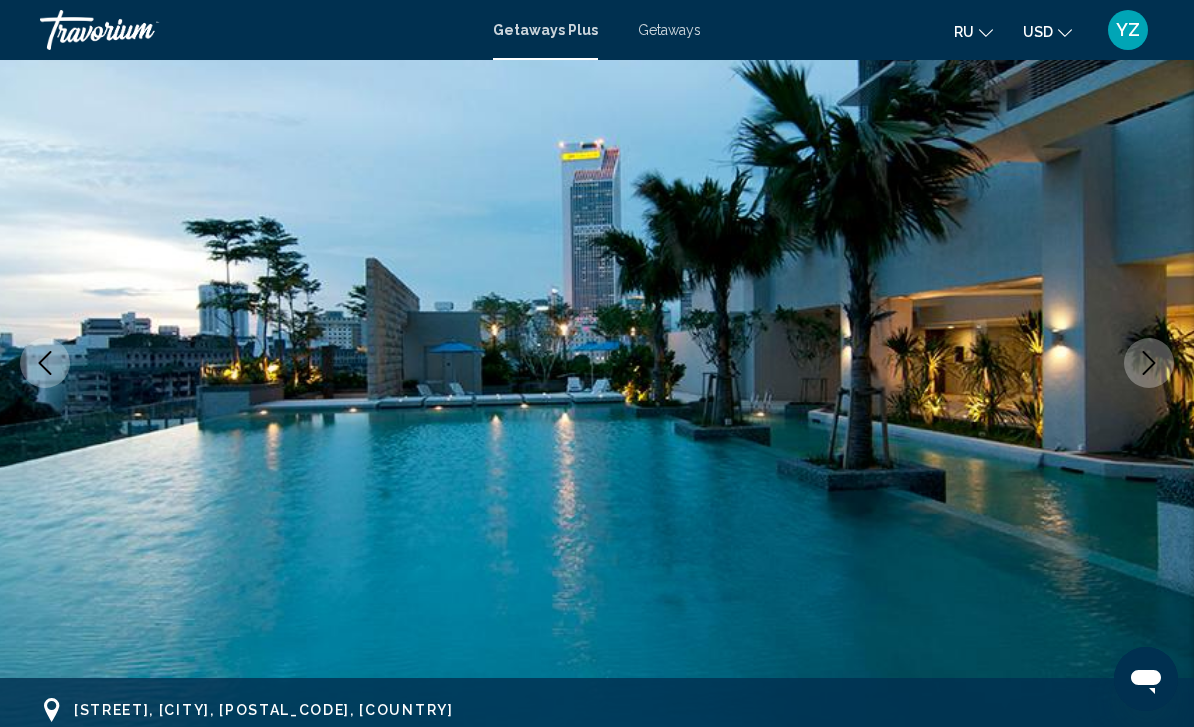 click at bounding box center [1149, 363] 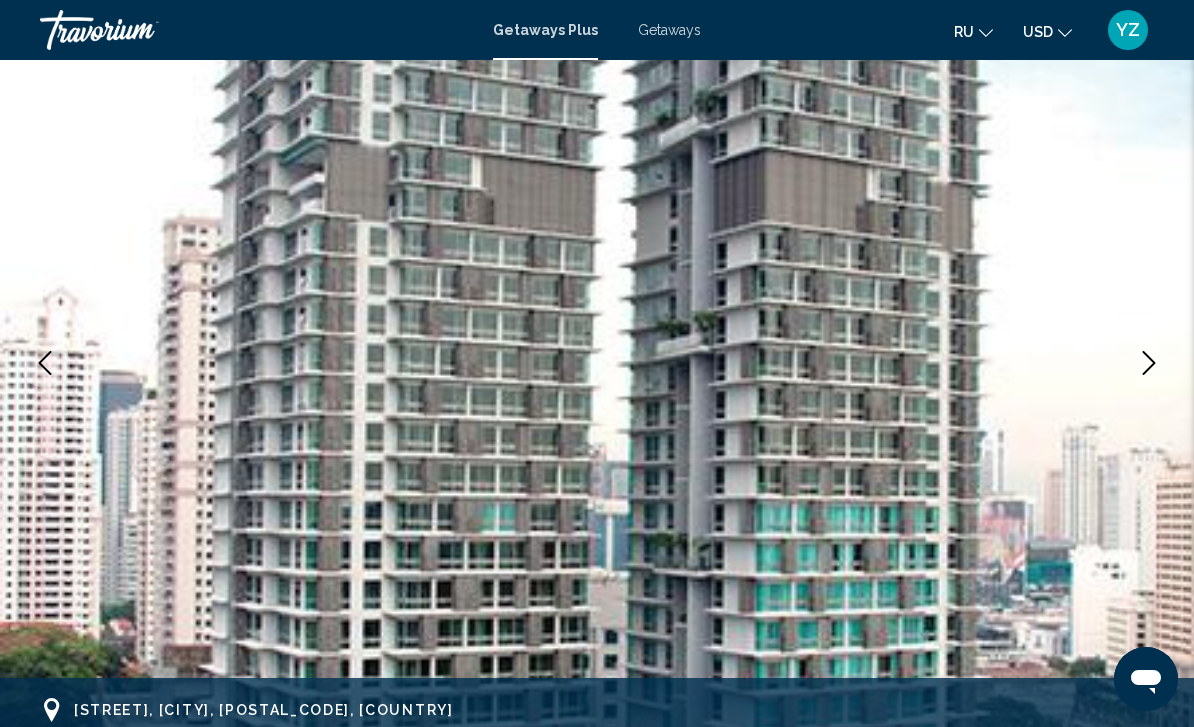 click at bounding box center (1149, 363) 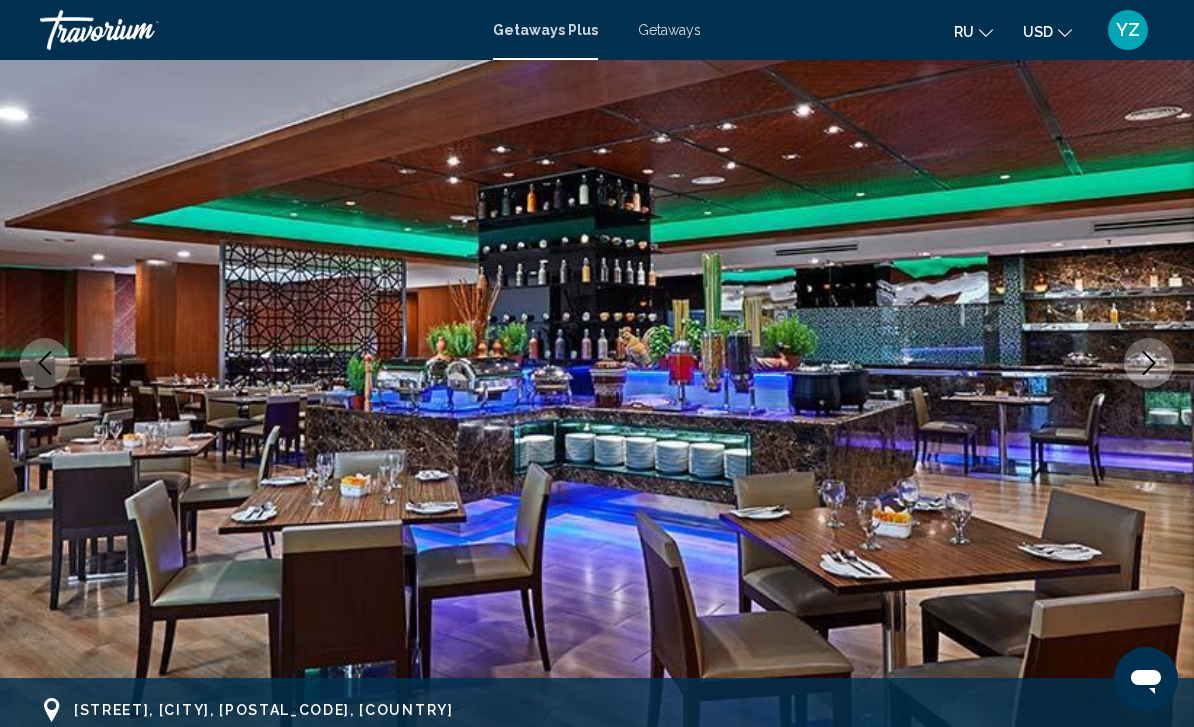 click at bounding box center [1149, 363] 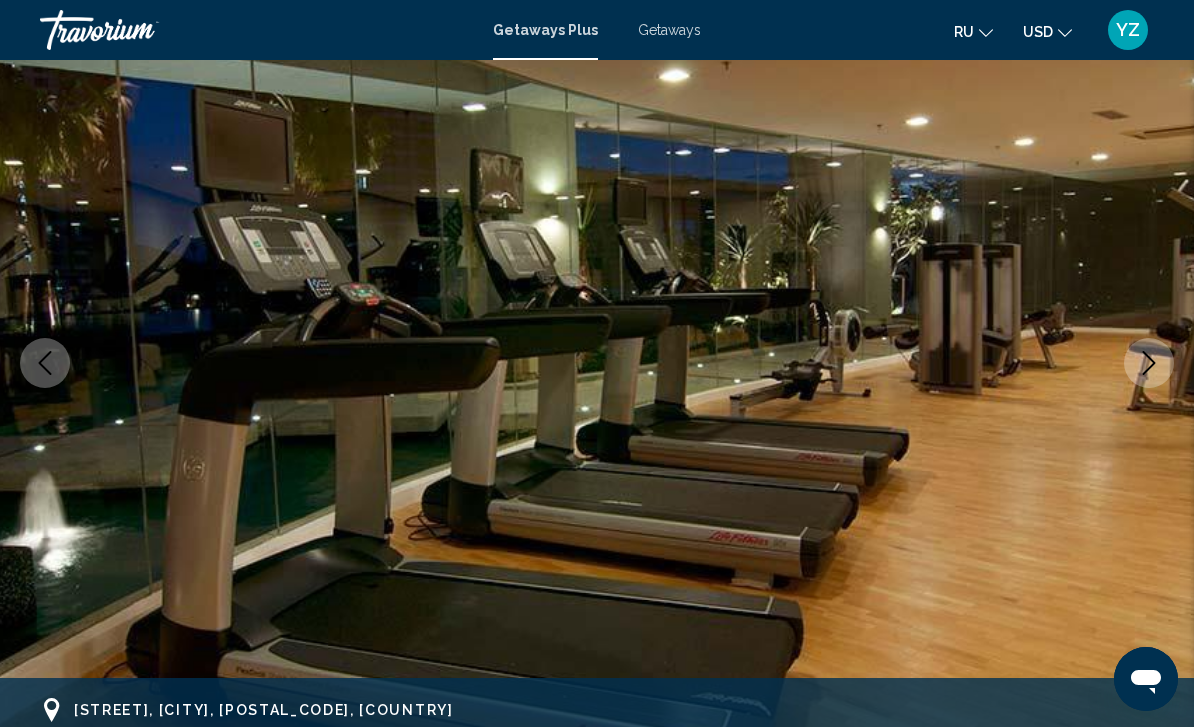 click at bounding box center (1149, 363) 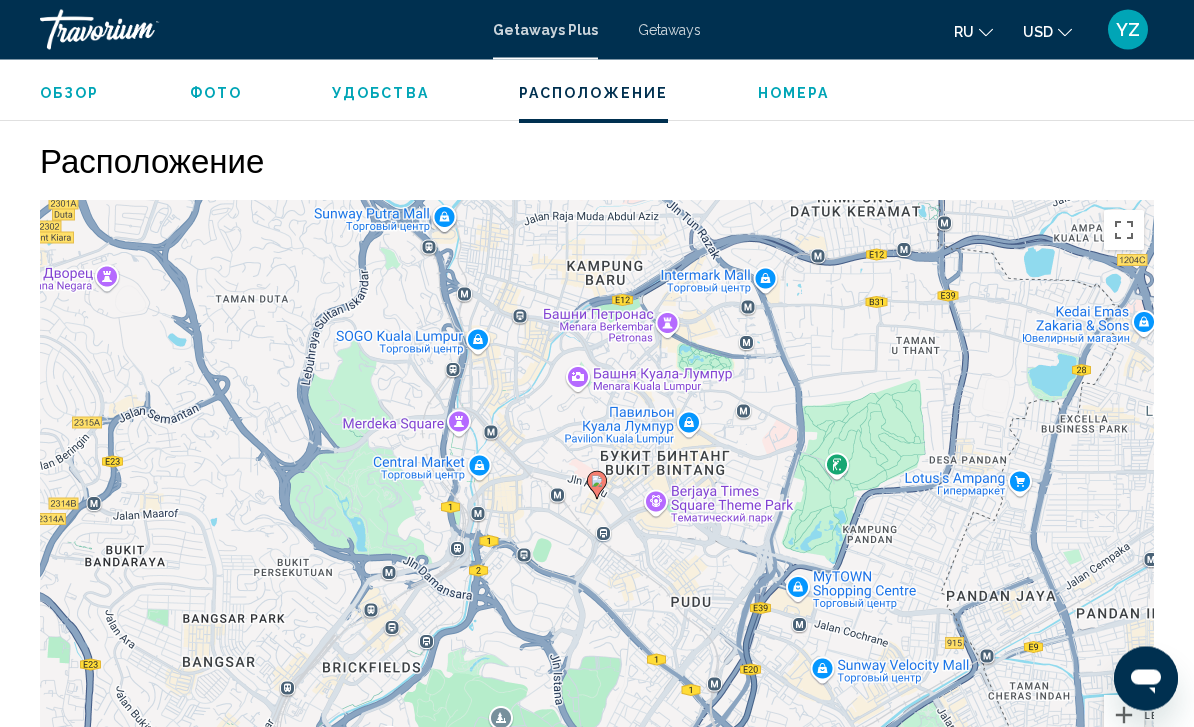 scroll, scrollTop: 2721, scrollLeft: 0, axis: vertical 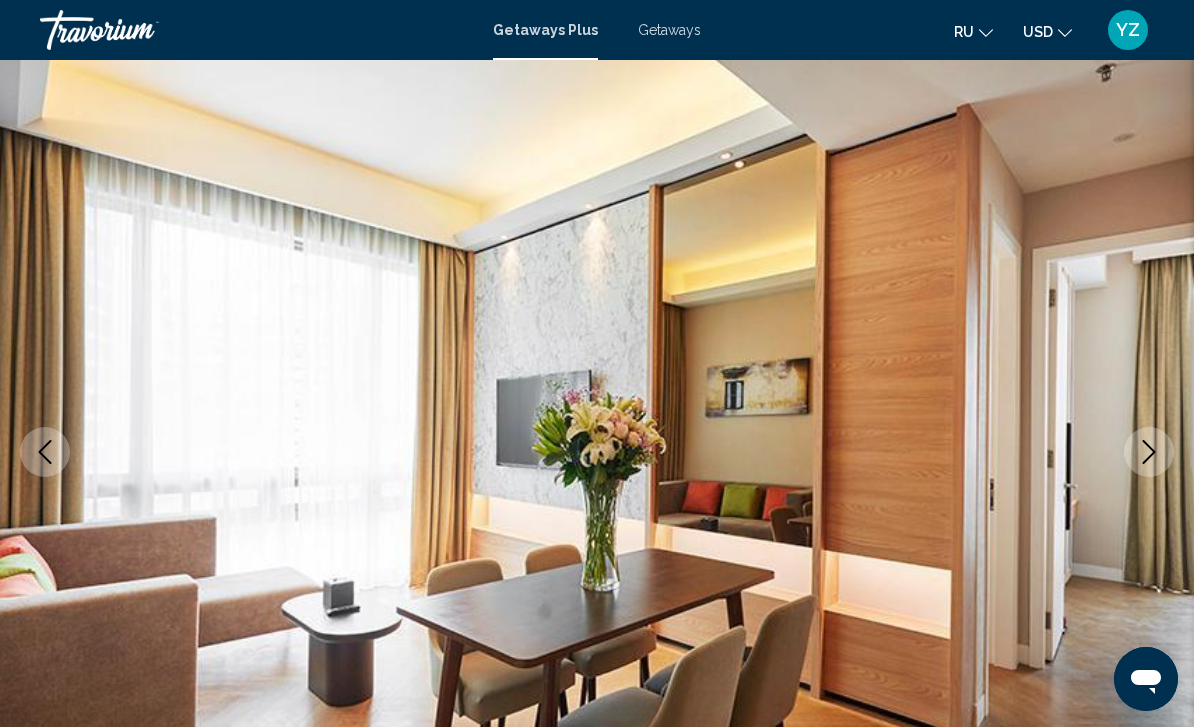 click at bounding box center (1149, 452) 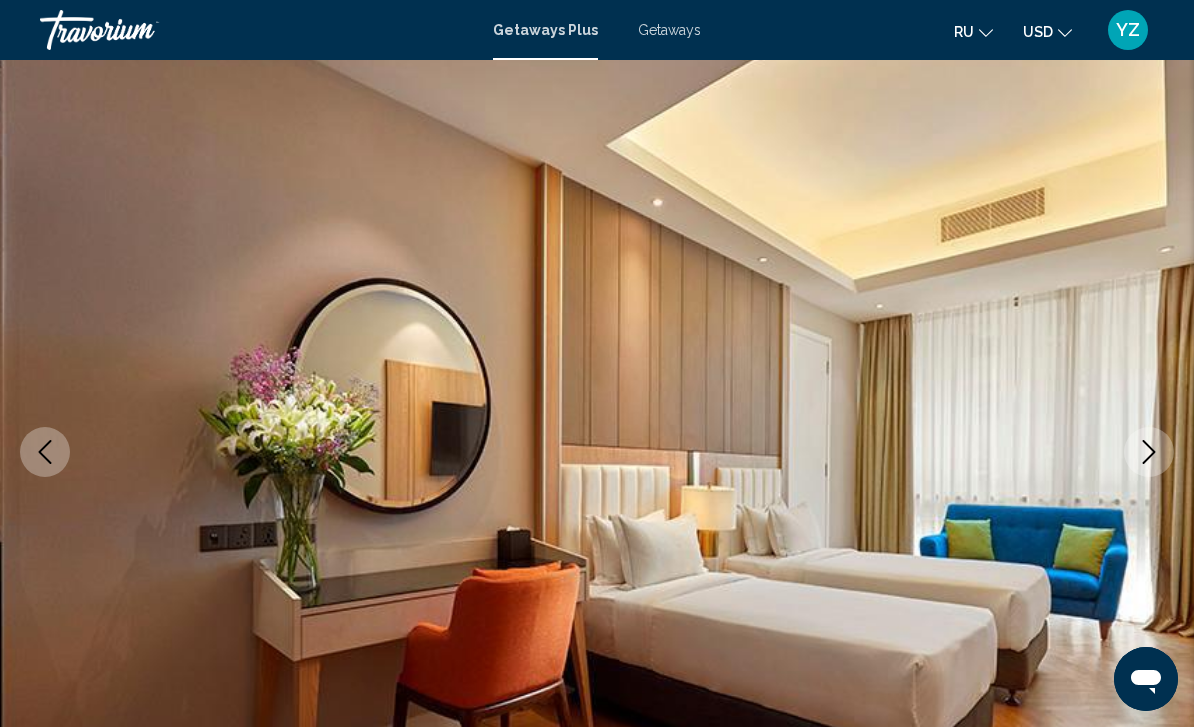 click 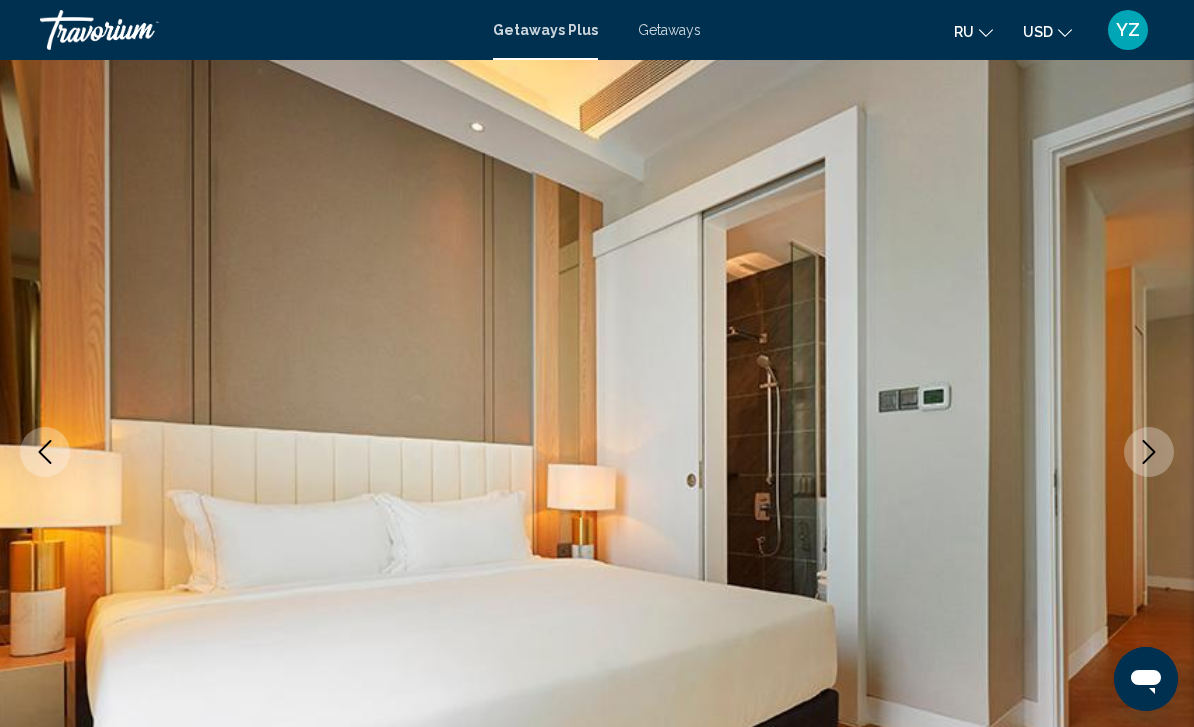click 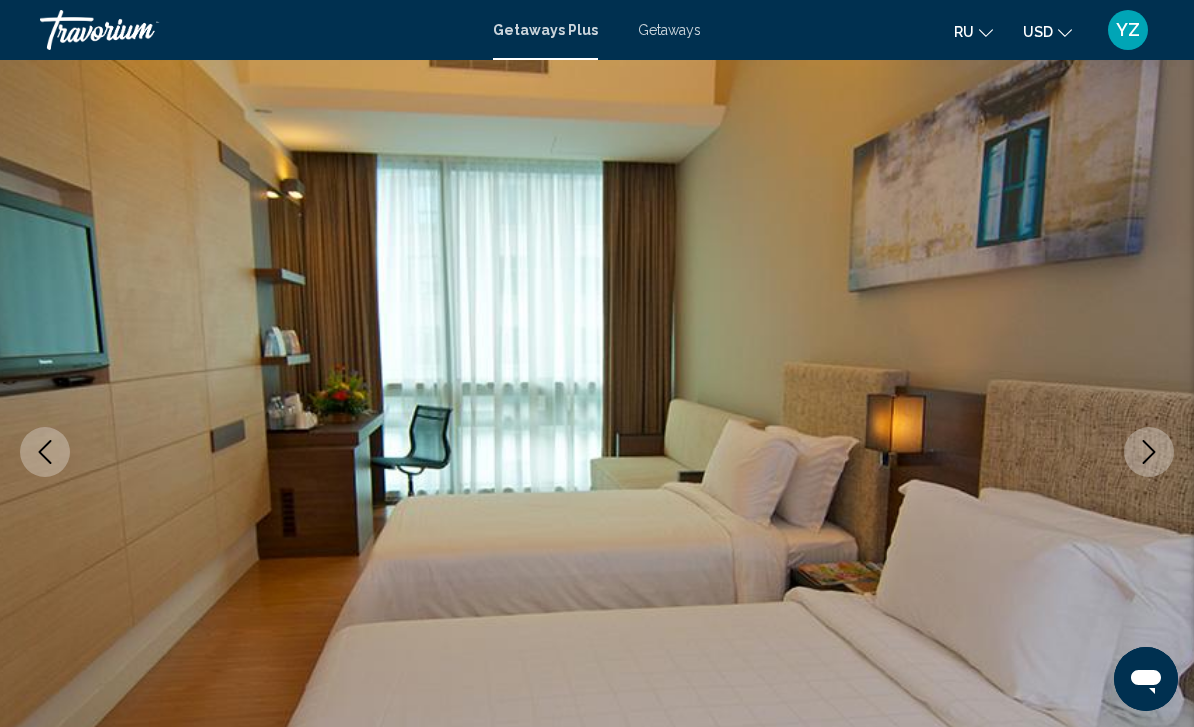 click 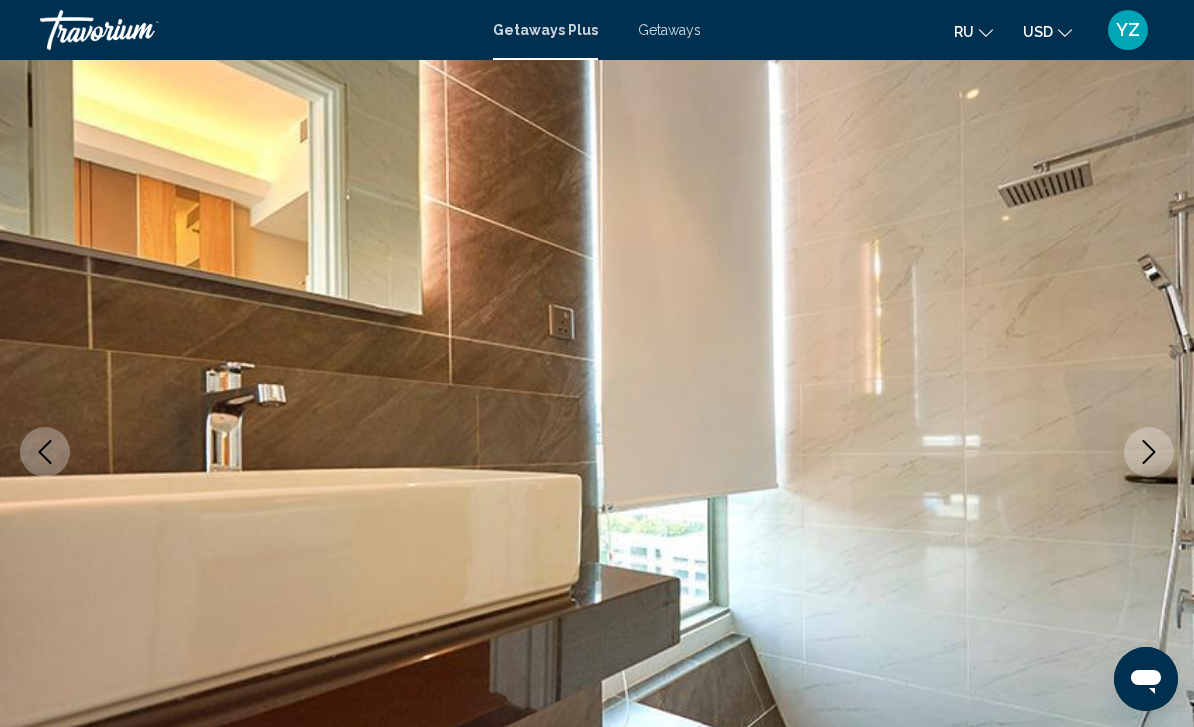 click 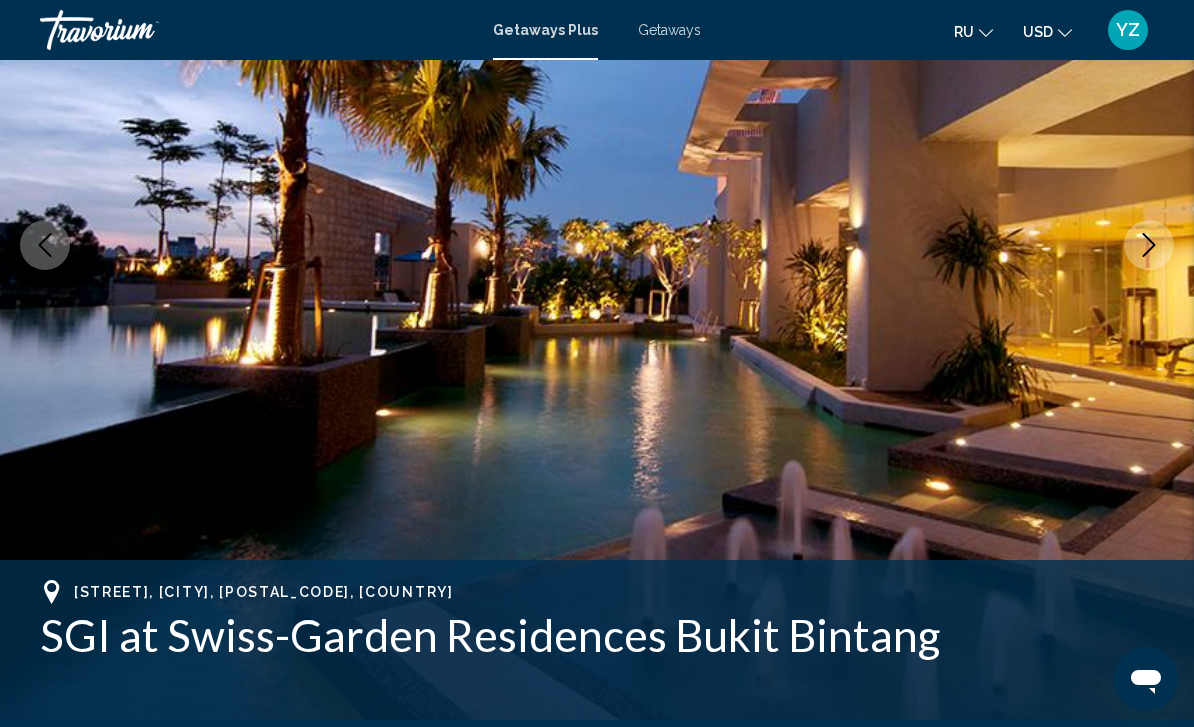 scroll, scrollTop: 270, scrollLeft: 0, axis: vertical 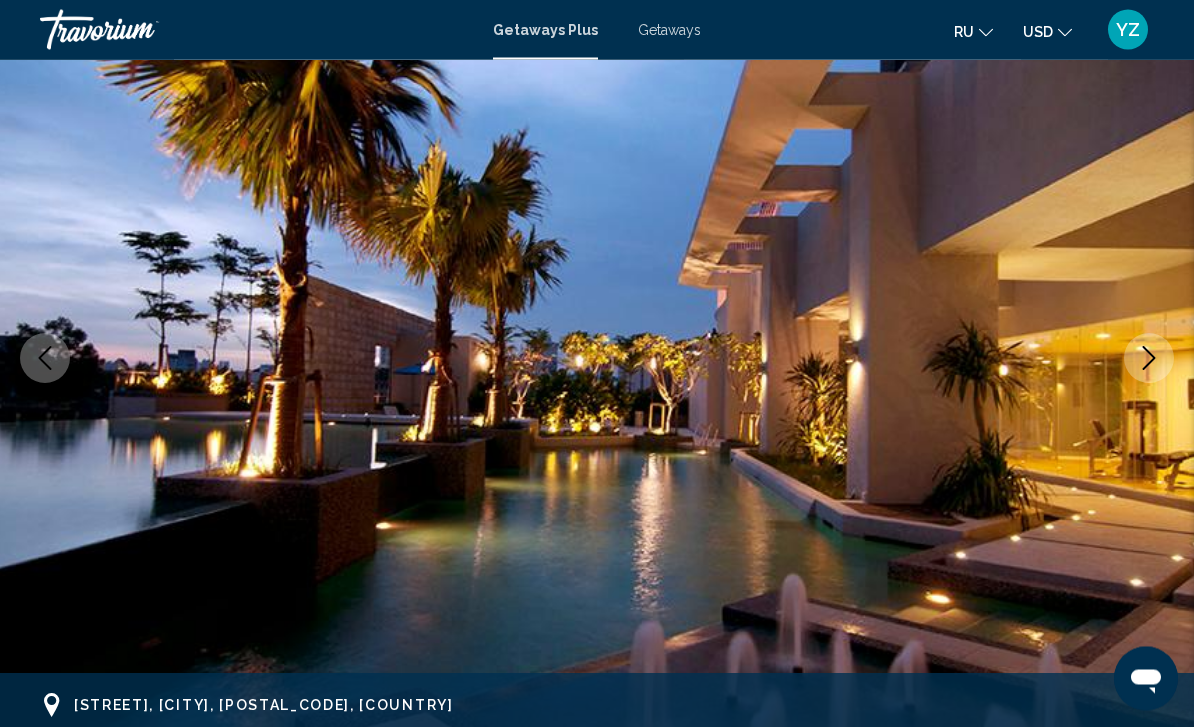 click at bounding box center (1149, 359) 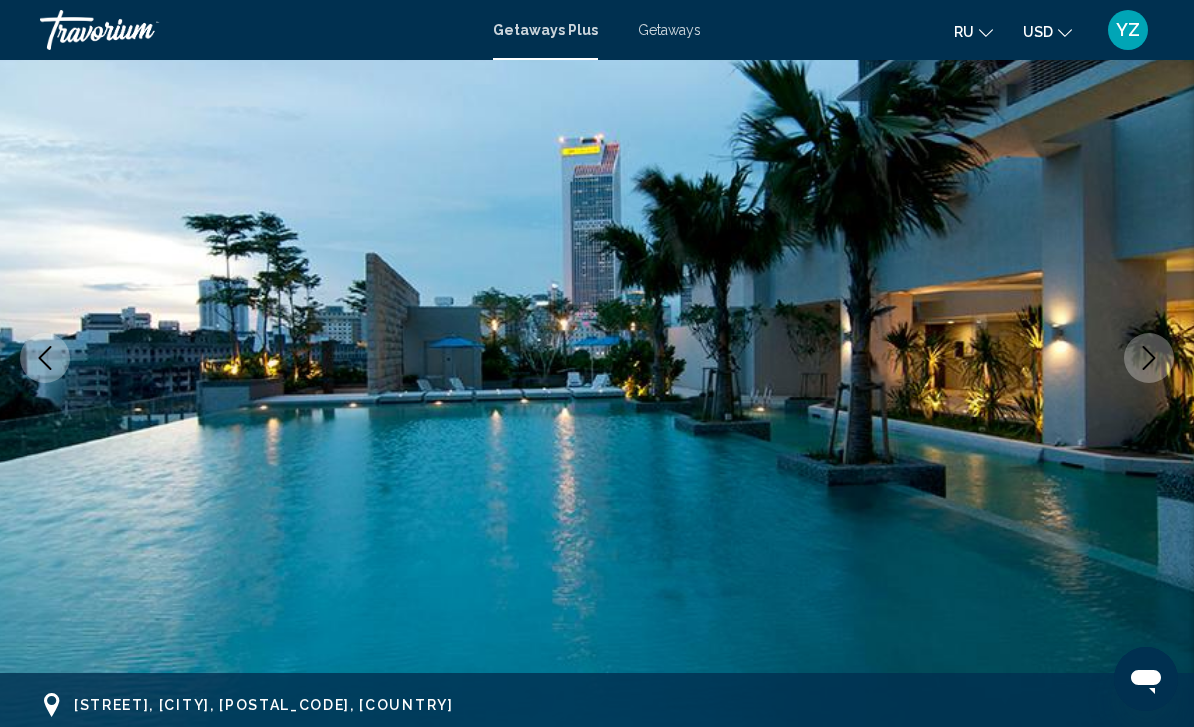 click at bounding box center (597, 358) 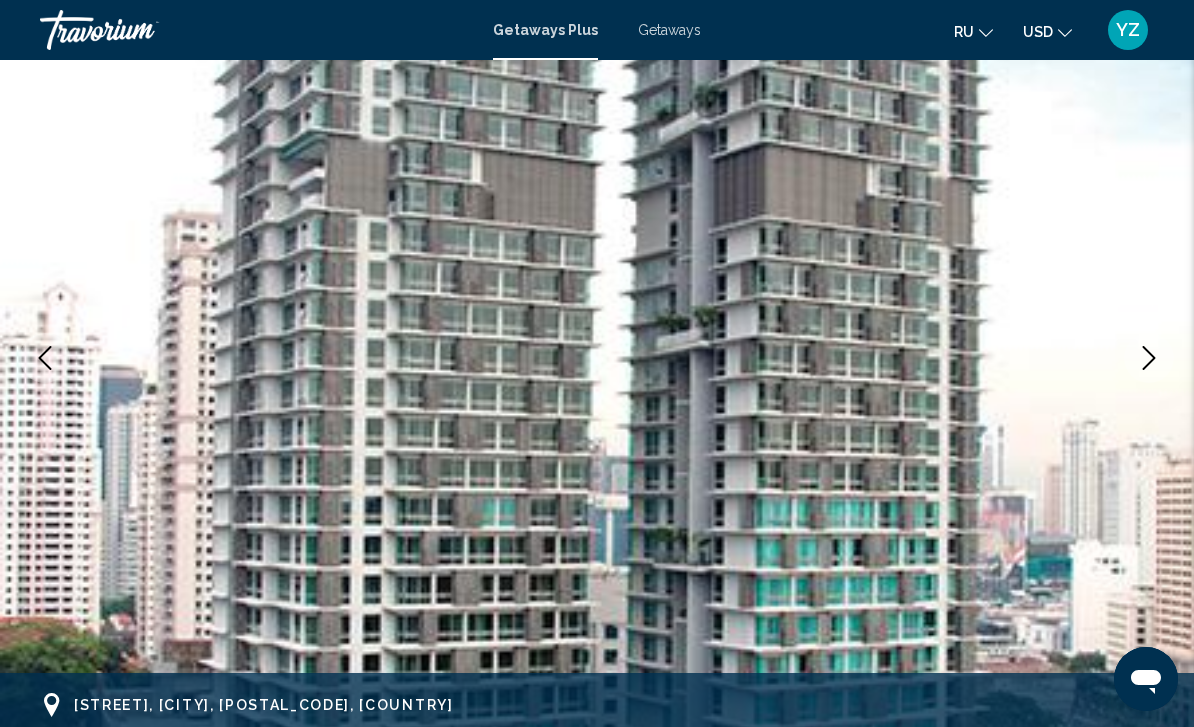 click at bounding box center [1149, 358] 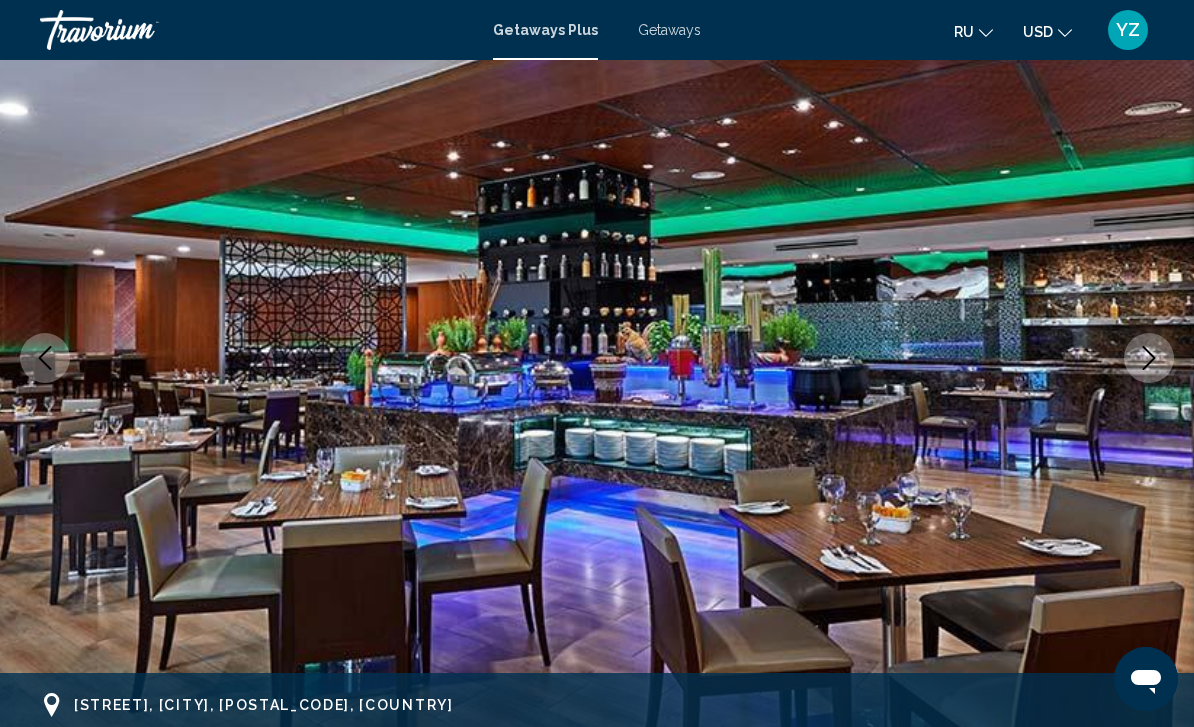 click 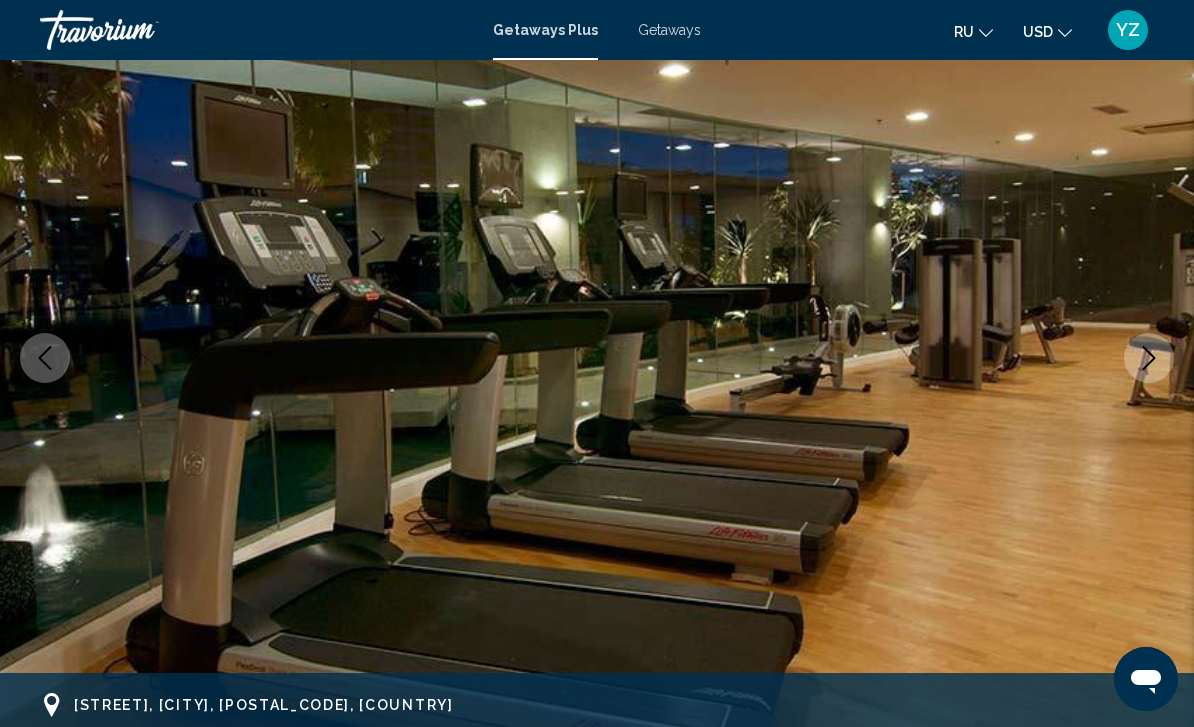 click 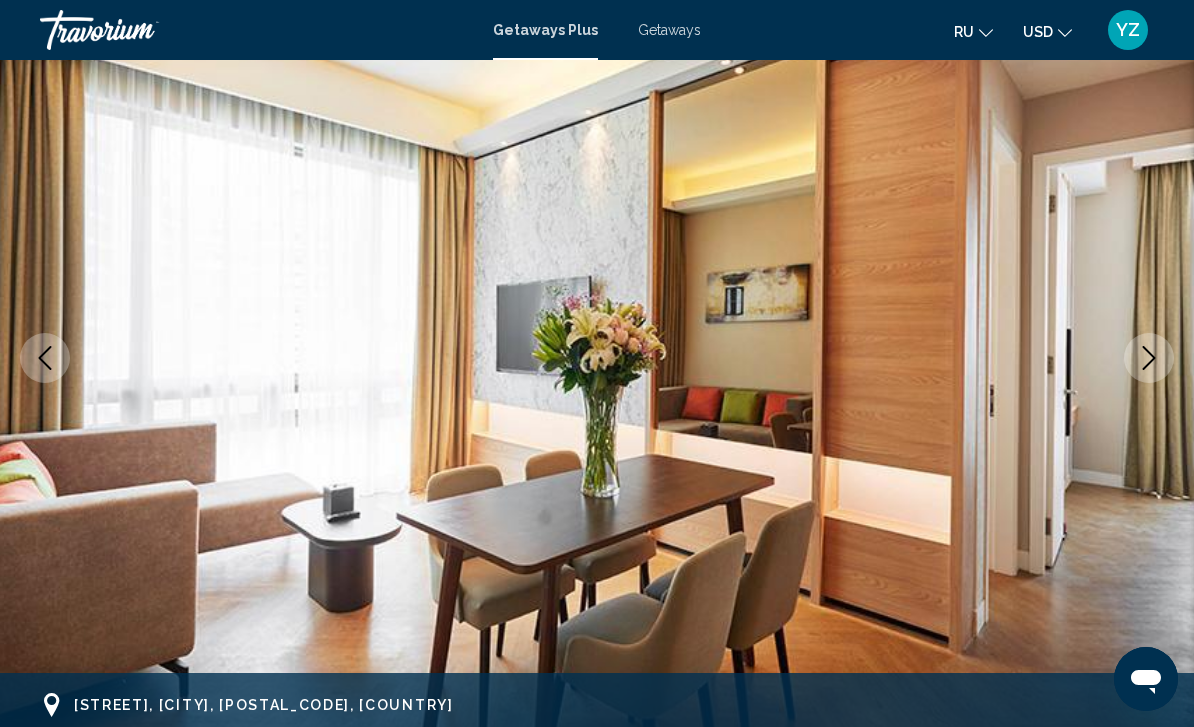 click 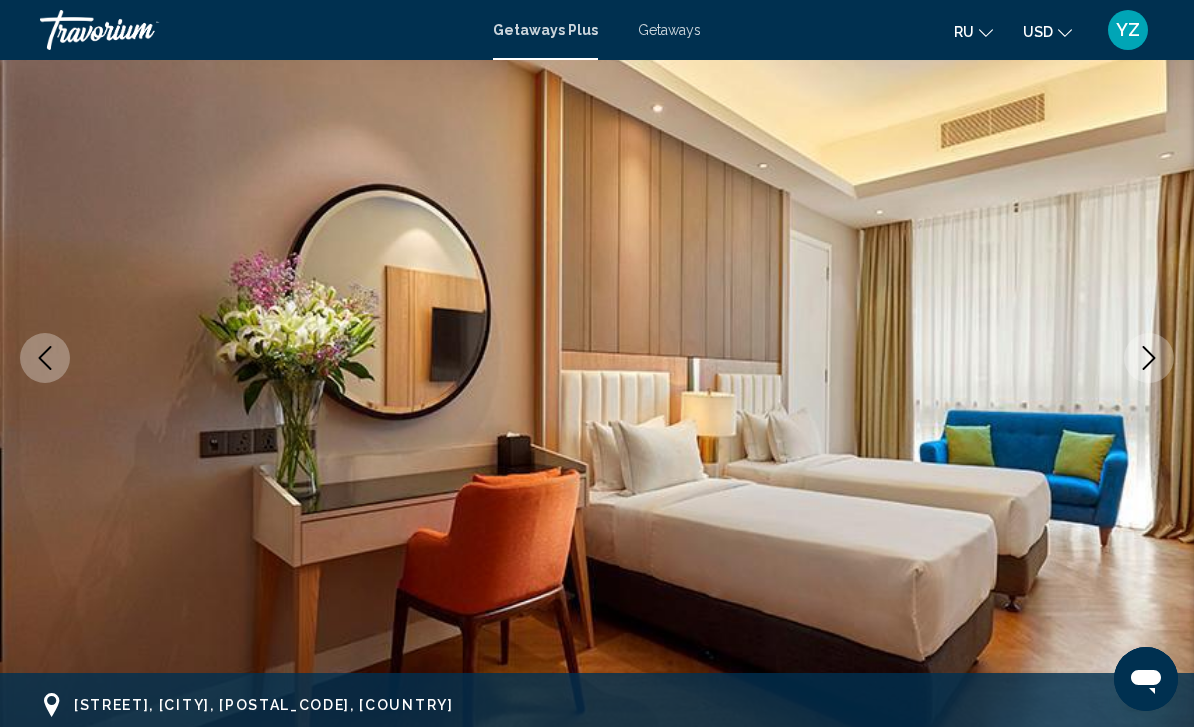 click at bounding box center [1149, 358] 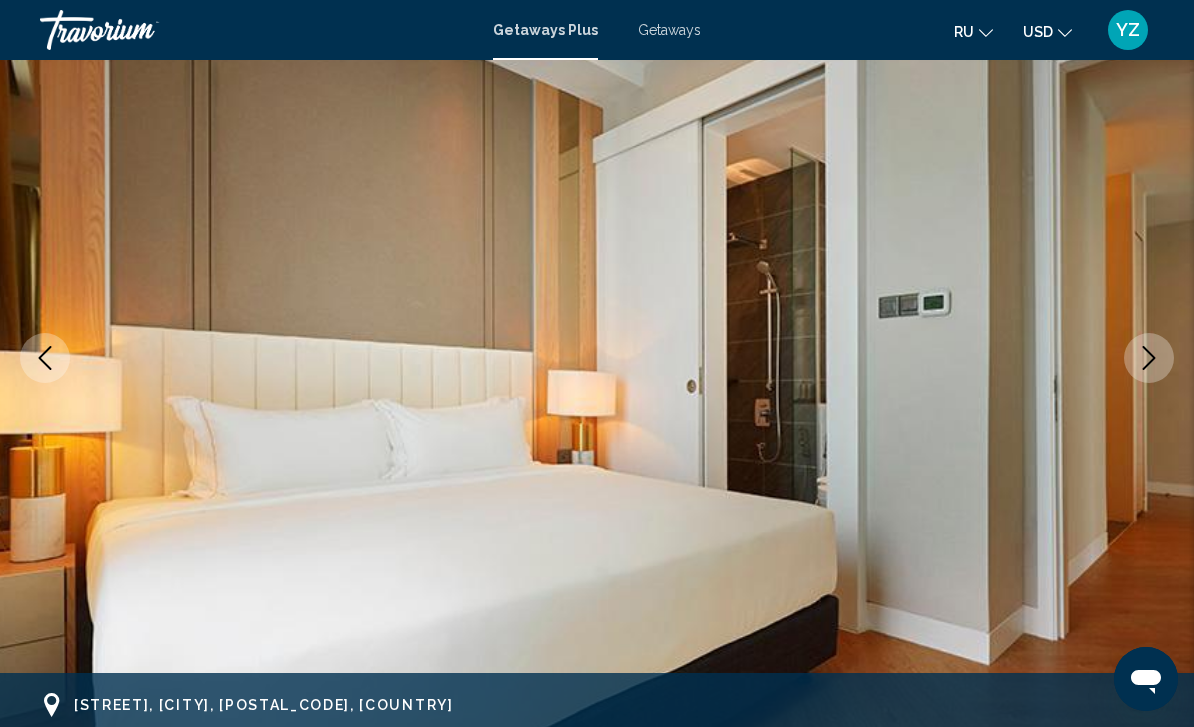 click at bounding box center [1149, 358] 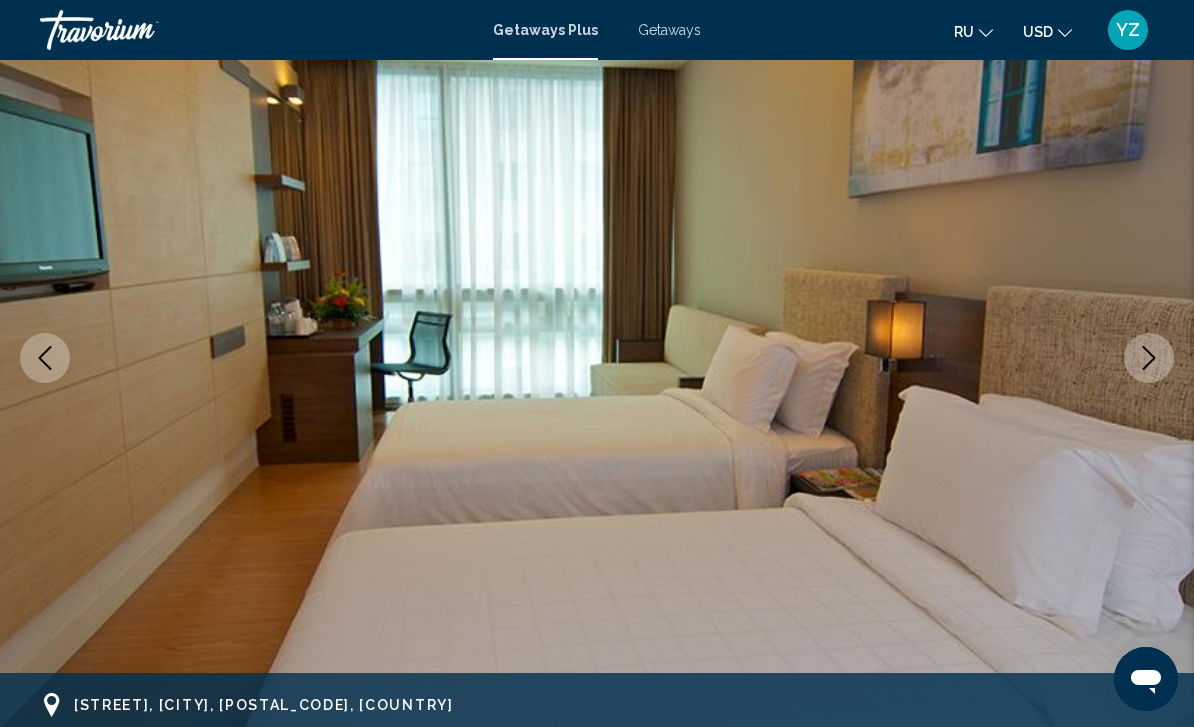 click 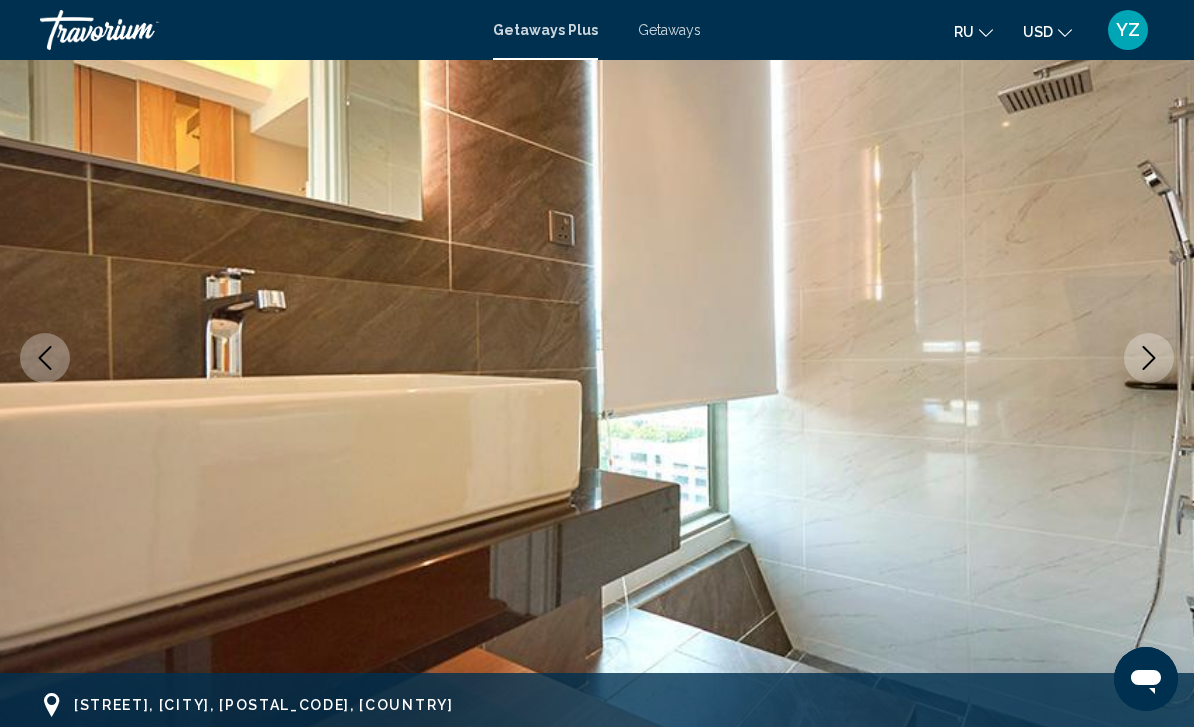 click at bounding box center (1149, 358) 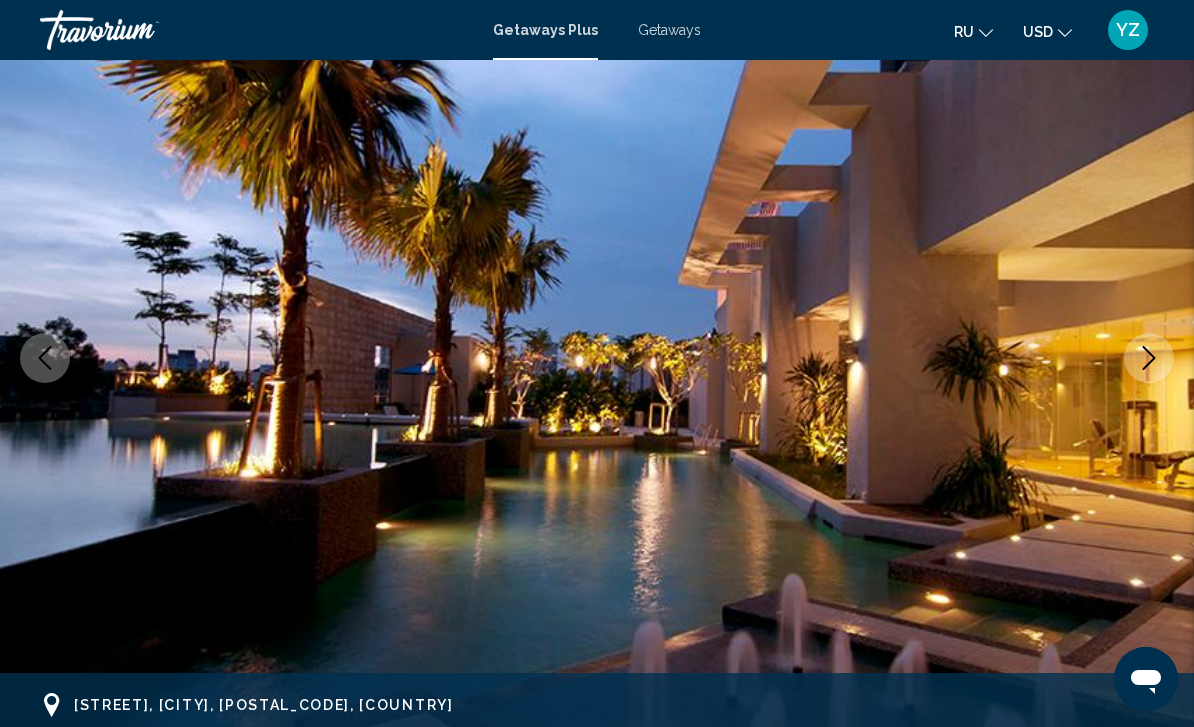 click at bounding box center (1149, 358) 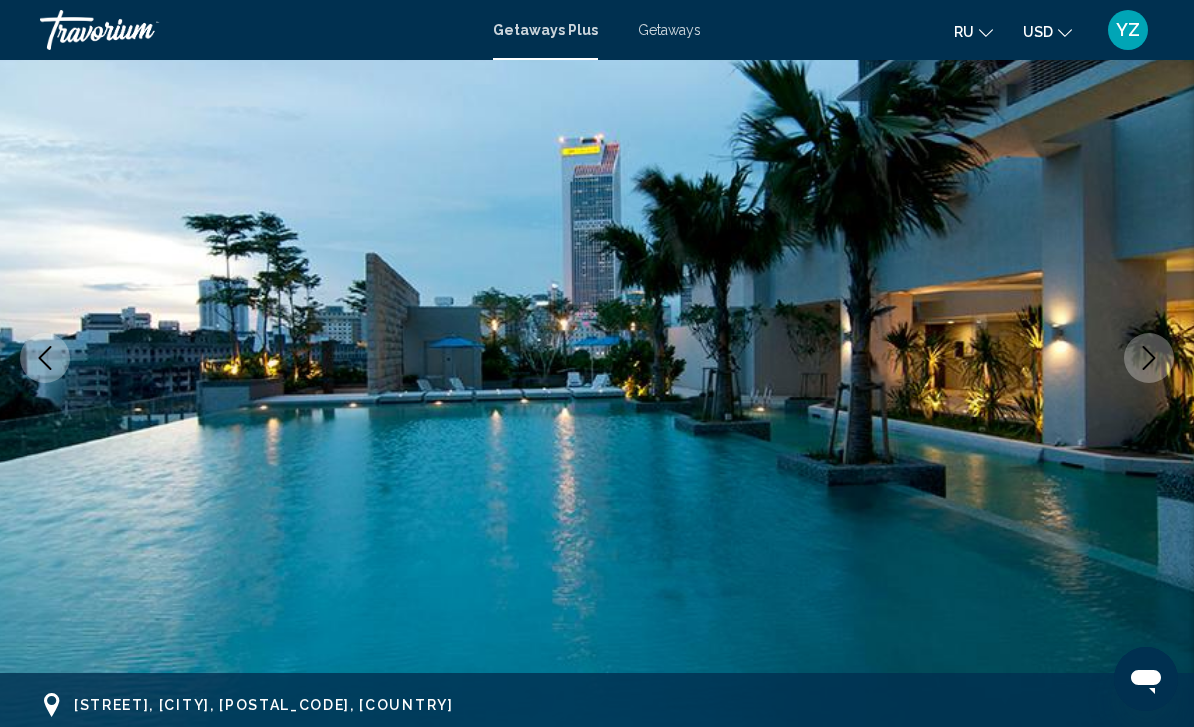 click 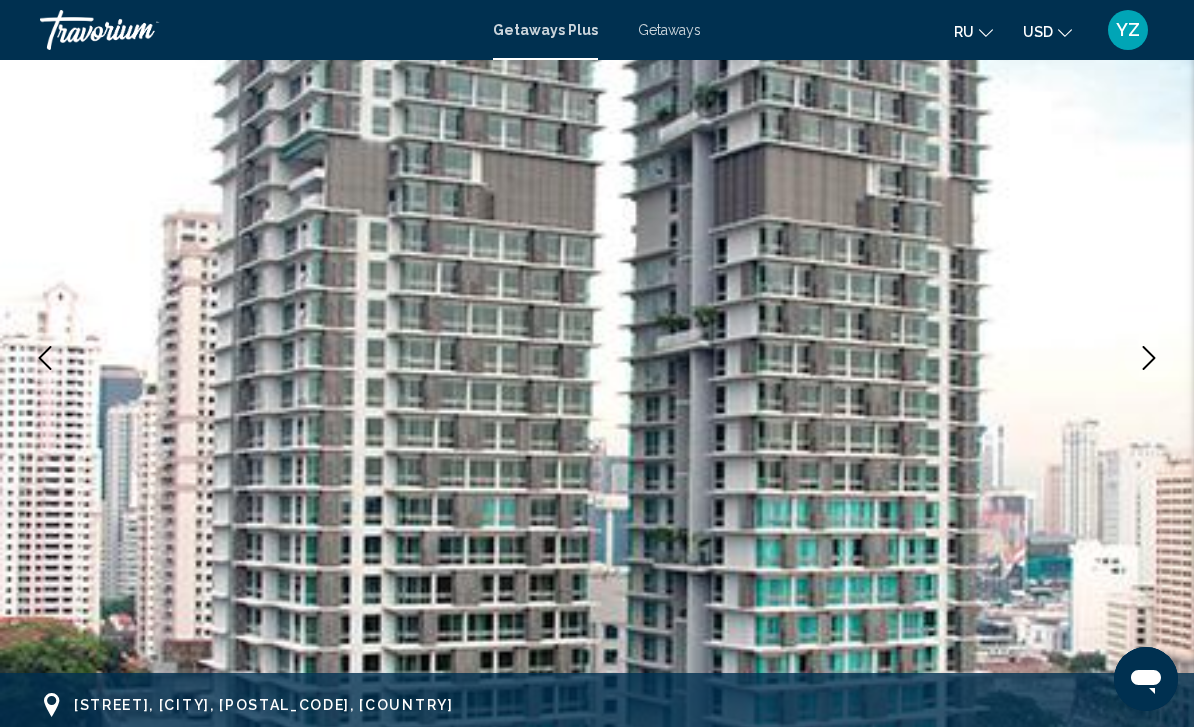 click at bounding box center [1149, 358] 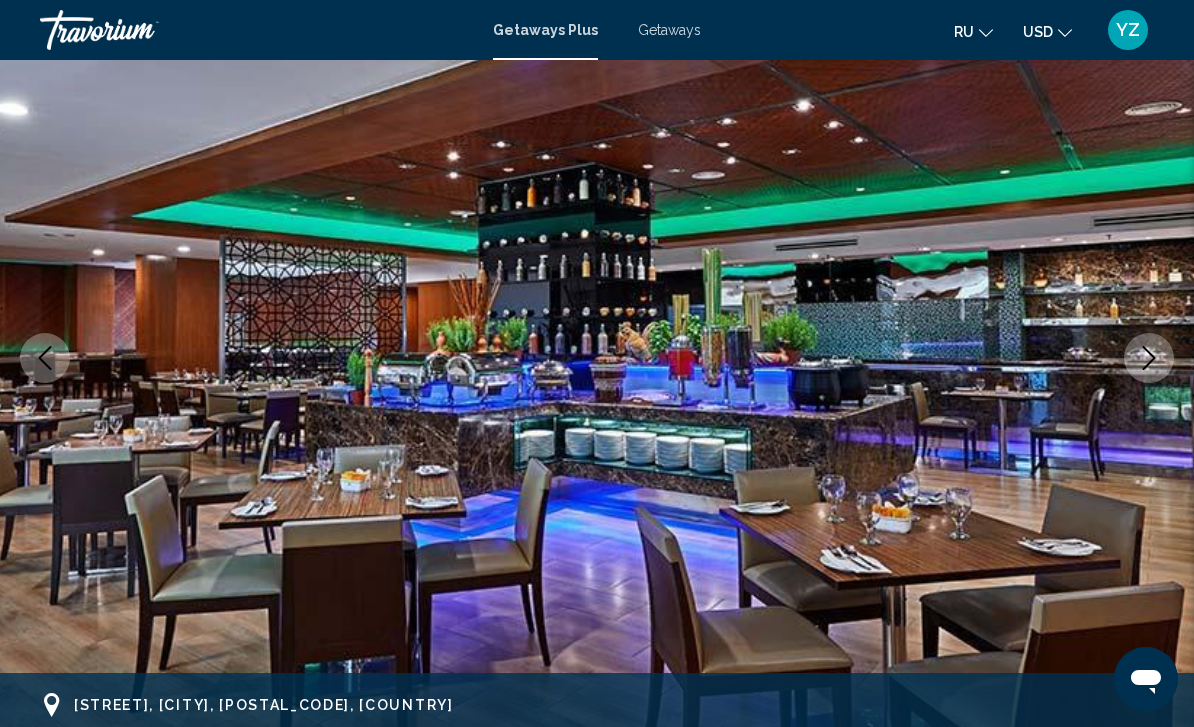 click at bounding box center (1149, 358) 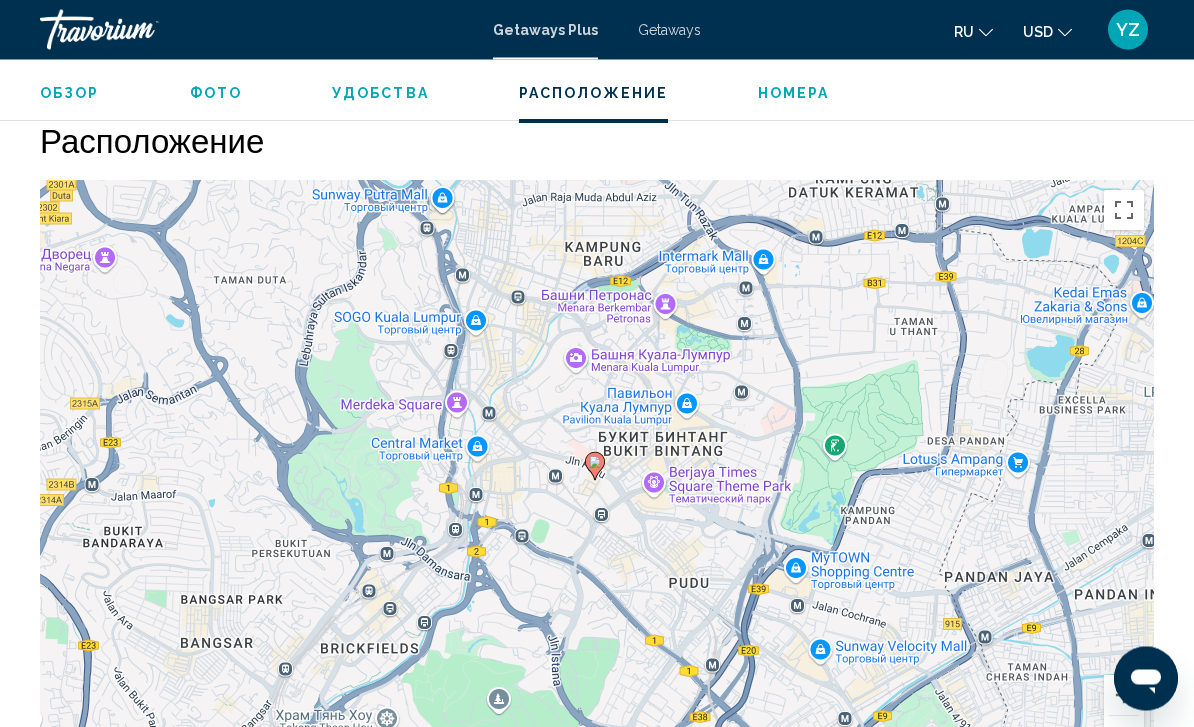 scroll, scrollTop: 2761, scrollLeft: 0, axis: vertical 